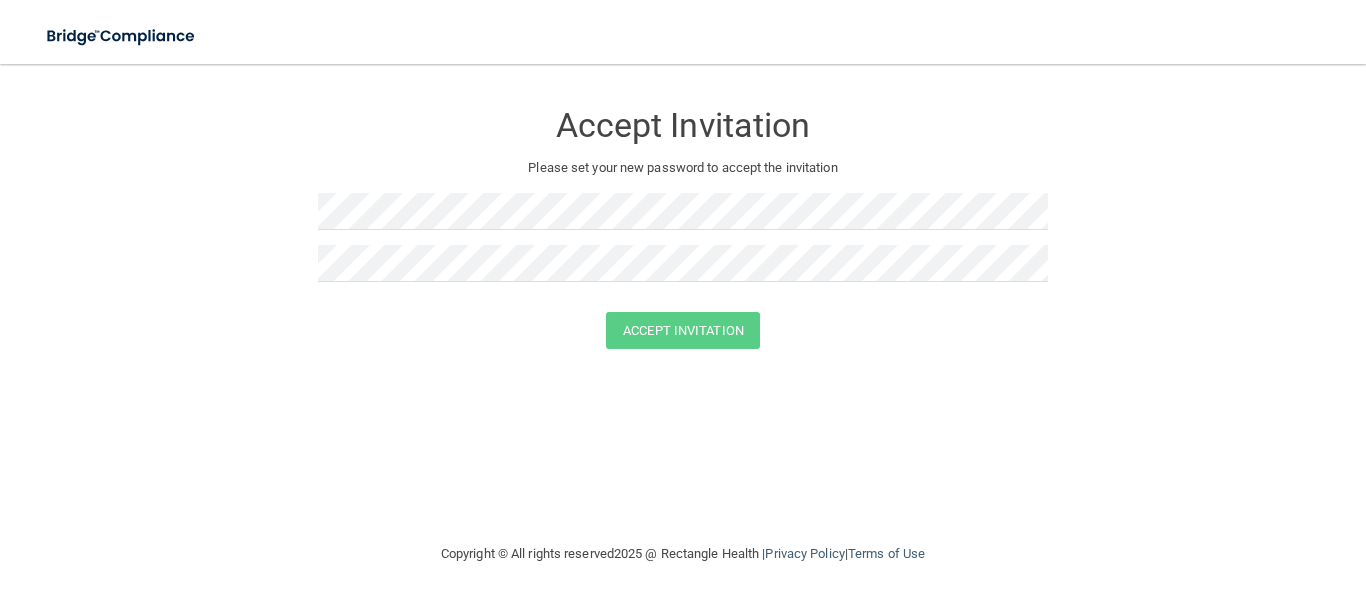 scroll, scrollTop: 0, scrollLeft: 0, axis: both 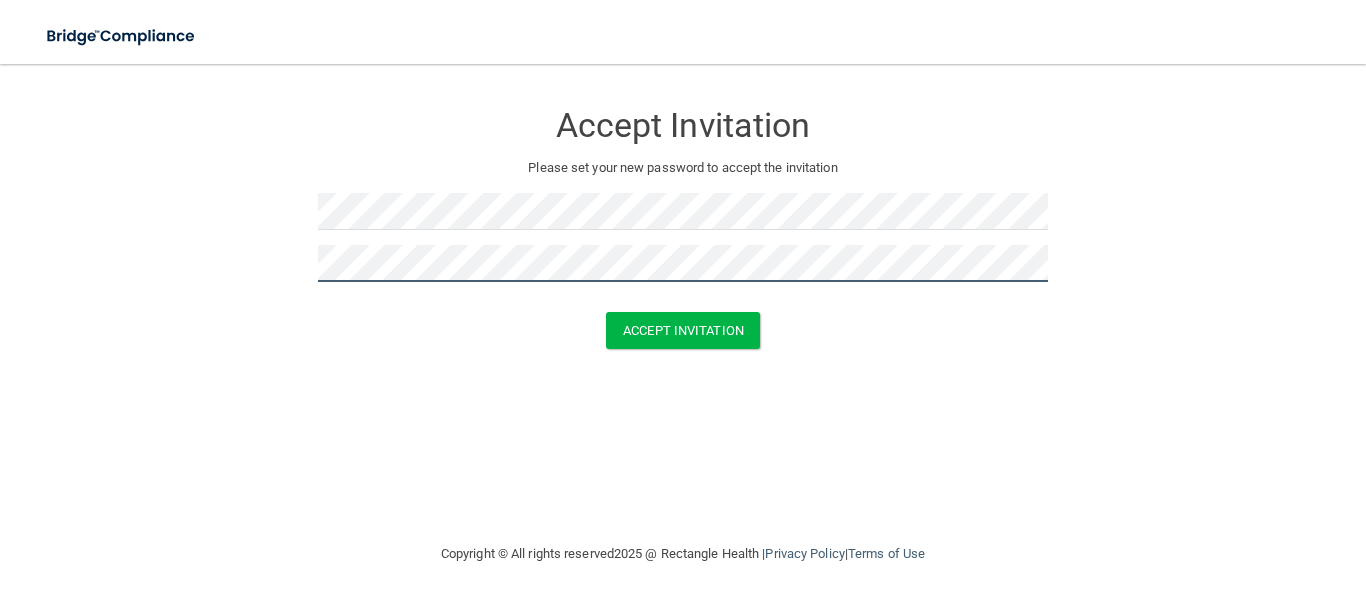 click on "Accept Invitation" at bounding box center (683, 330) 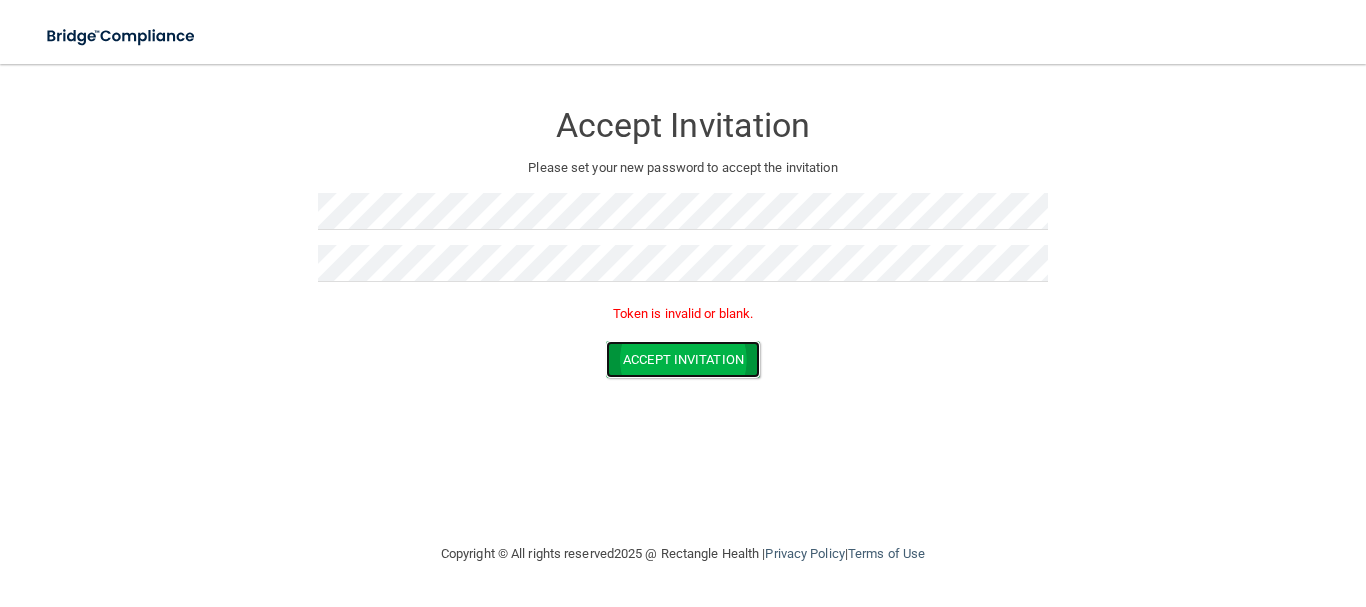 click on "Accept Invitation" at bounding box center (683, 359) 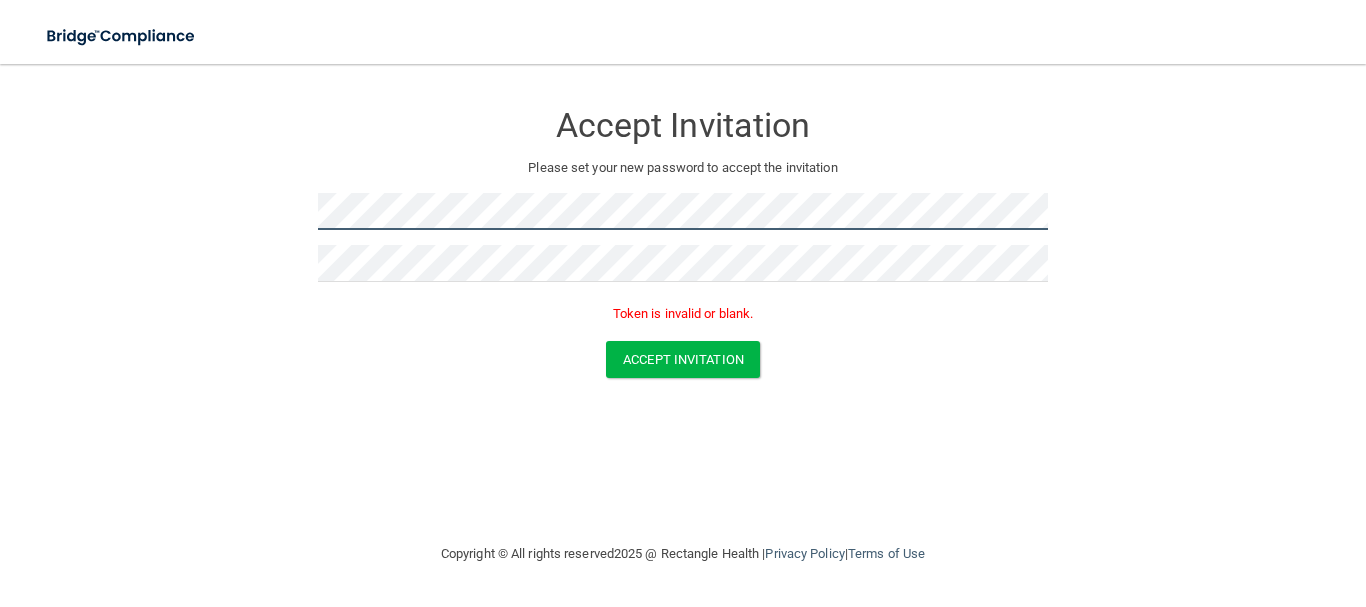 click on "Accept Invitation     Please set your new password to accept the invitation                                   Token is invalid or blank.               Accept Invitation              You have successfully accepted the invitation!   Click here to login ." at bounding box center (683, 243) 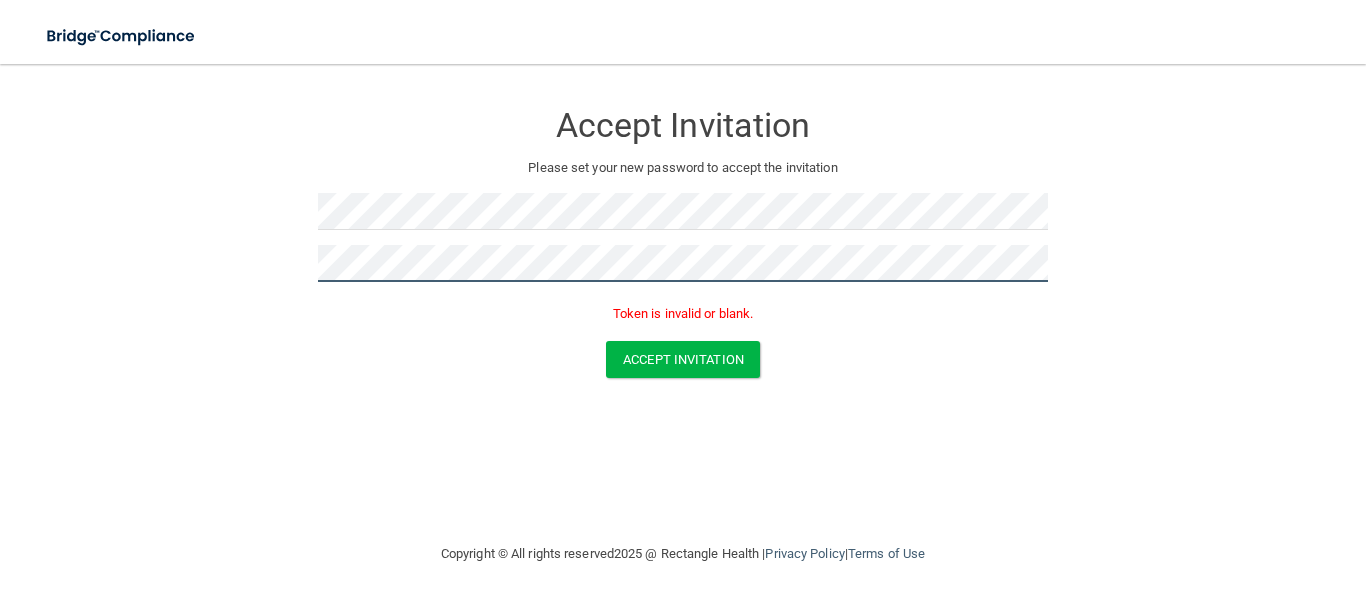 click on "Accept Invitation     Please set your new password to accept the invitation                                   Token is invalid or blank.               Accept Invitation              You have successfully accepted the invitation!   Click here to login ." at bounding box center (683, 243) 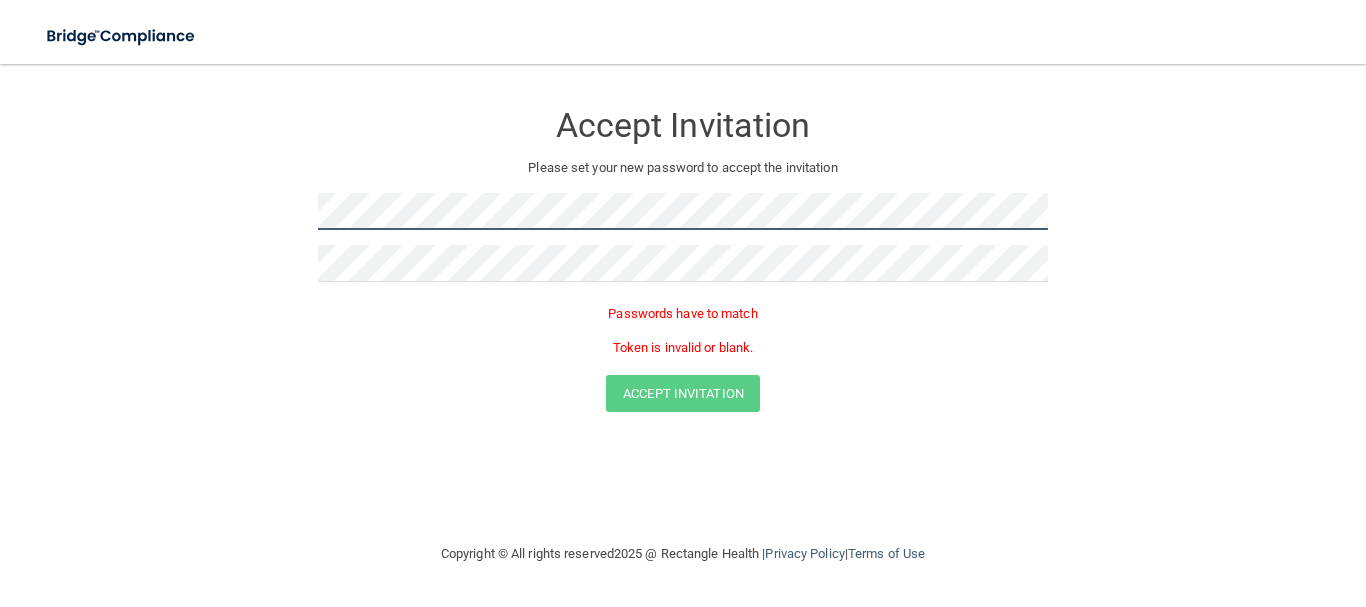 click on "Accept Invitation     Please set your new password to accept the invitation                               Passwords have to match     Token is invalid or blank.               Accept Invitation              You have successfully accepted the invitation!   Click here to login ." at bounding box center (683, 260) 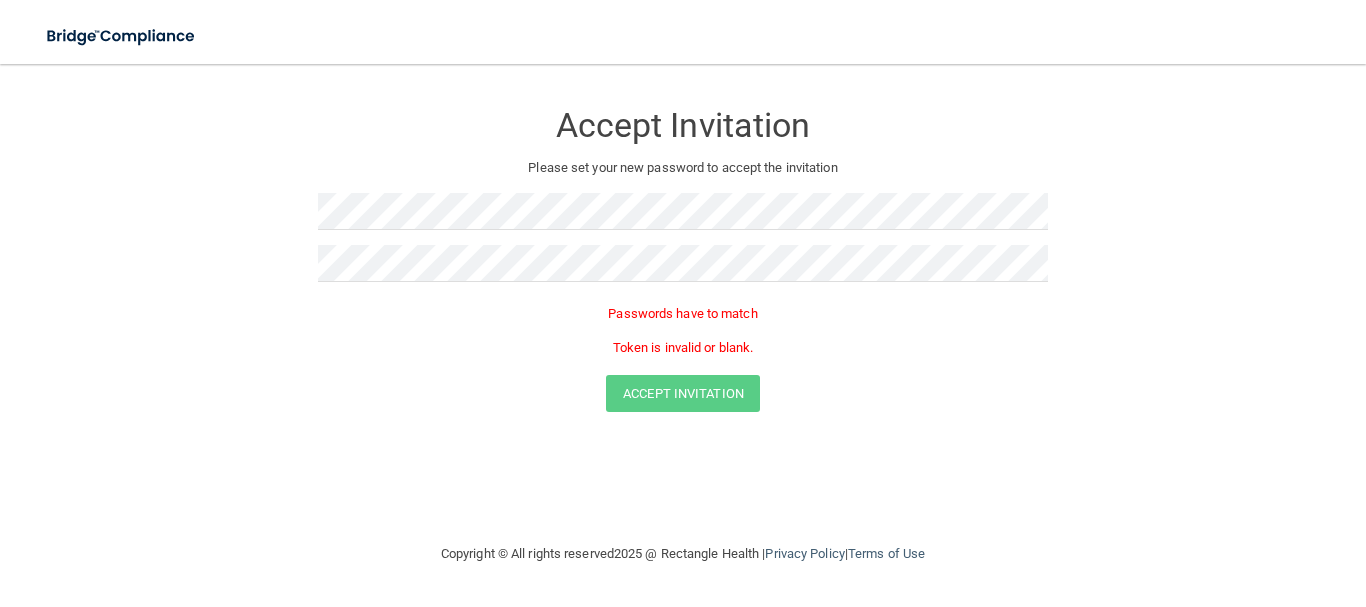 click on "Accept Invitation     Please set your new password to accept the invitation                               Passwords have to match     Token is invalid or blank." at bounding box center (683, 229) 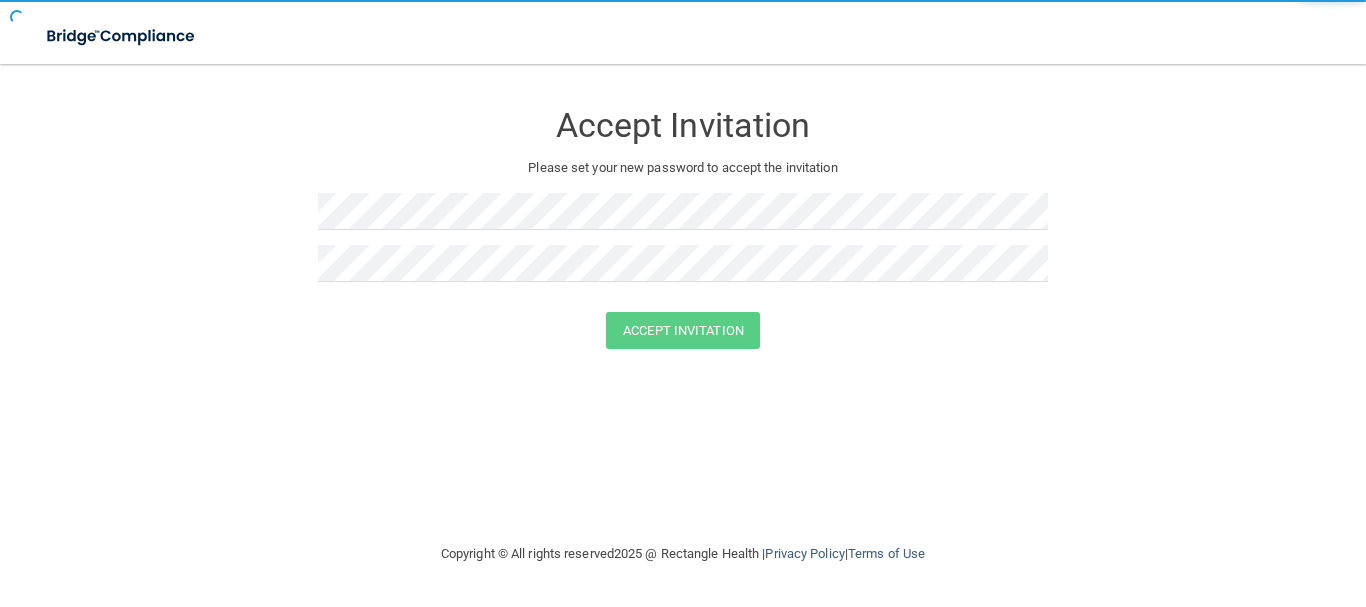 scroll, scrollTop: 0, scrollLeft: 0, axis: both 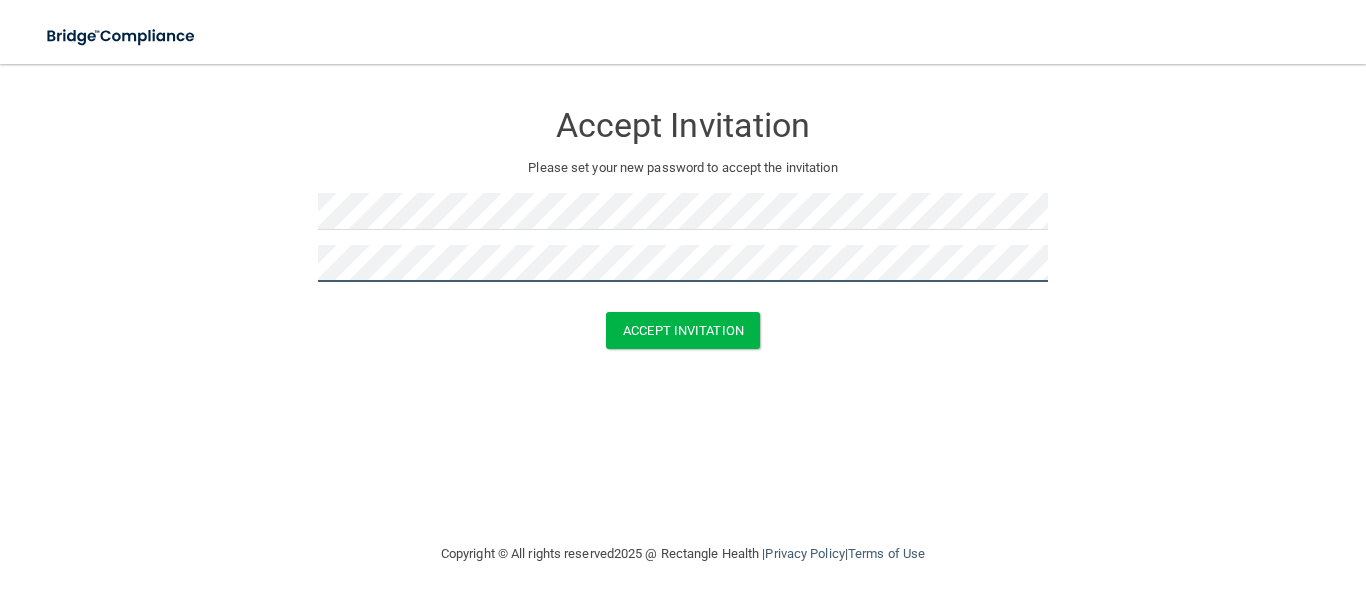 click on "Accept Invitation" at bounding box center [683, 330] 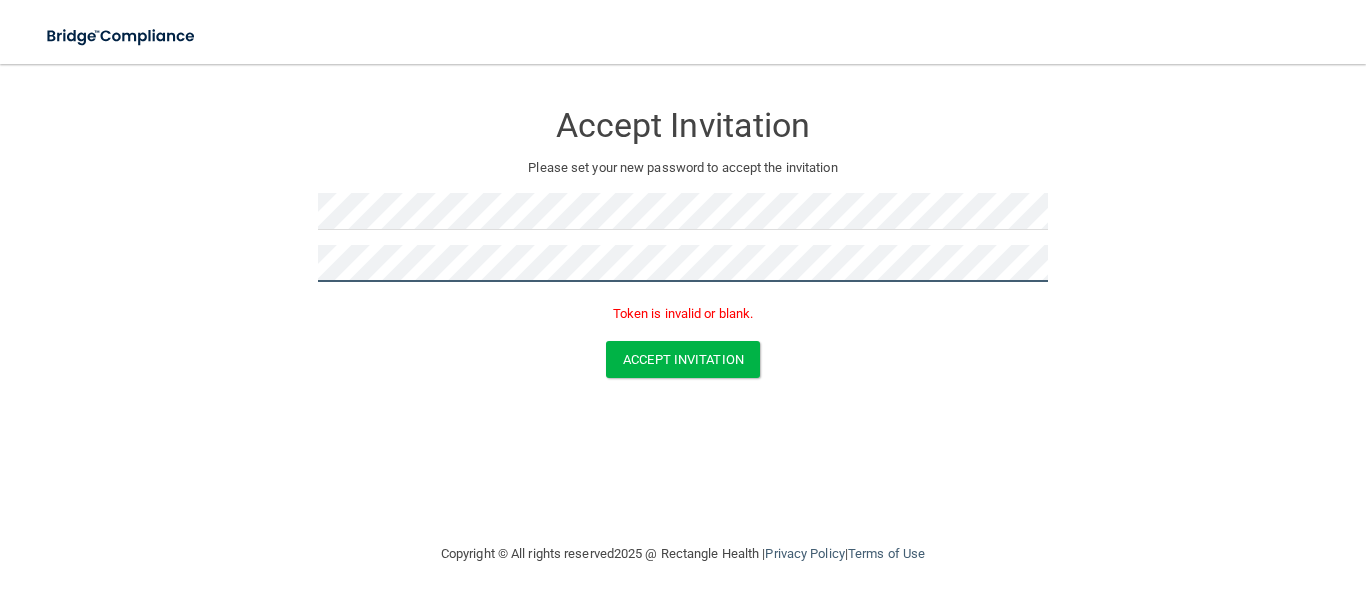click on "Accept Invitation     Please set your new password to accept the invitation                                   Token is invalid or blank.               Accept Invitation              You have successfully accepted the invitation!   Click here to login ." at bounding box center [683, 243] 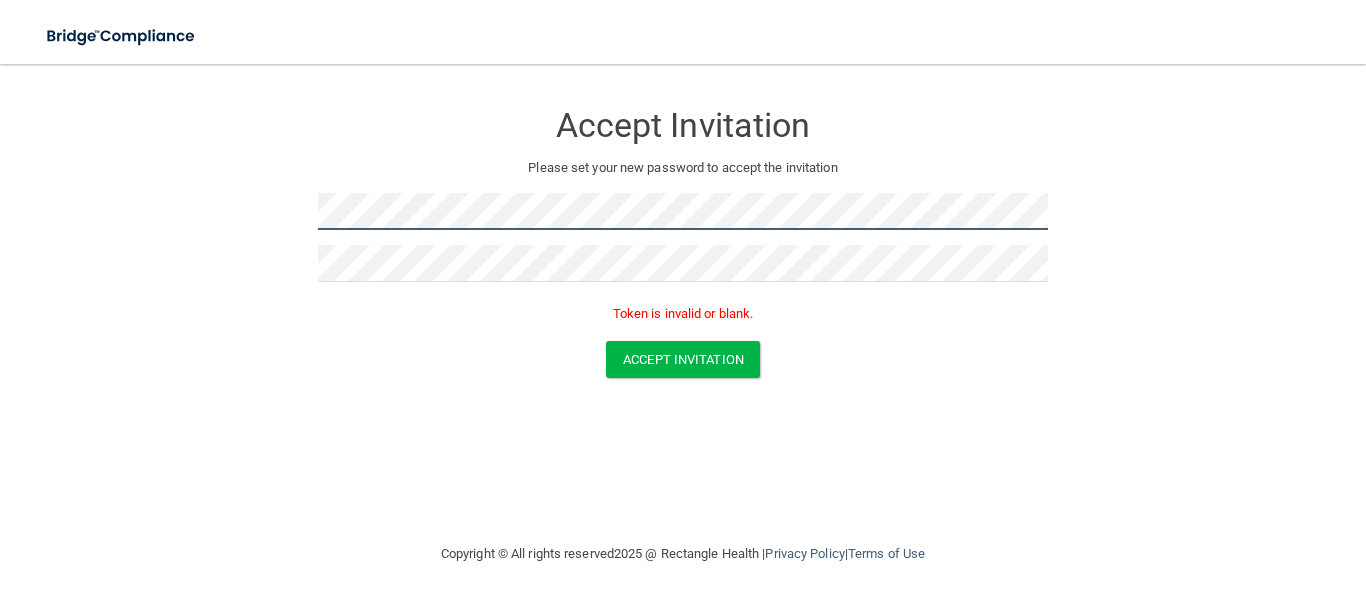 click on "Accept Invitation     Please set your new password to accept the invitation                                   Token is invalid or blank.               Accept Invitation              You have successfully accepted the invitation!   Click here to login ." at bounding box center (683, 243) 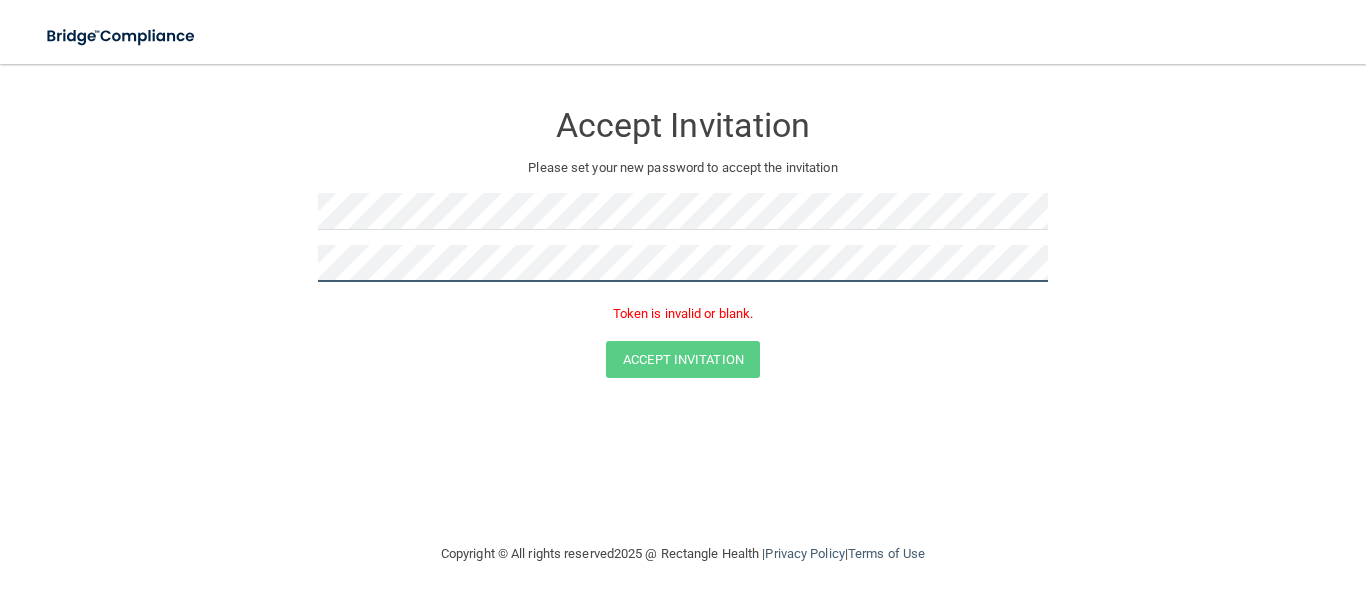 click on "Accept Invitation     Please set your new password to accept the invitation                                   Token is invalid or blank.               Accept Invitation              You have successfully accepted the invitation!   Click here to login ." at bounding box center (683, 243) 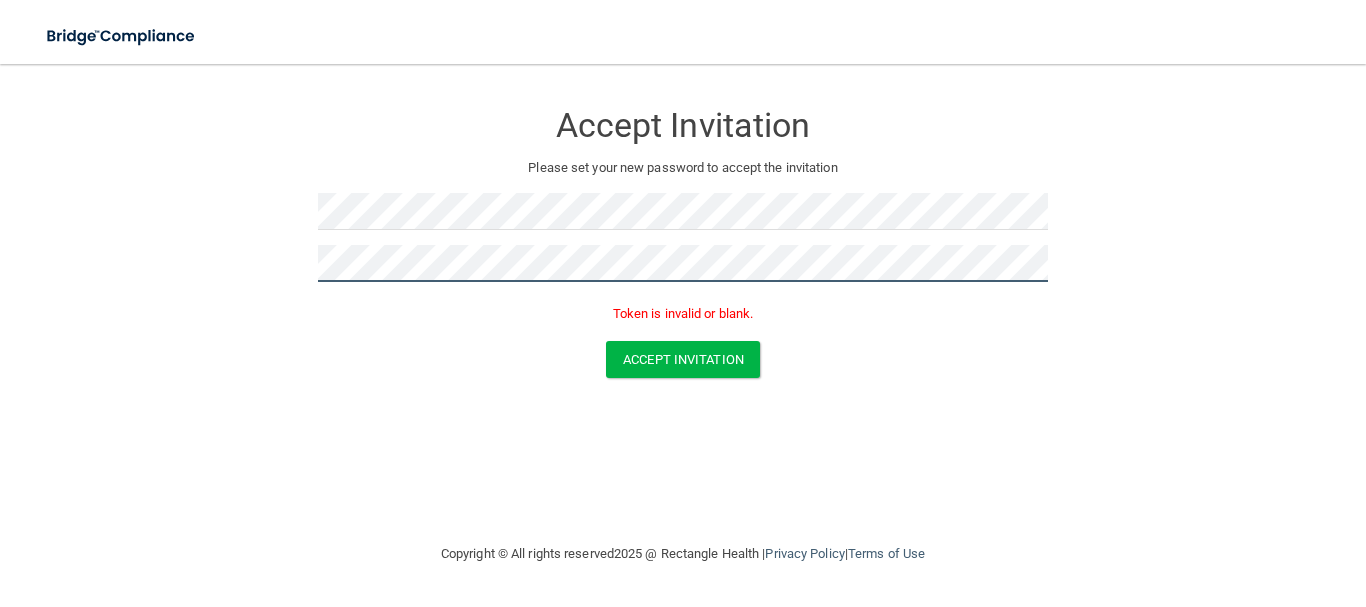 click on "Accept Invitation" at bounding box center [683, 359] 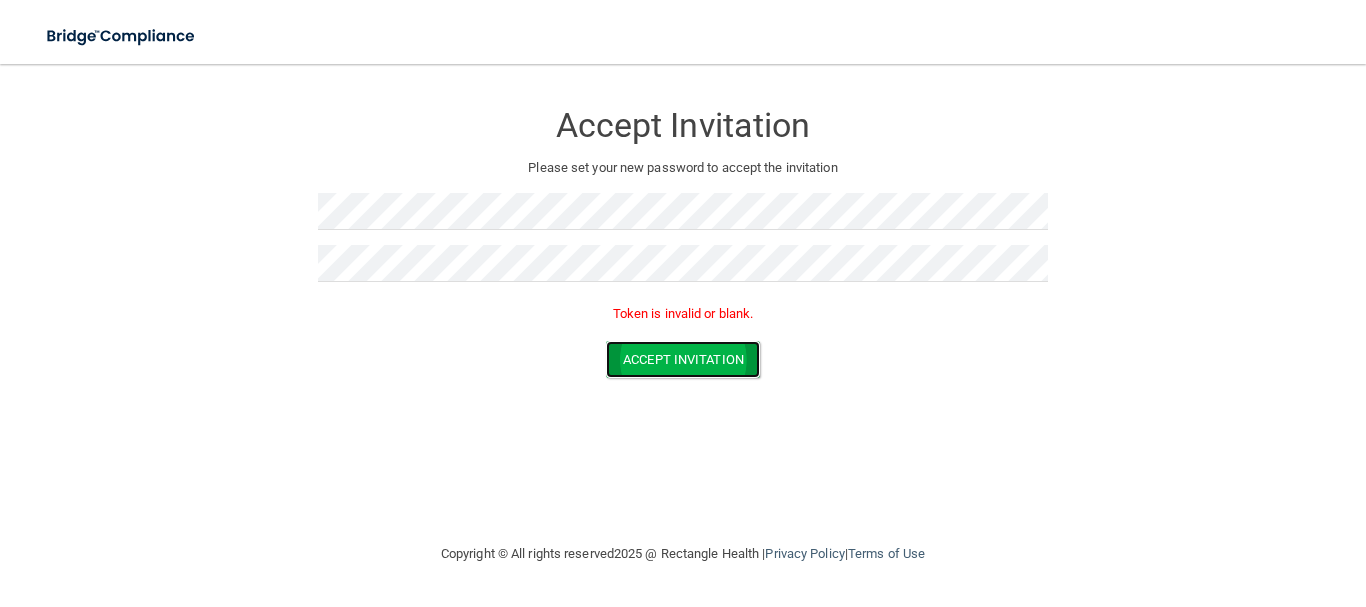 click on "Accept Invitation" at bounding box center [683, 359] 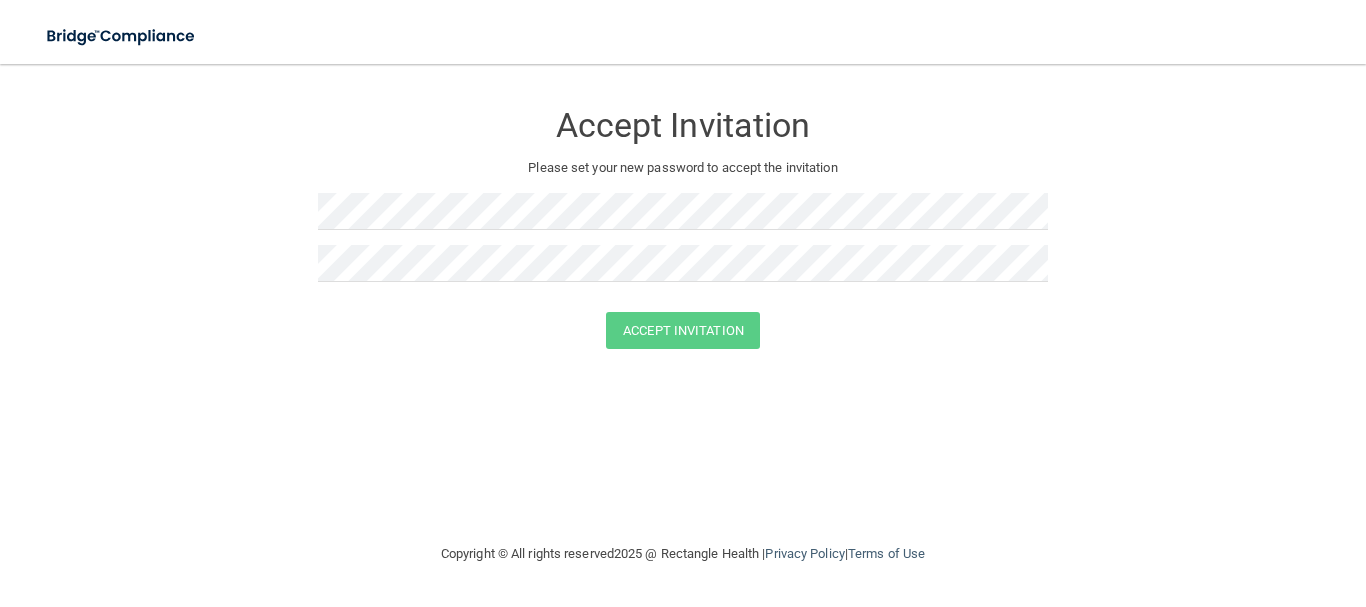 scroll, scrollTop: 0, scrollLeft: 0, axis: both 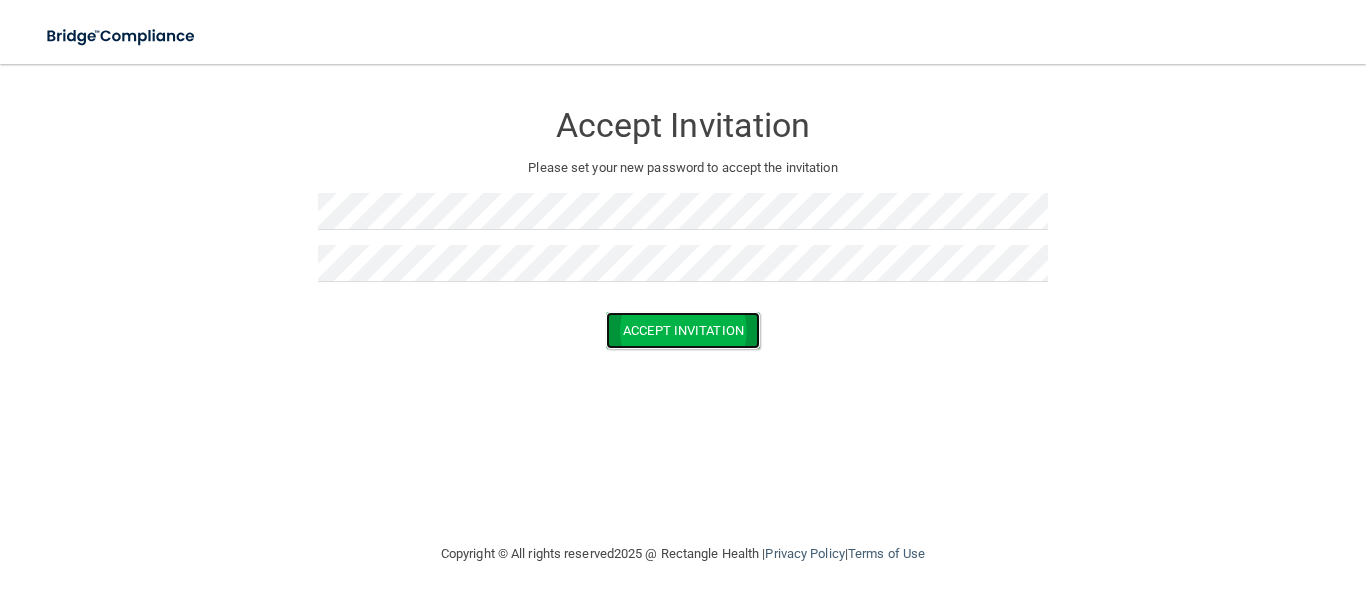click on "Accept Invitation" at bounding box center (683, 330) 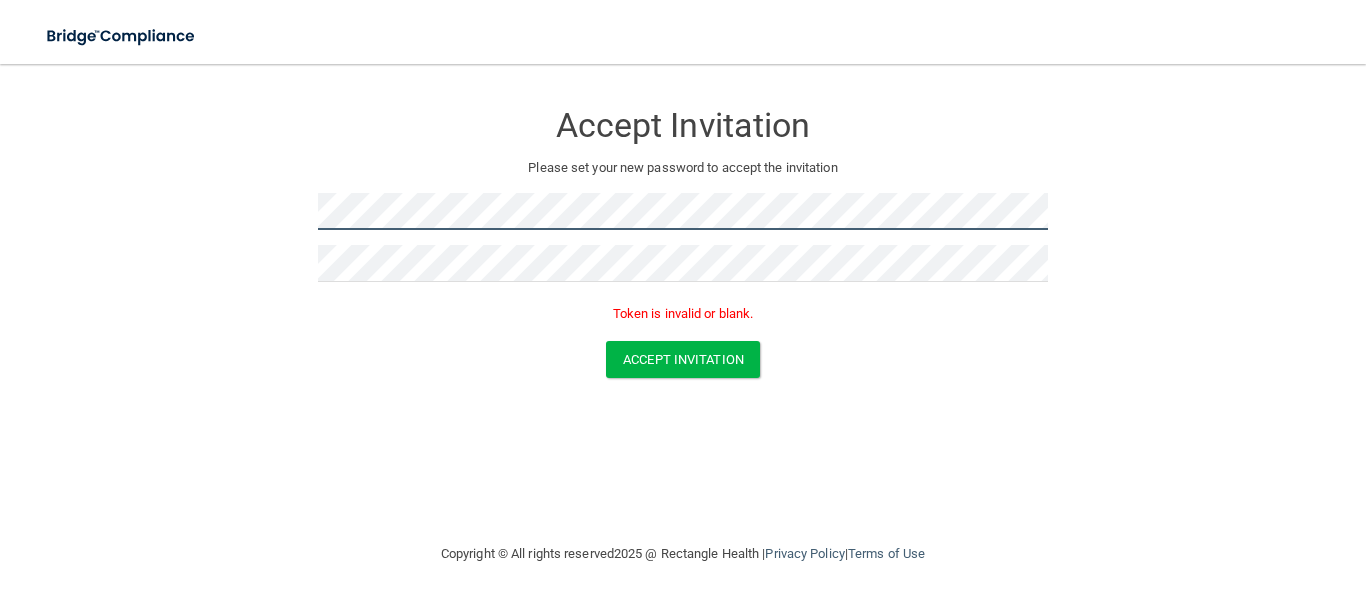 click on "Accept Invitation     Please set your new password to accept the invitation                                   Token is invalid or blank.               Accept Invitation              You have successfully accepted the invitation!   Click here to login ." at bounding box center (683, 243) 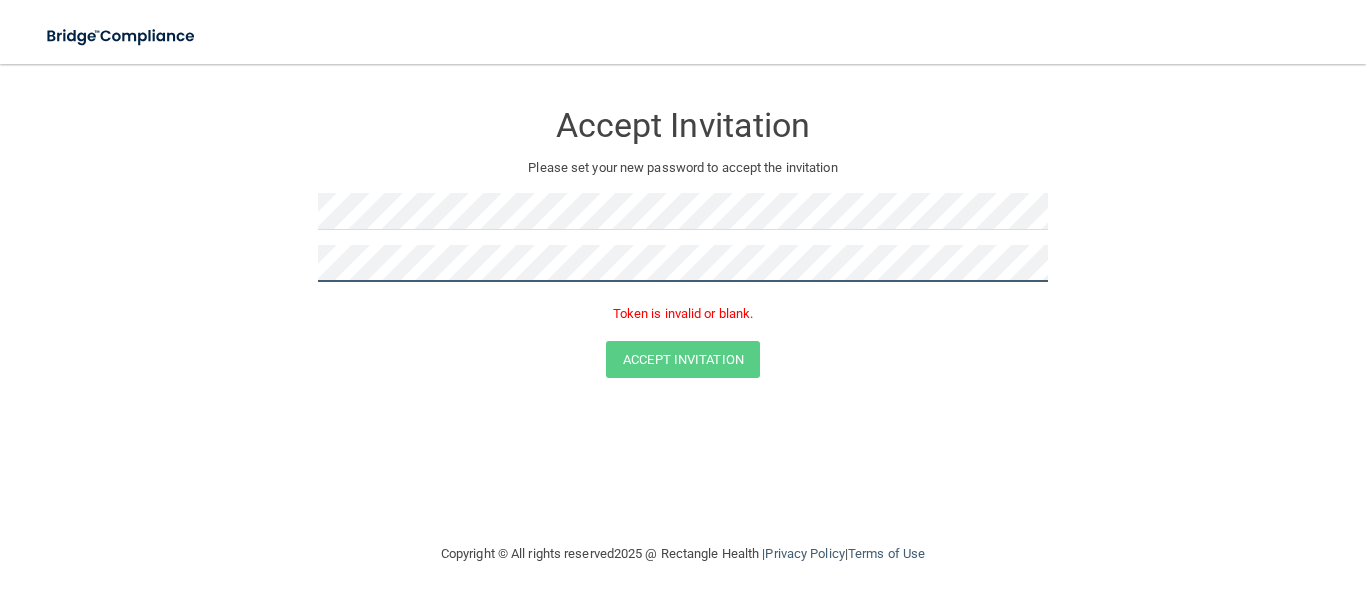 click on "Accept Invitation     Please set your new password to accept the invitation                                   Token is invalid or blank.               Accept Invitation              You have successfully accepted the invitation!   Click here to login ." at bounding box center (683, 243) 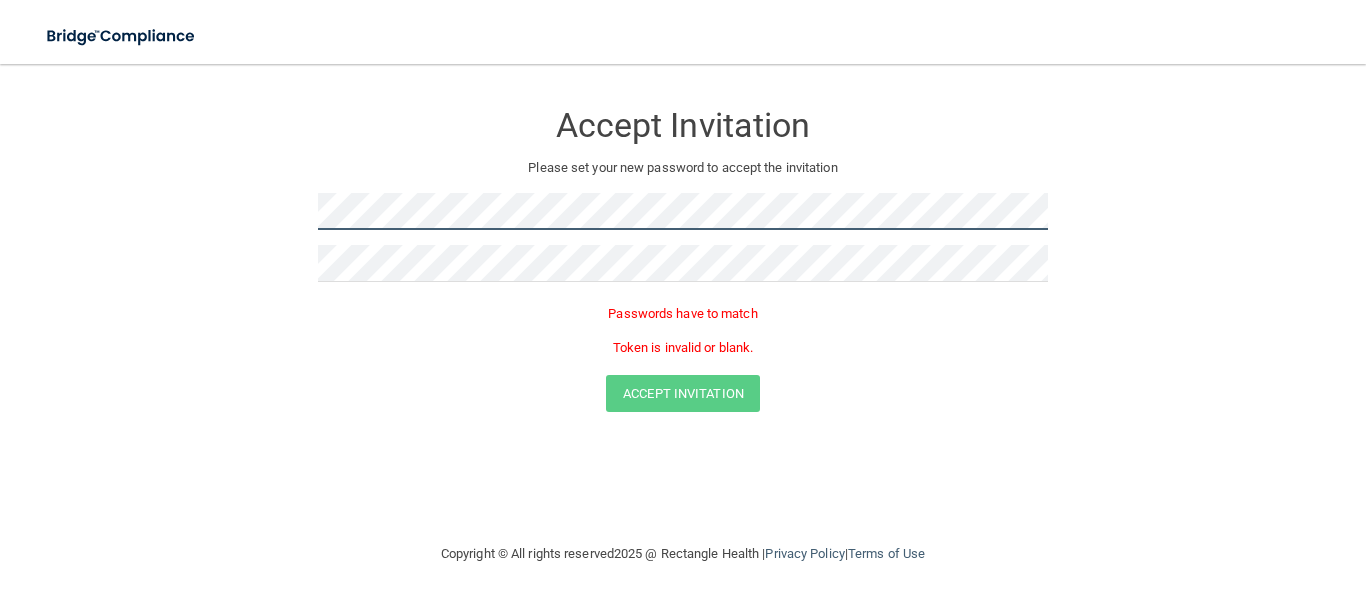 click on "Accept Invitation     Please set your new password to accept the invitation                               Passwords have to match     Token is invalid or blank.               Accept Invitation              You have successfully accepted the invitation!   Click here to login ." at bounding box center [683, 260] 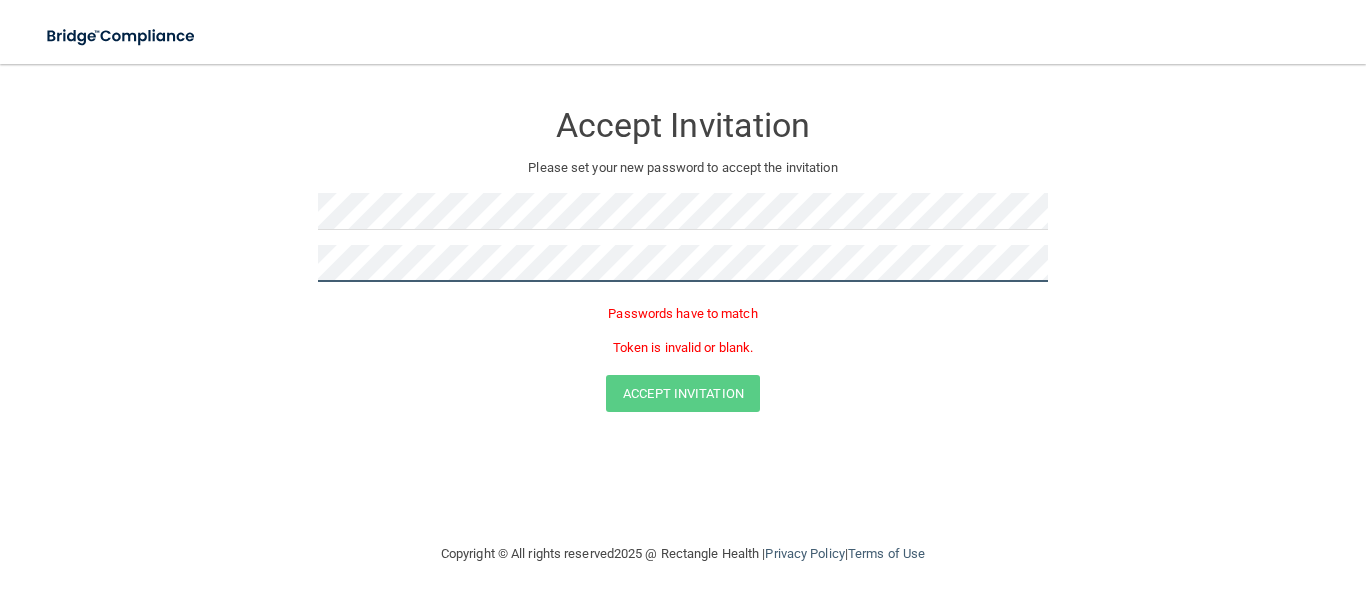 click on "Accept Invitation     Please set your new password to accept the invitation                               Passwords have to match     Token is invalid or blank.               Accept Invitation              You have successfully accepted the invitation!   Click here to login ." at bounding box center [683, 260] 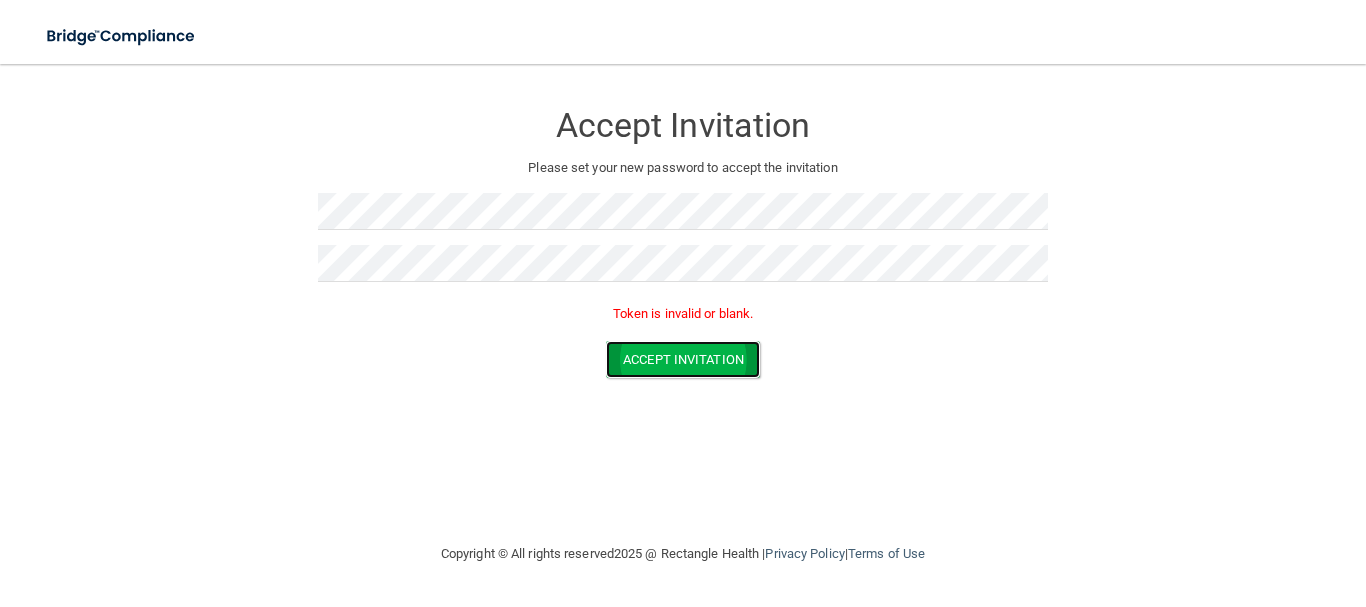 click on "Accept Invitation" at bounding box center [683, 359] 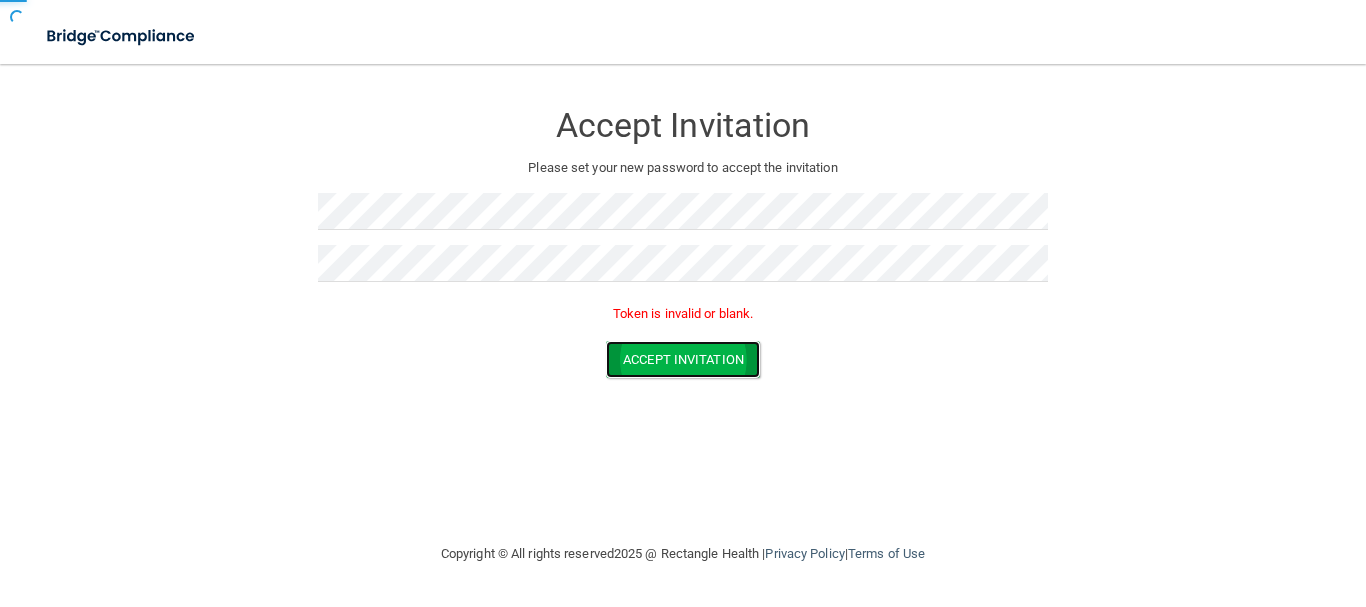 click on "Accept Invitation" at bounding box center (683, 359) 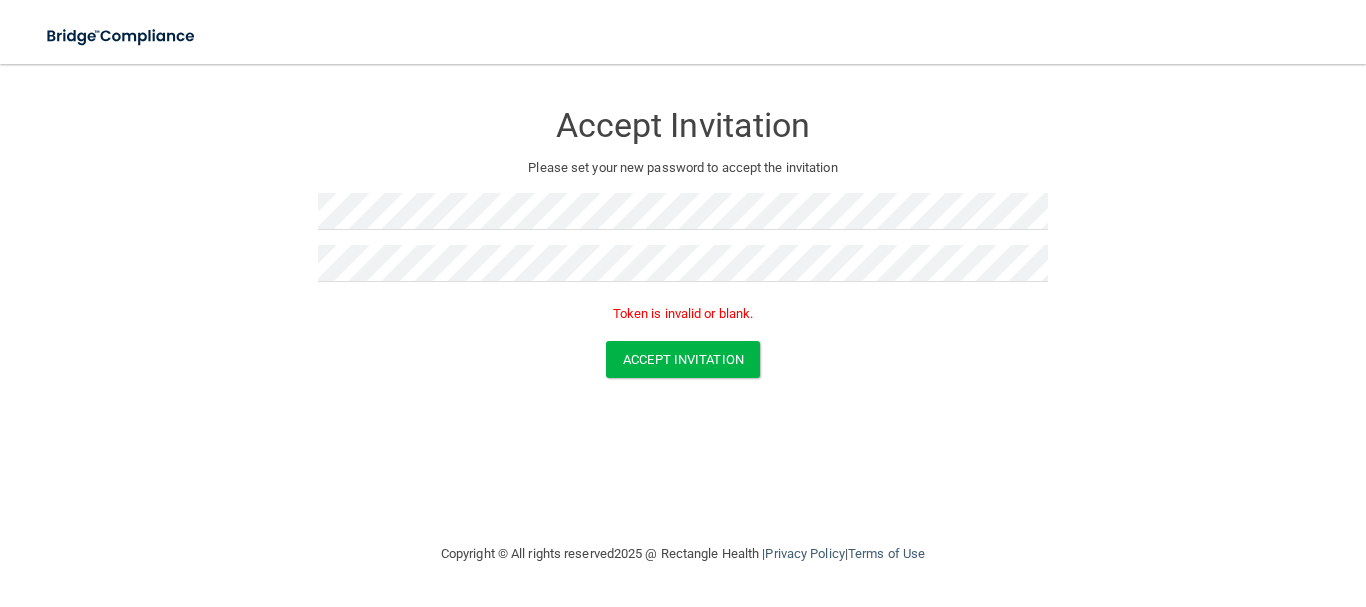 click on "Token is invalid or blank." at bounding box center (683, 314) 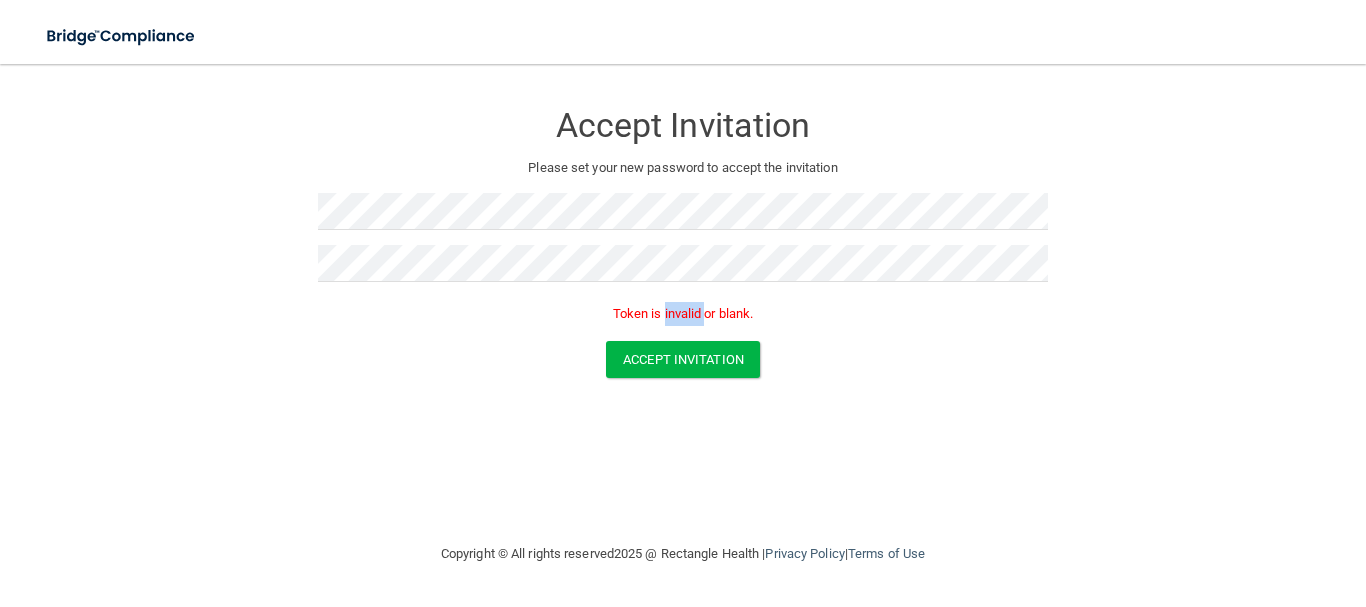 click on "Token is invalid or blank." at bounding box center [683, 314] 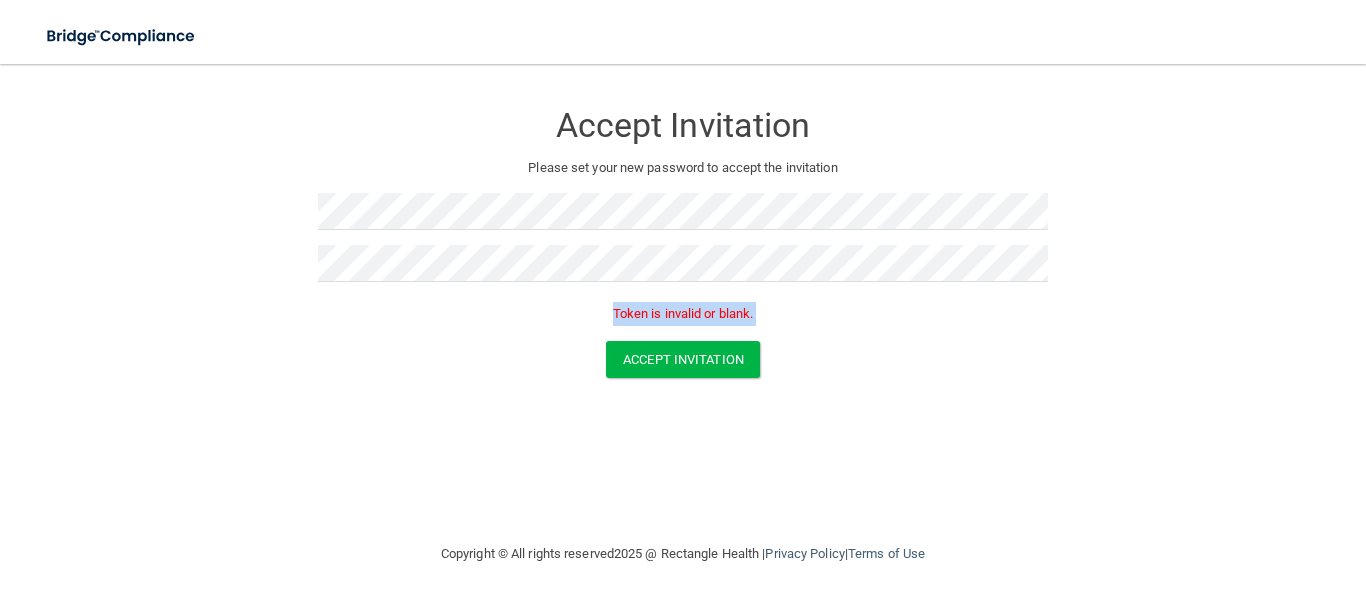 click on "Token is invalid or blank." at bounding box center (683, 314) 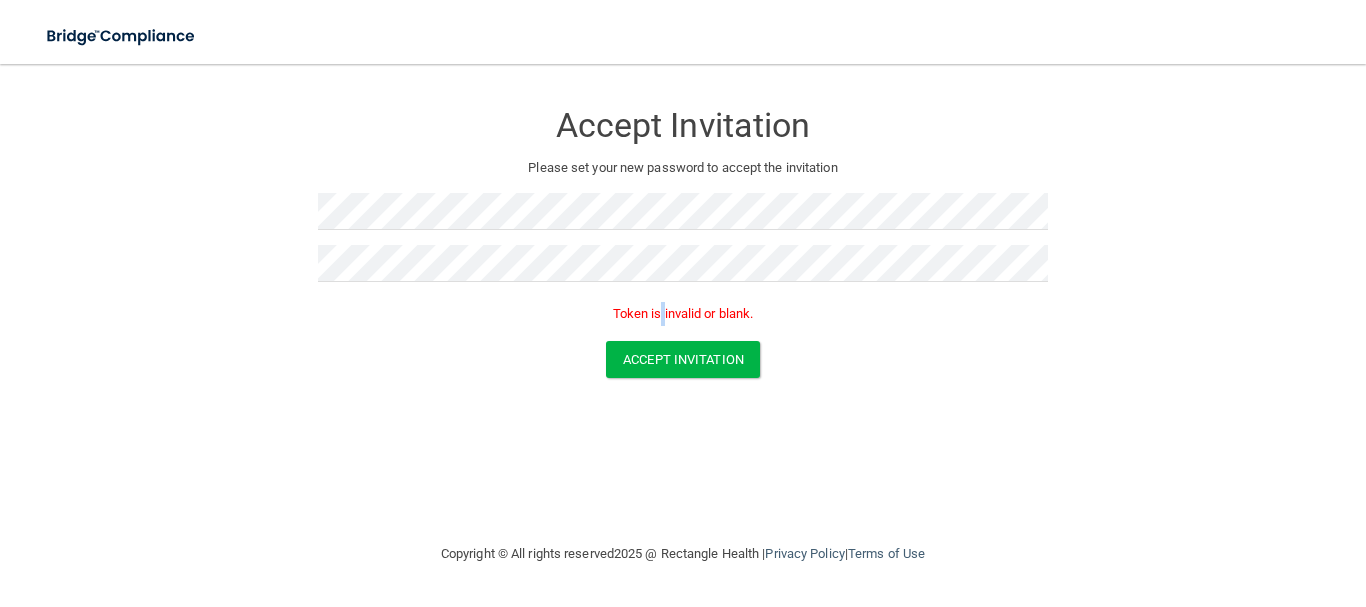 click on "Token is invalid or blank." at bounding box center [683, 314] 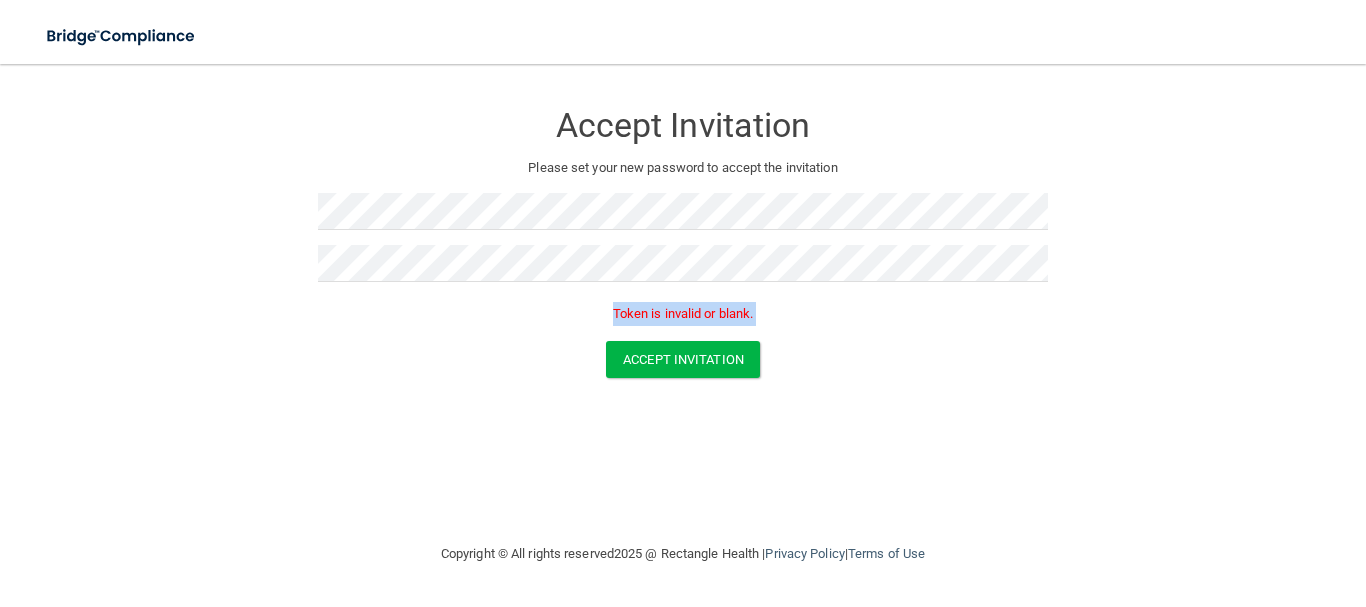 click on "Token is invalid or blank." at bounding box center [683, 314] 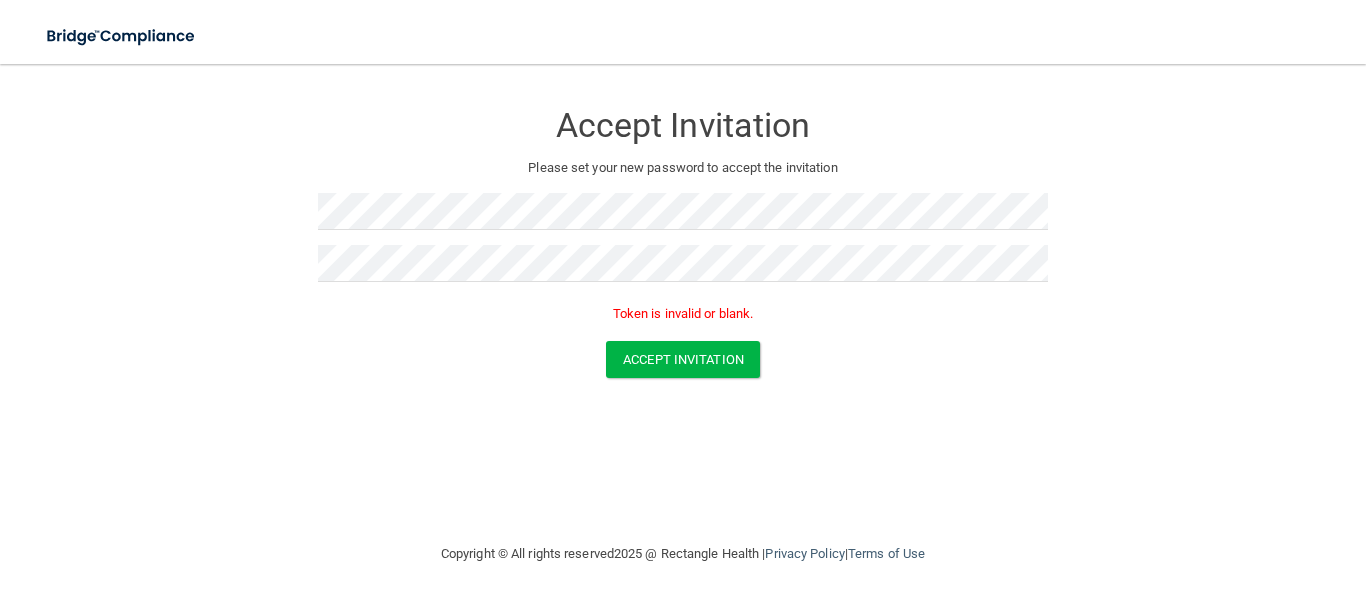click on "Please set your new password to accept the invitation" at bounding box center (683, 168) 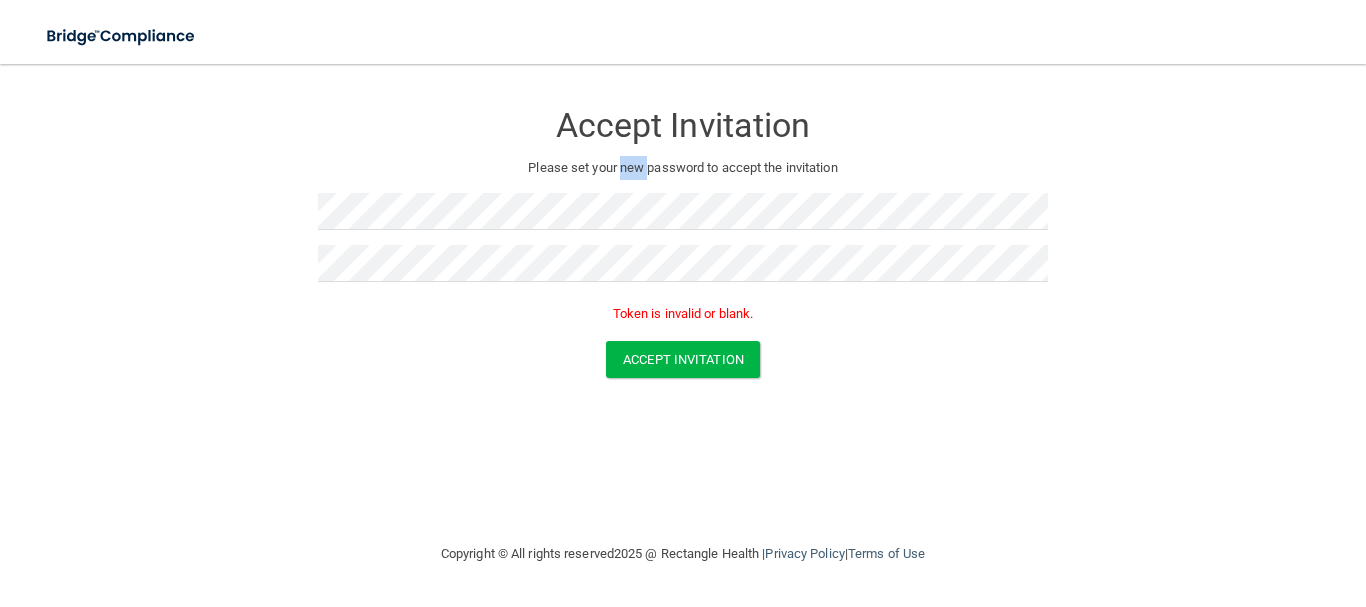 click on "Please set your new password to accept the invitation" at bounding box center [683, 168] 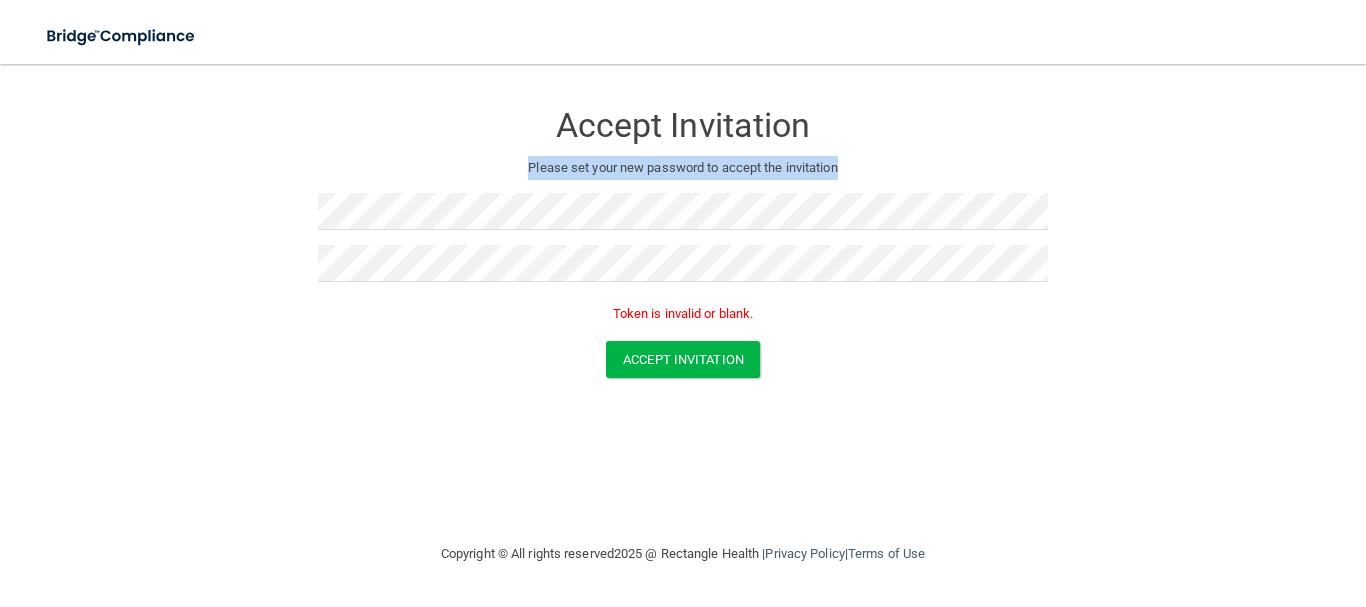click on "Please set your new password to accept the invitation" at bounding box center [683, 168] 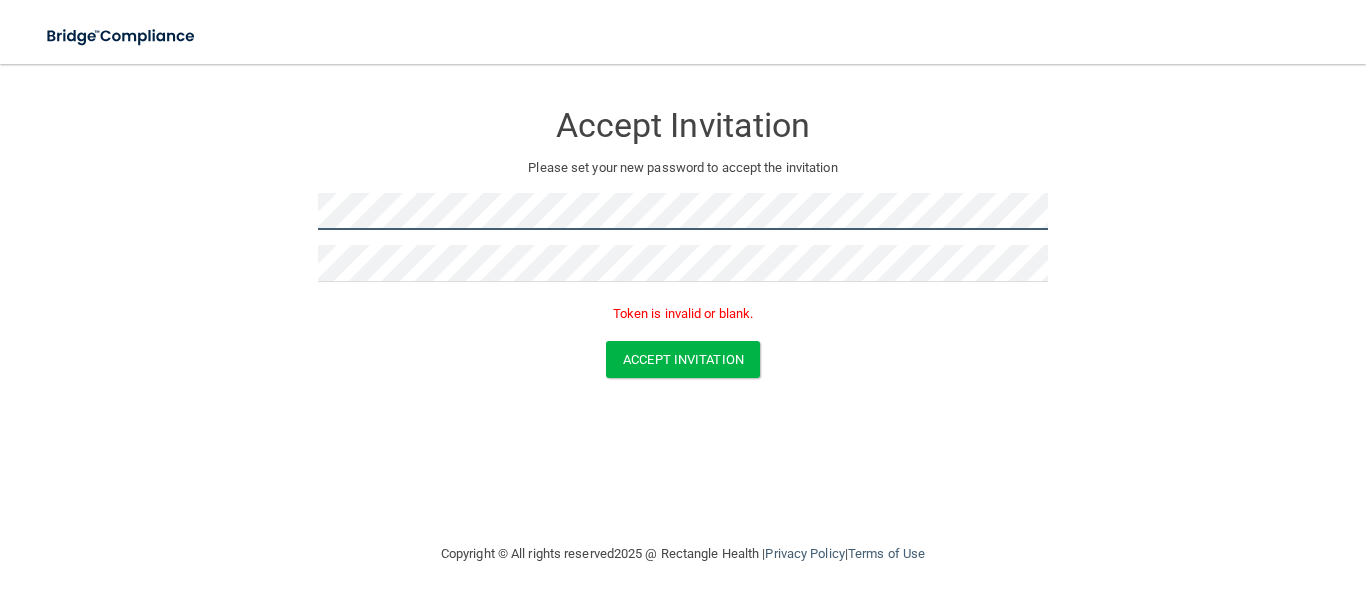 click at bounding box center [683, 219] 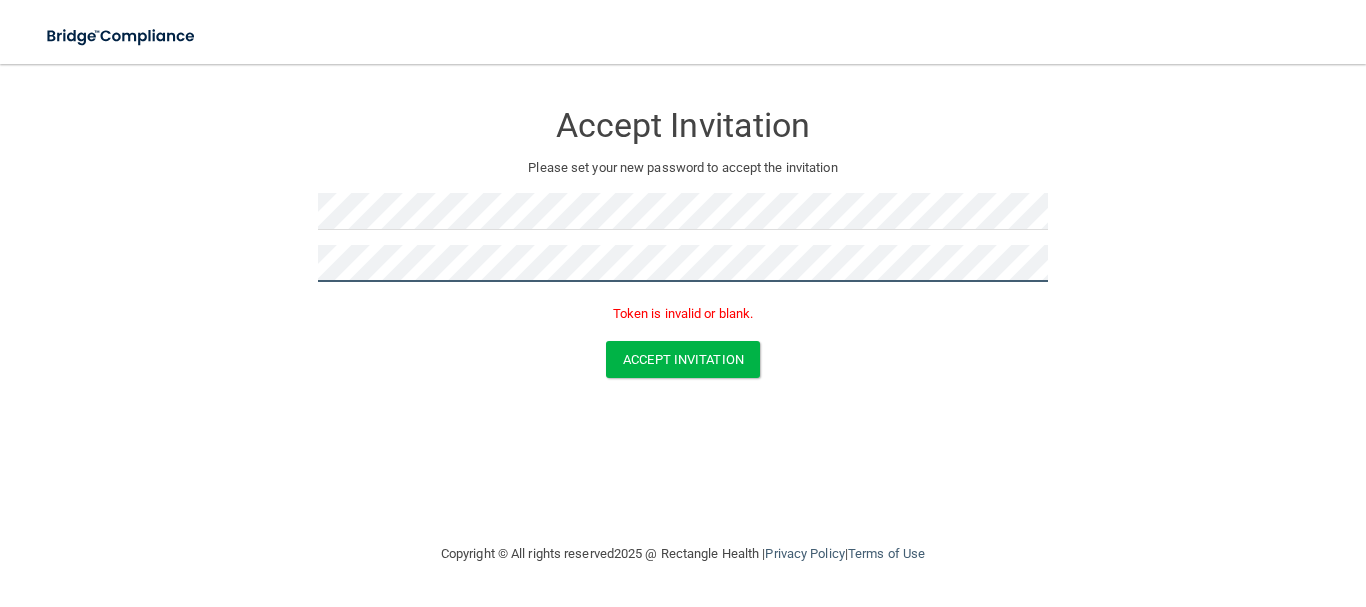 click on "Accept Invitation     Please set your new password to accept the invitation                                   Token is invalid or blank.               Accept Invitation              You have successfully accepted the invitation!   Click here to login ." at bounding box center [683, 243] 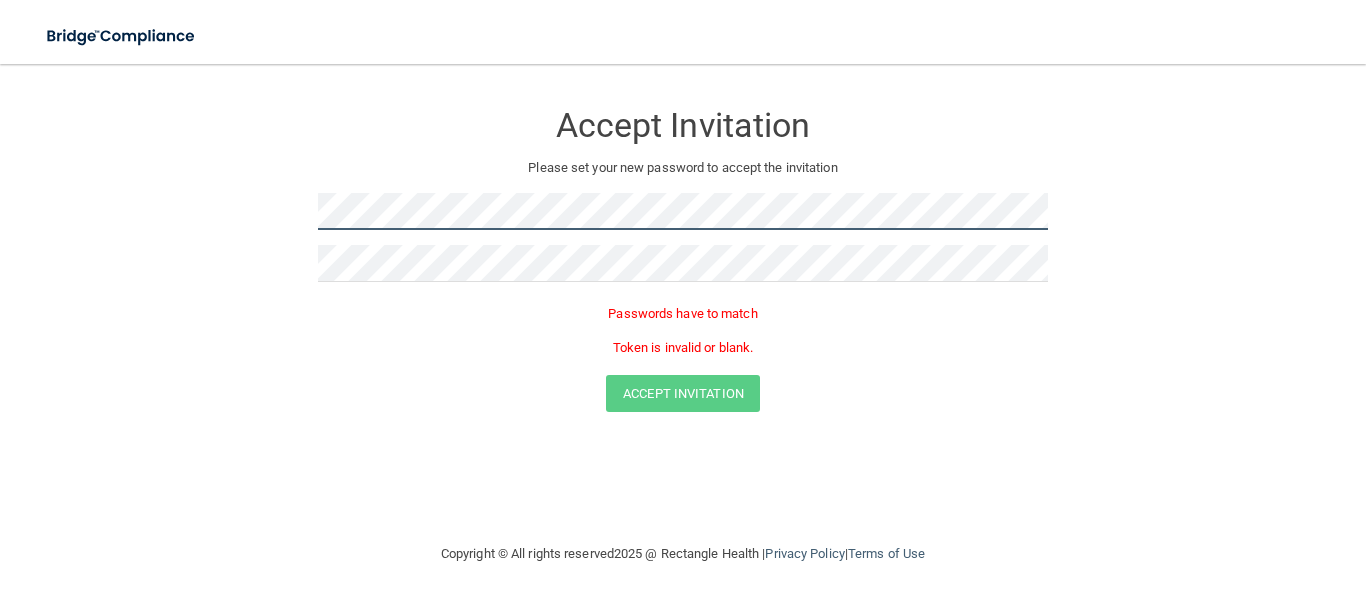 click on "Accept Invitation     Please set your new password to accept the invitation                               Passwords have to match     Token is invalid or blank.               Accept Invitation              You have successfully accepted the invitation!   Click here to login ." at bounding box center [683, 260] 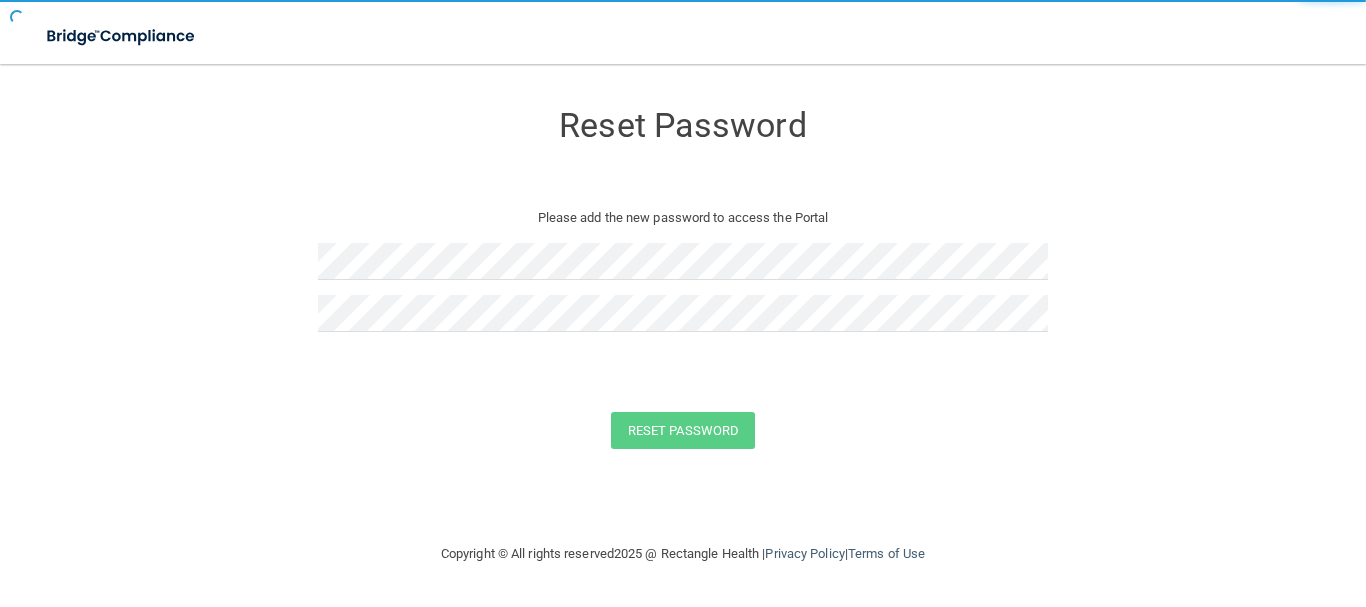 scroll, scrollTop: 0, scrollLeft: 0, axis: both 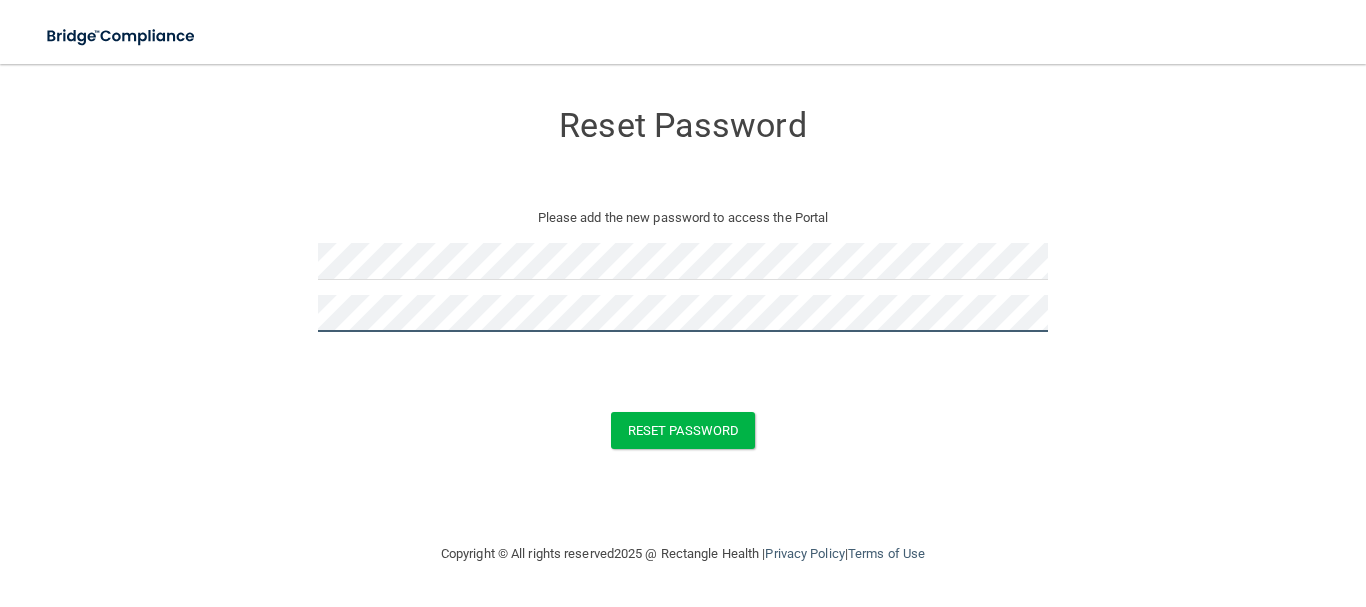 click on "Reset Password" at bounding box center (683, 430) 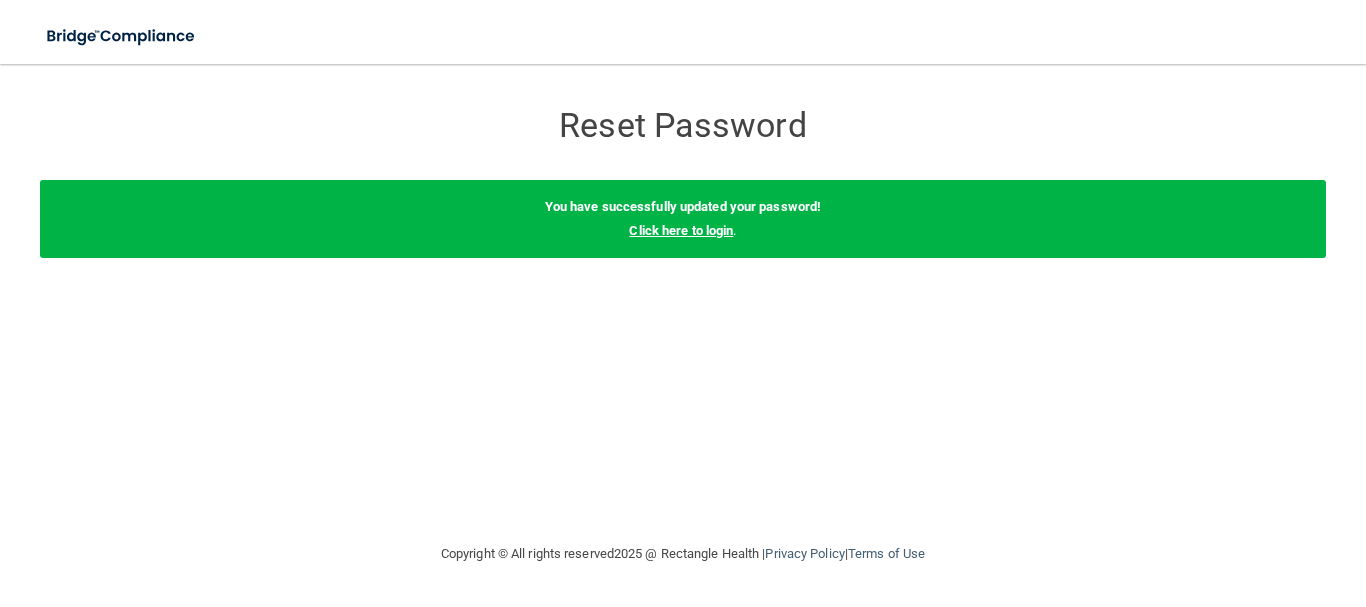 click on "Click here to login" at bounding box center (681, 230) 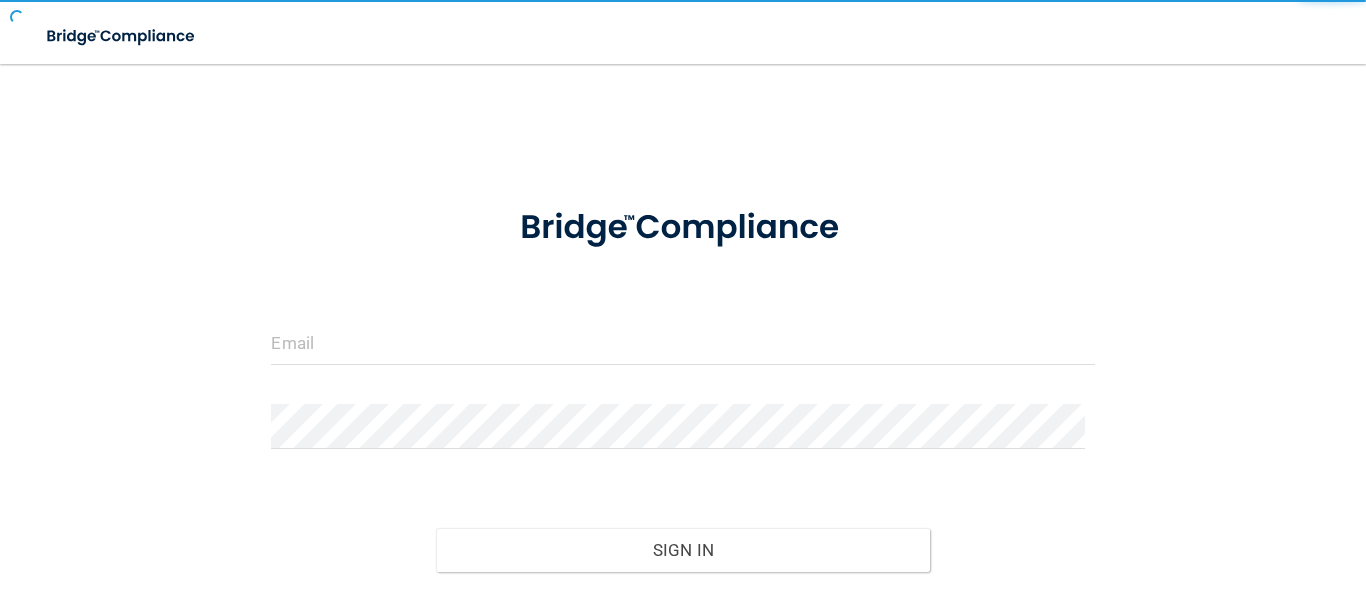 click at bounding box center (683, 228) 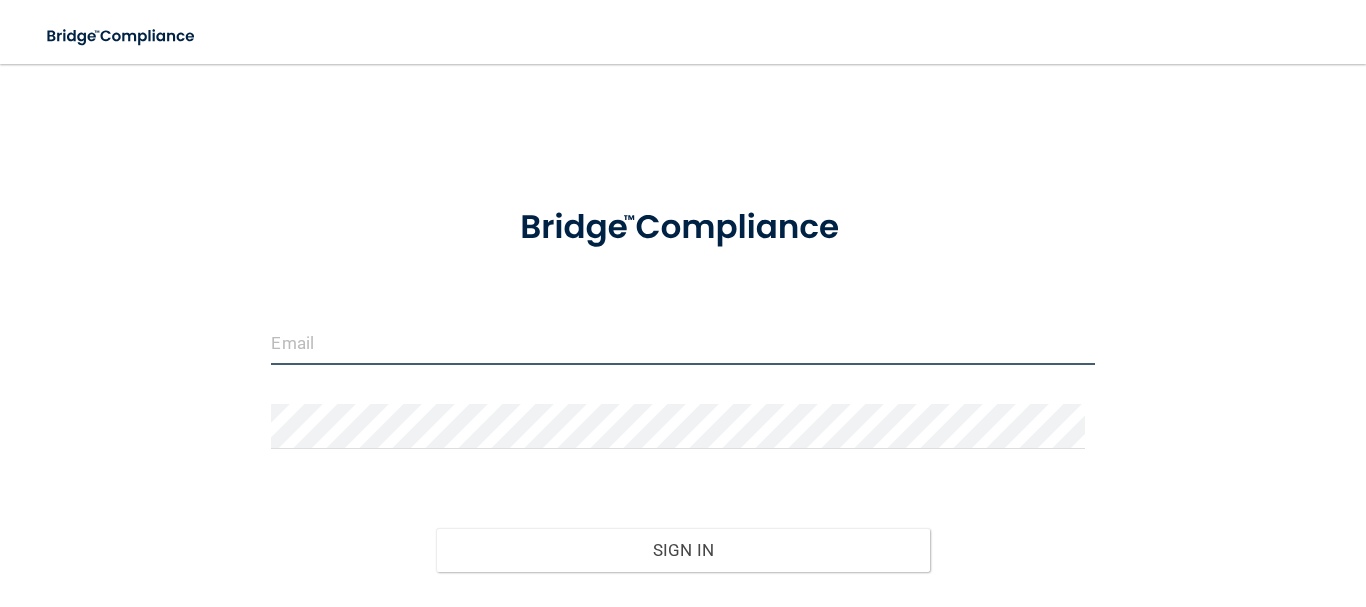 click at bounding box center (682, 342) 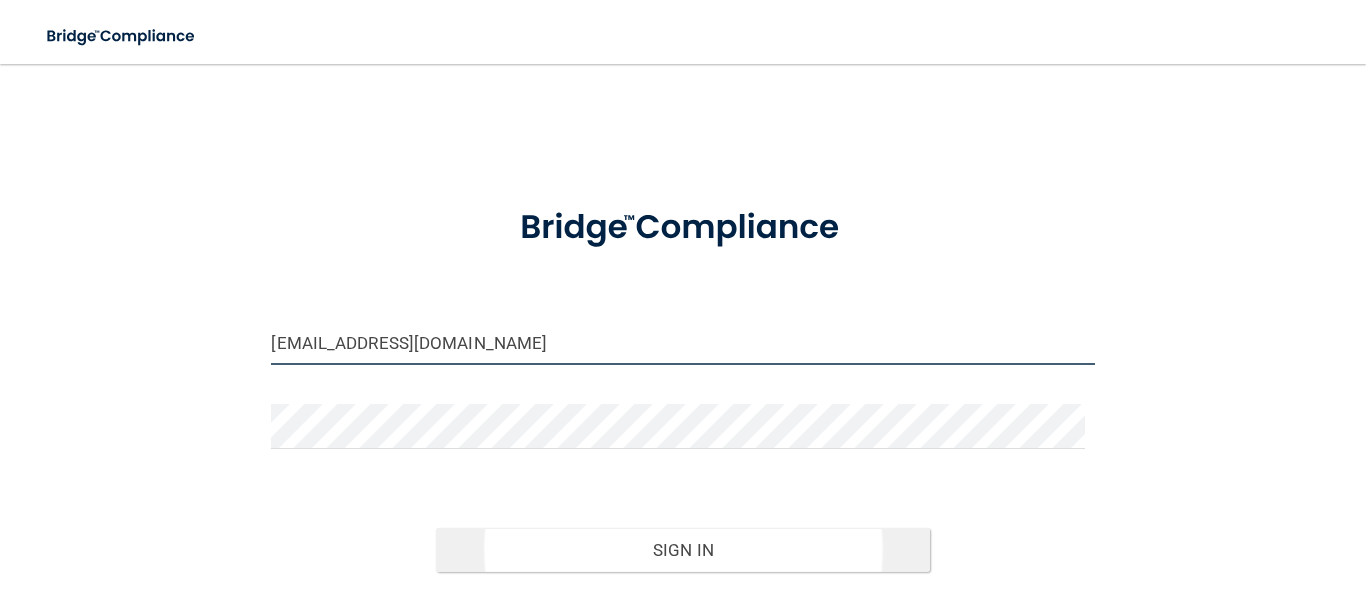 type on "[EMAIL_ADDRESS][DOMAIN_NAME]" 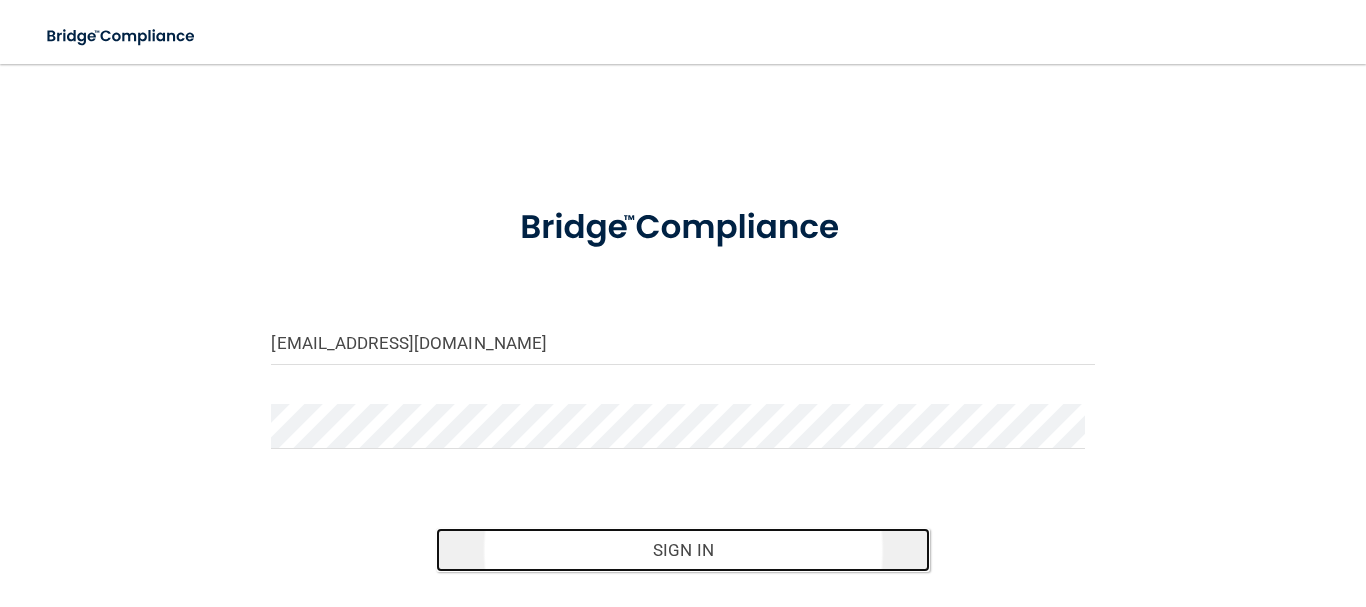 click on "Sign In" at bounding box center (683, 550) 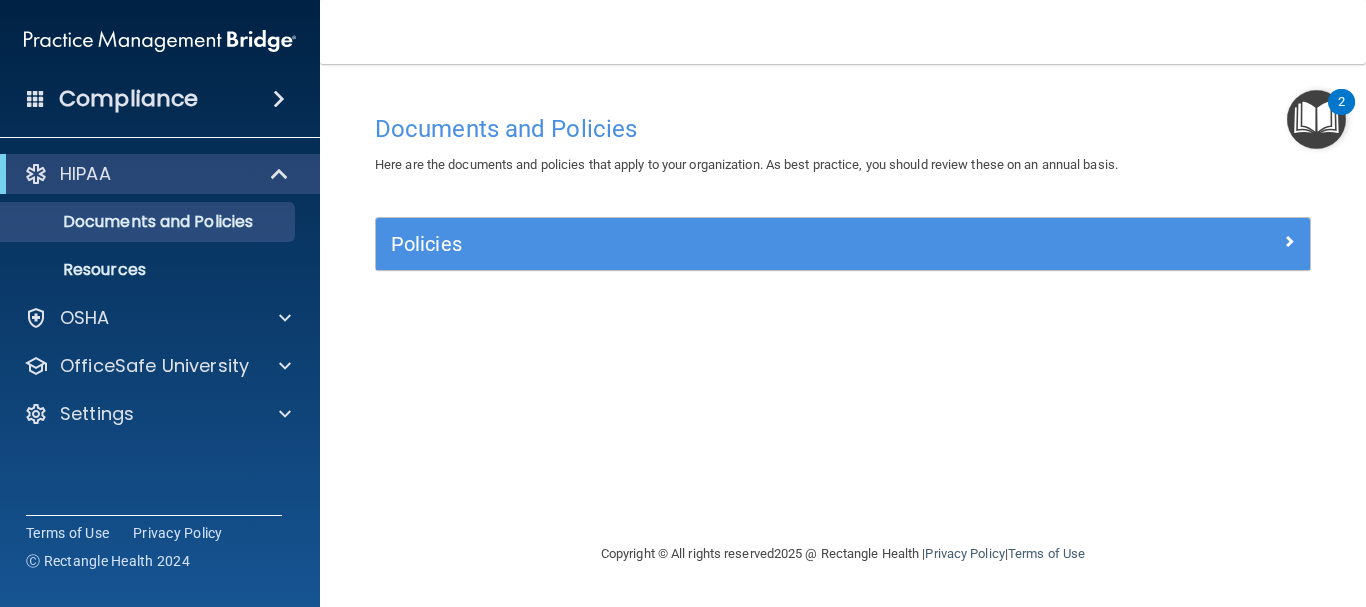 click at bounding box center (1316, 119) 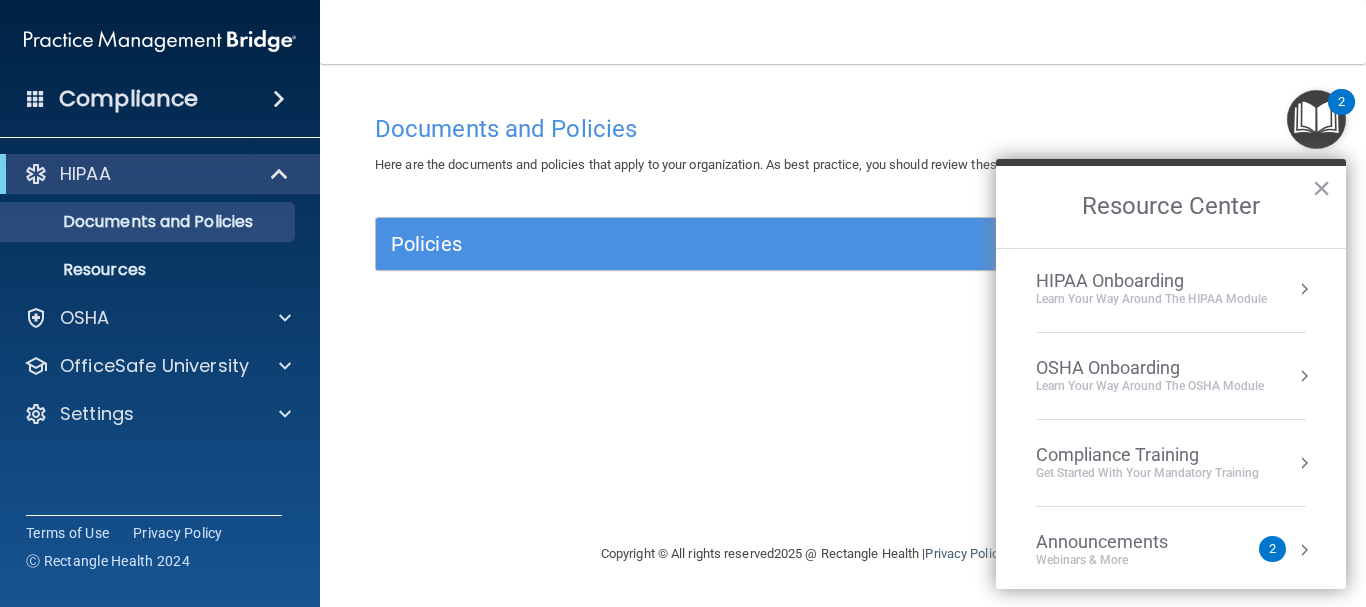 scroll, scrollTop: 0, scrollLeft: 0, axis: both 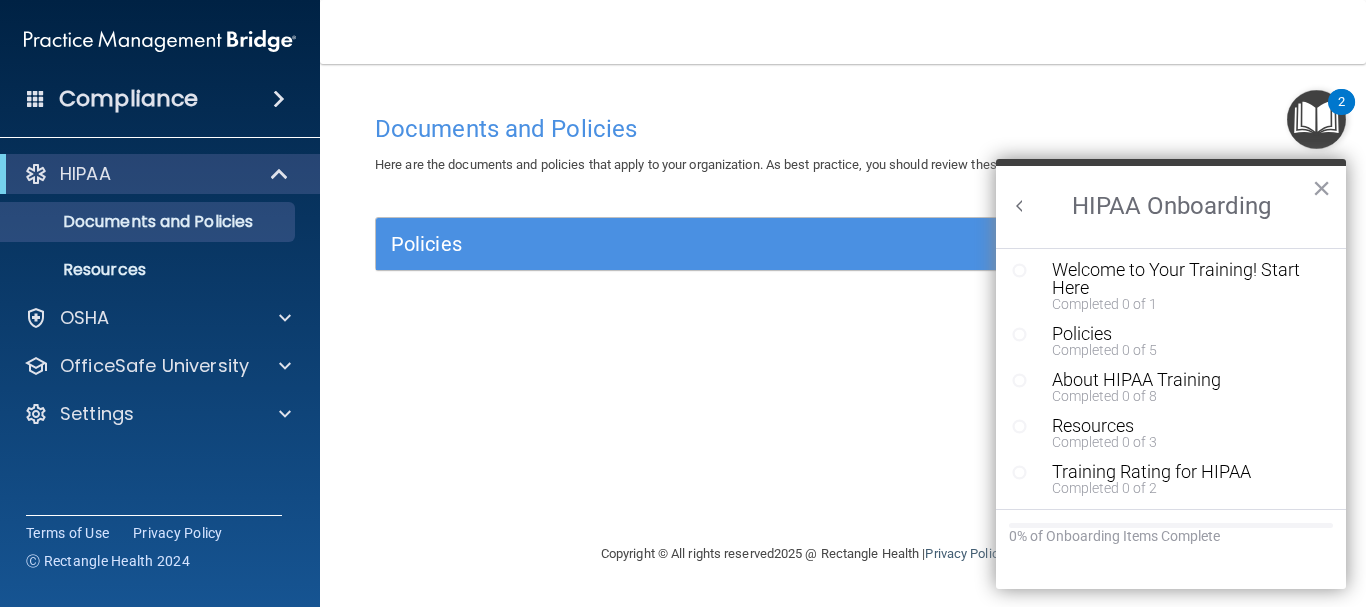 click 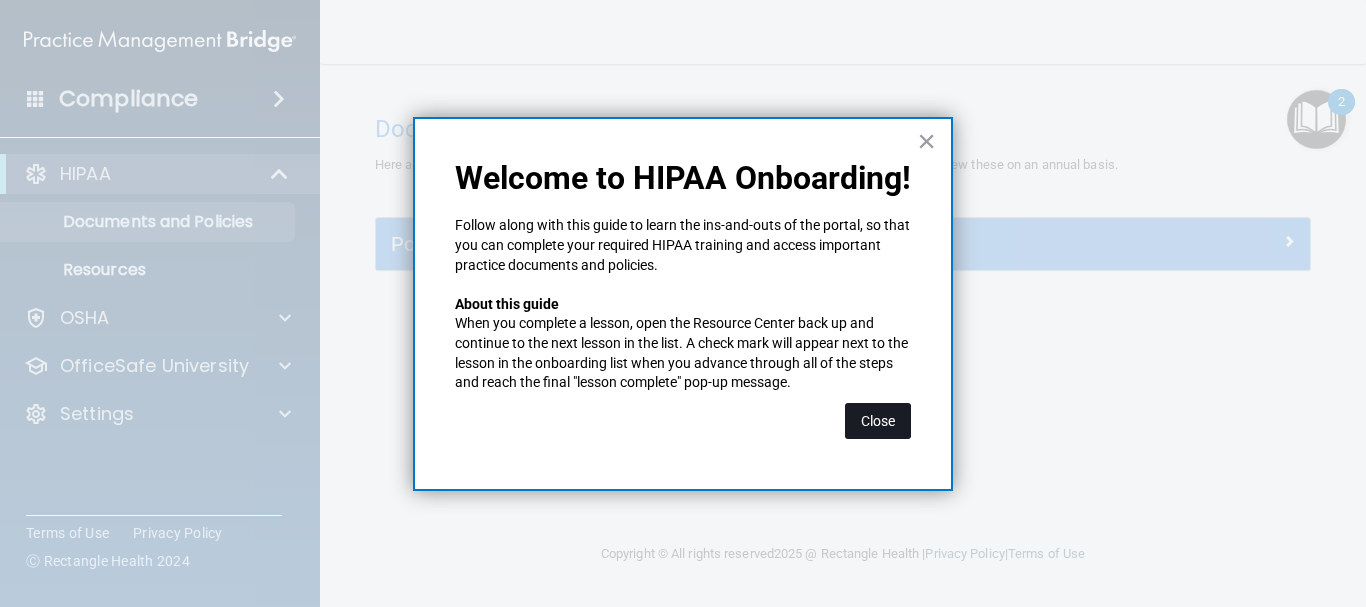 click on "Close" at bounding box center (878, 421) 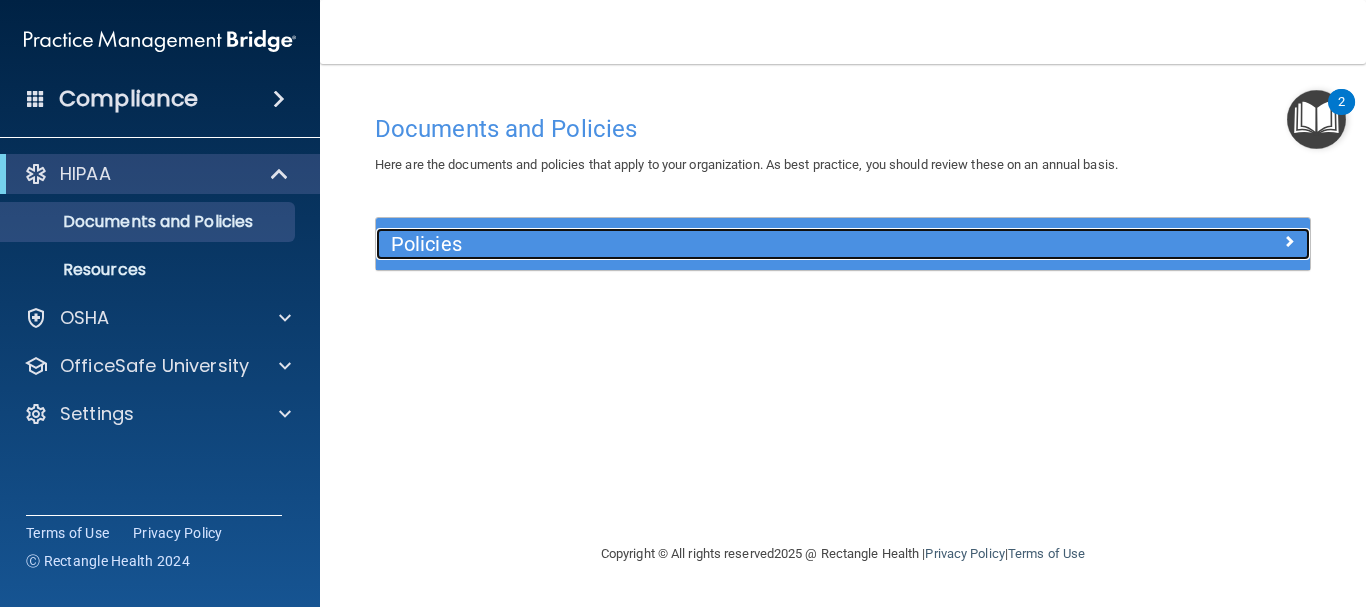 click at bounding box center [1194, 240] 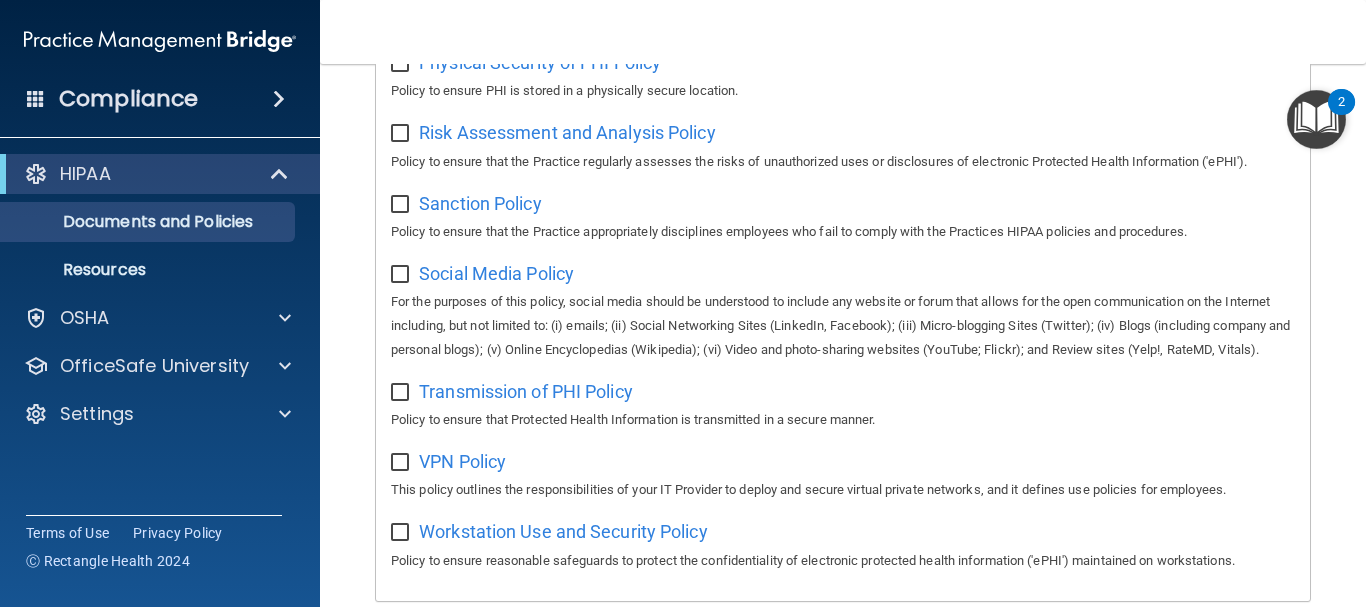 scroll, scrollTop: 1545, scrollLeft: 0, axis: vertical 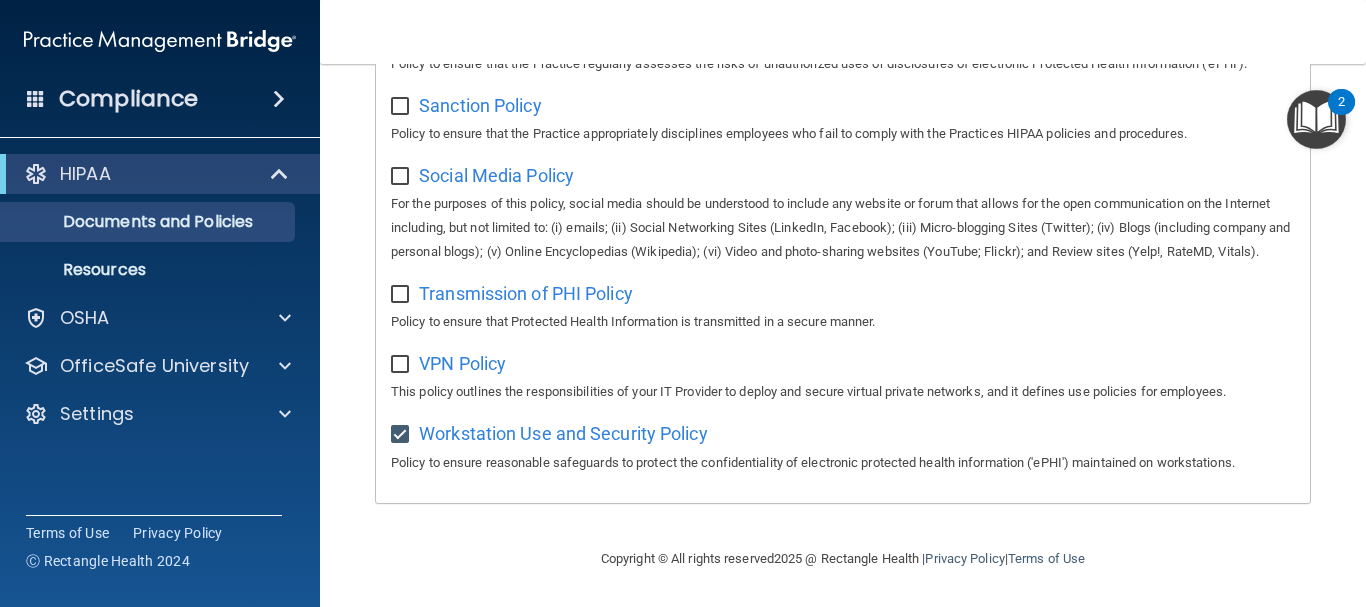click at bounding box center [402, 365] 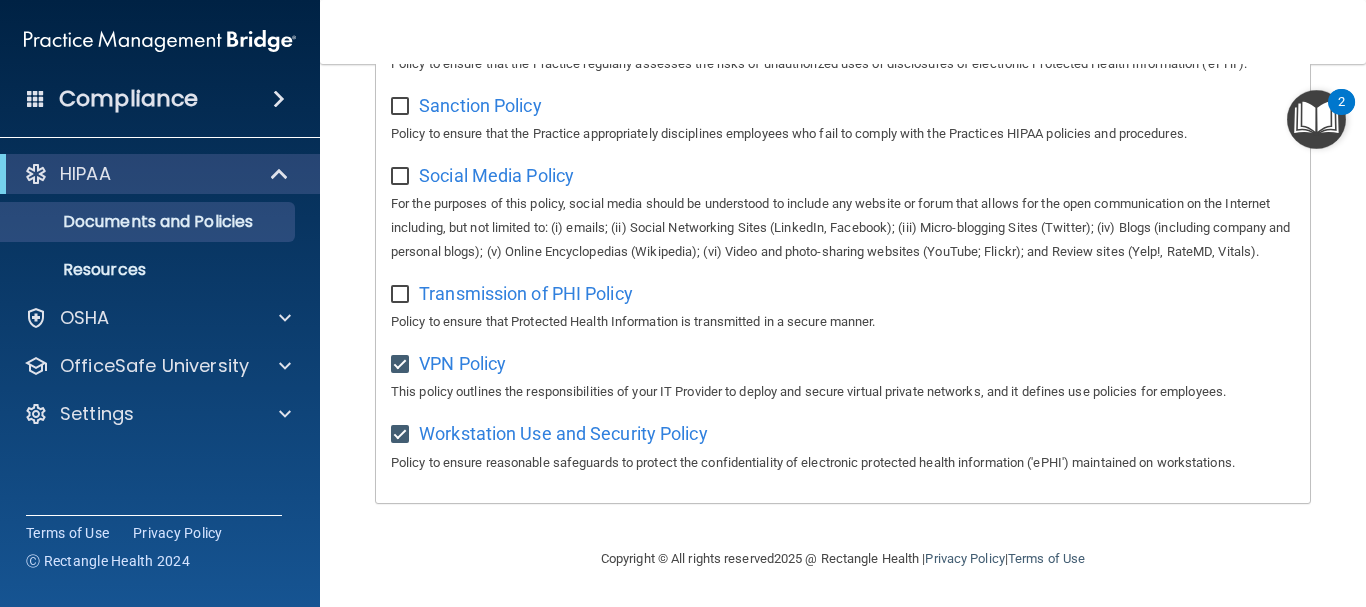 click at bounding box center (402, 295) 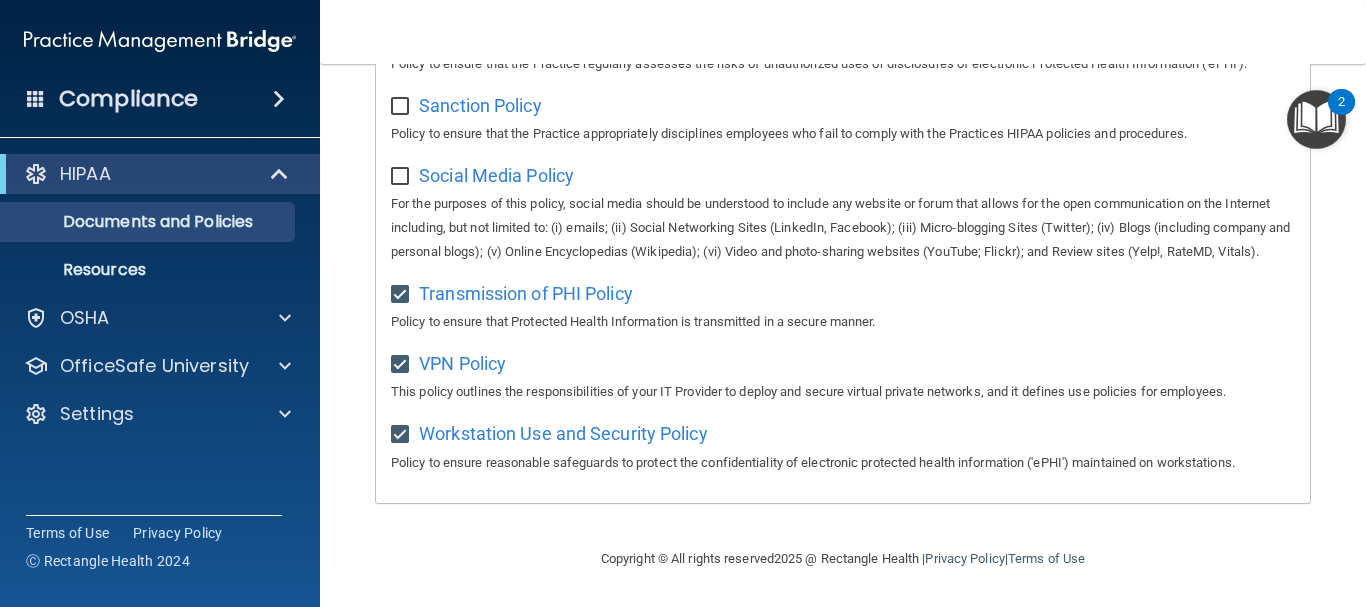 click at bounding box center [402, 177] 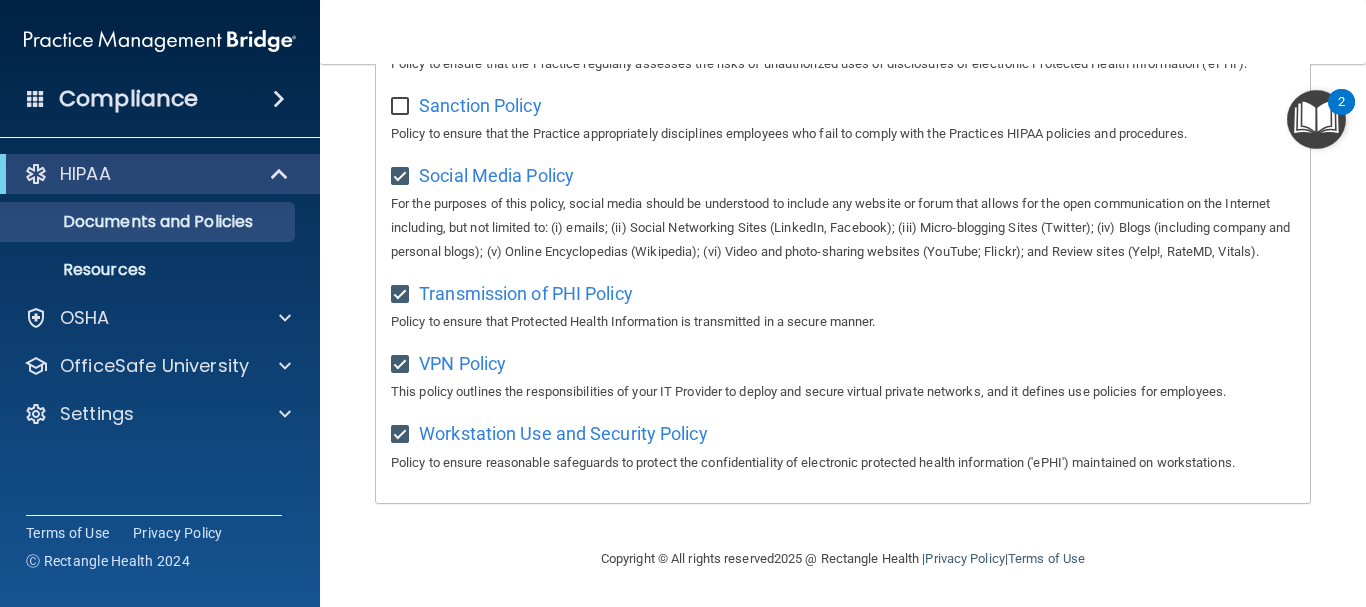 click at bounding box center [402, 107] 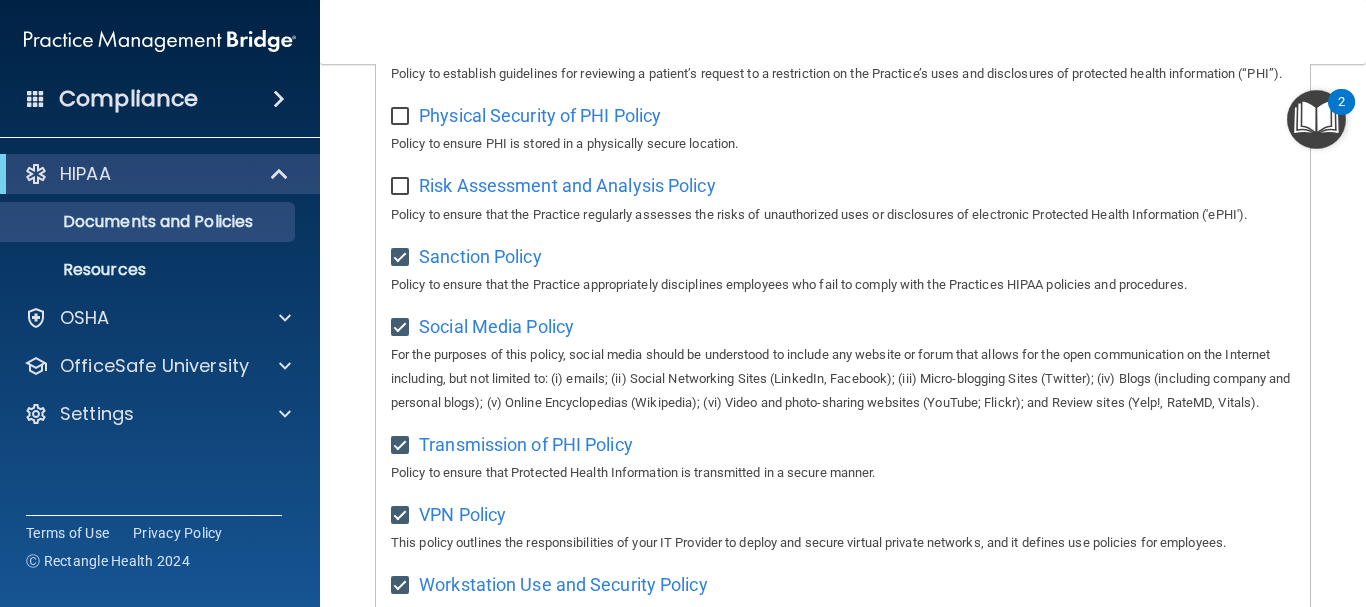 scroll, scrollTop: 1345, scrollLeft: 0, axis: vertical 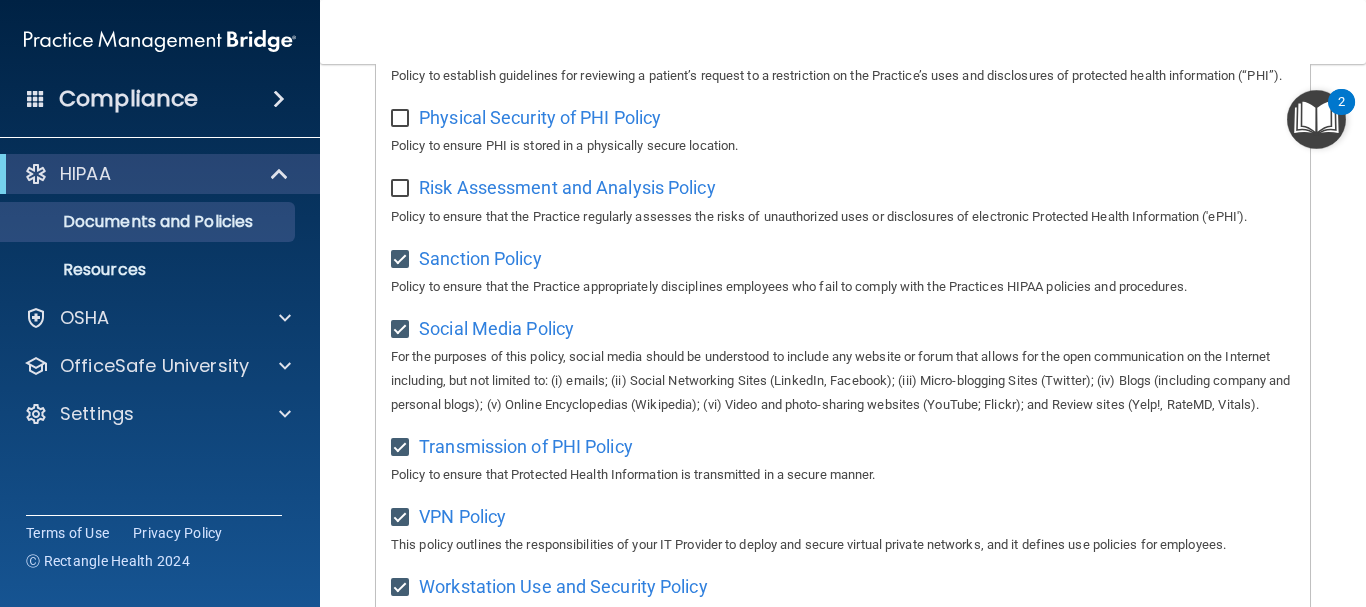 click at bounding box center (402, 189) 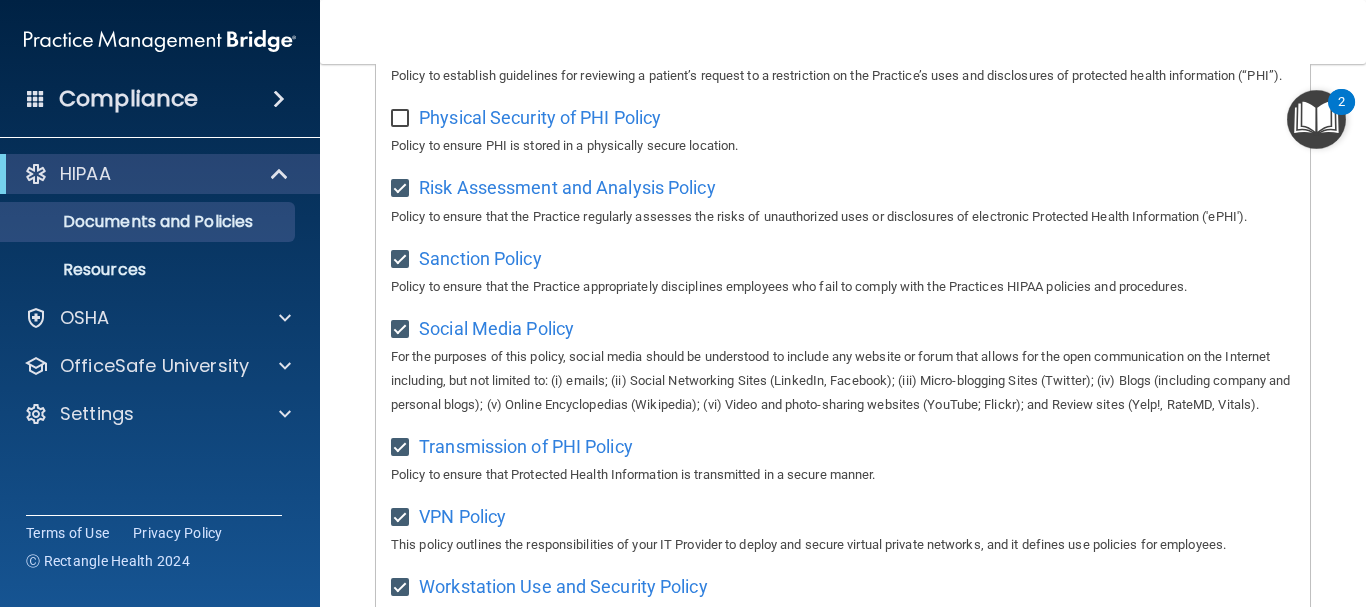 click at bounding box center [402, 119] 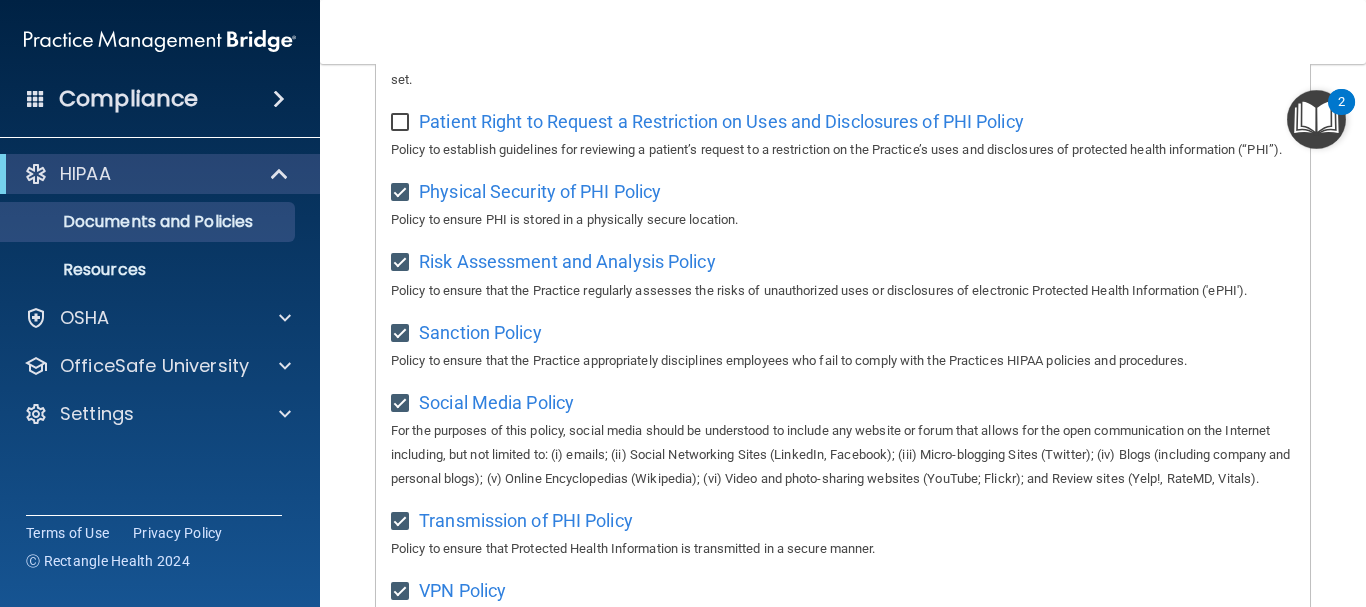 scroll, scrollTop: 1145, scrollLeft: 0, axis: vertical 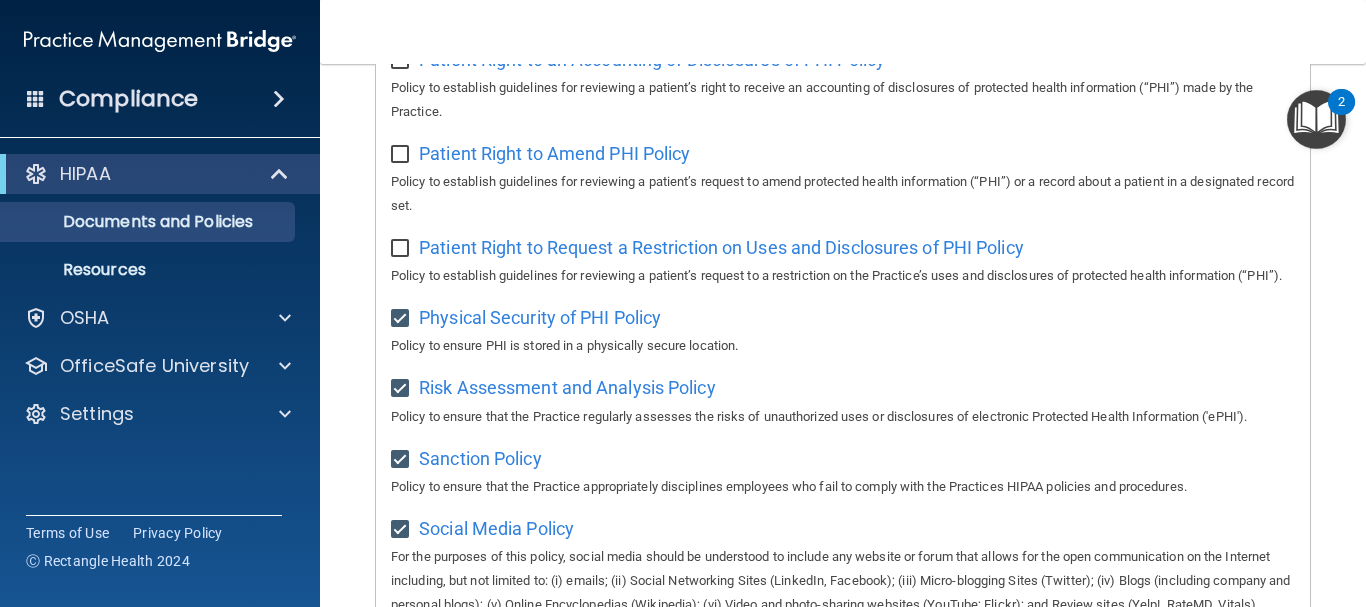 click at bounding box center (402, 249) 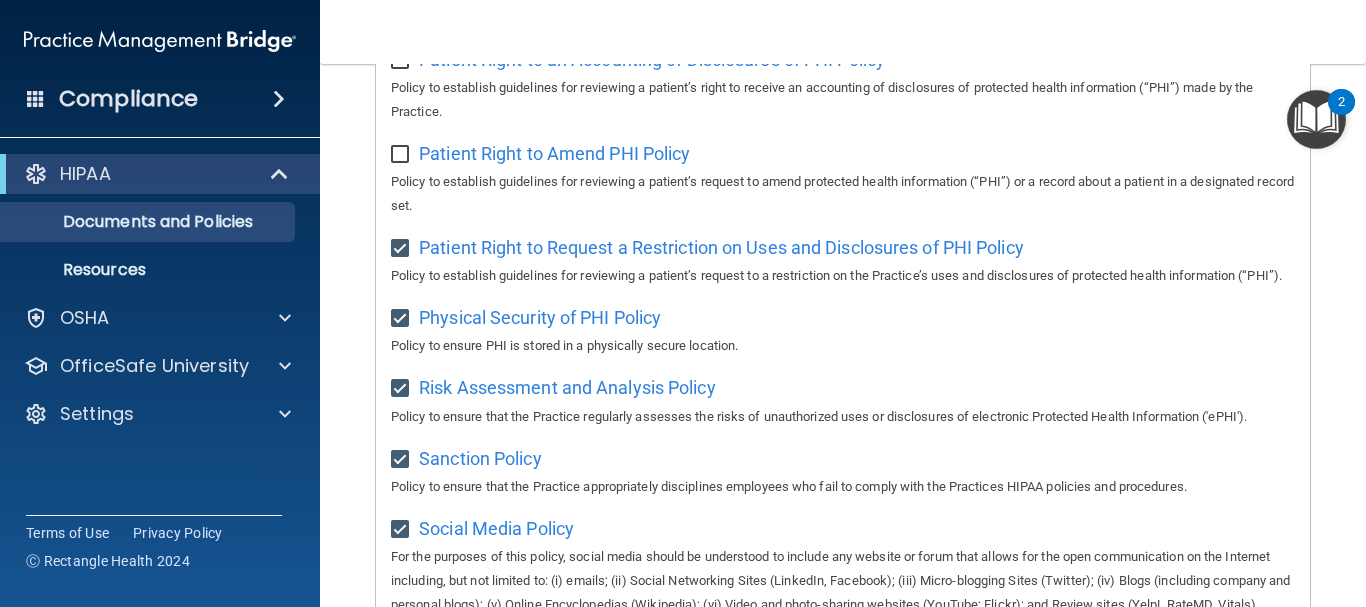 click at bounding box center [402, 155] 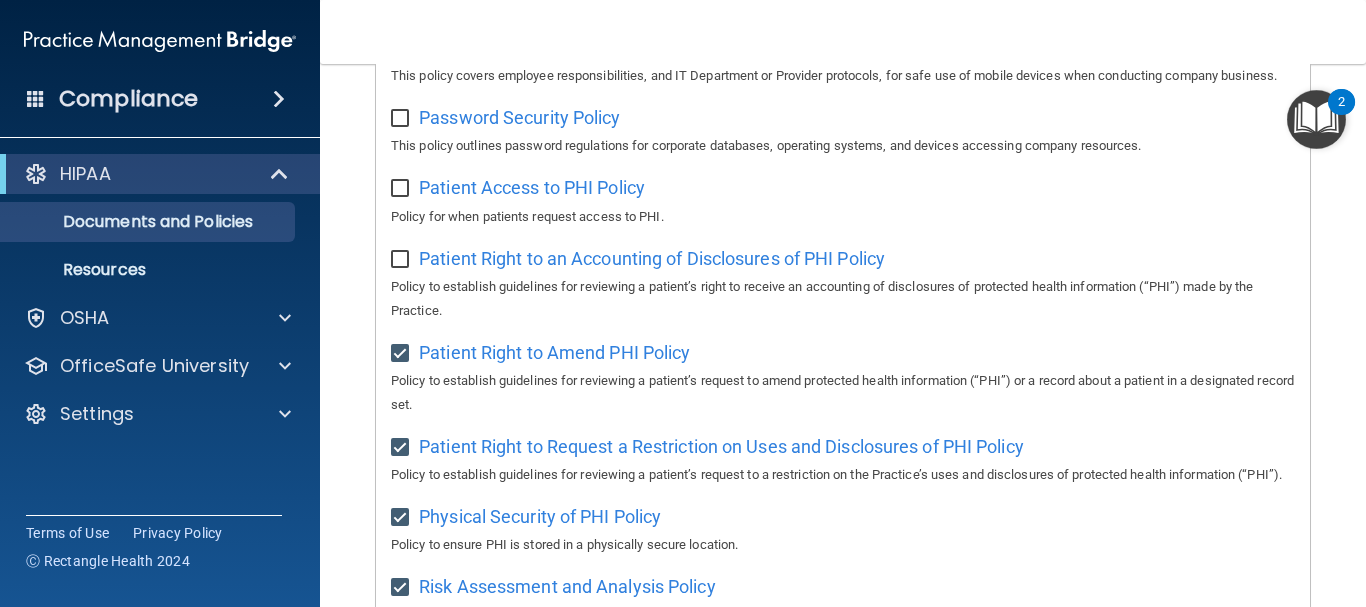 scroll, scrollTop: 945, scrollLeft: 0, axis: vertical 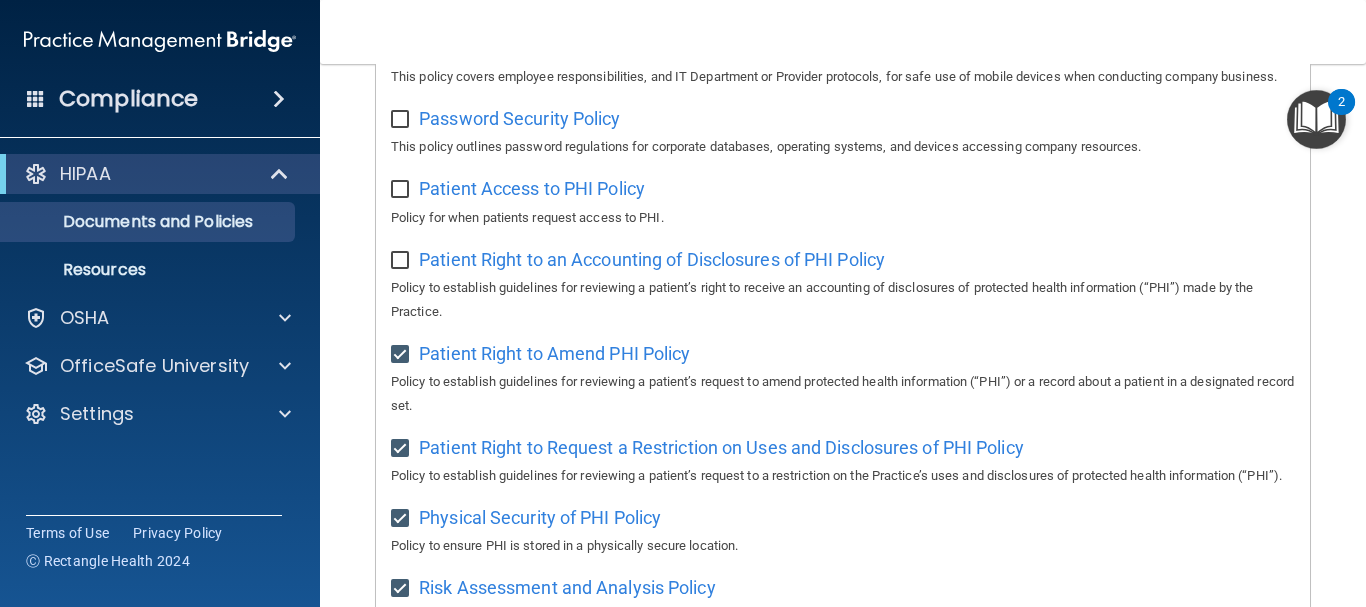 click at bounding box center (402, 261) 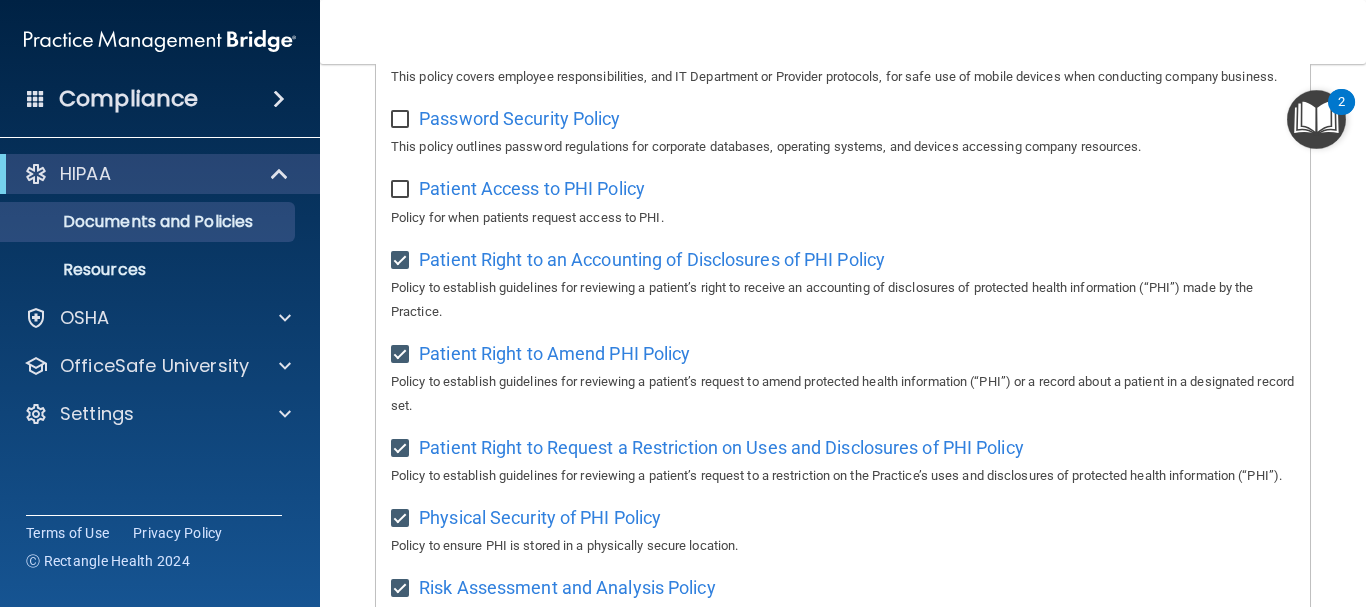 click at bounding box center (402, 190) 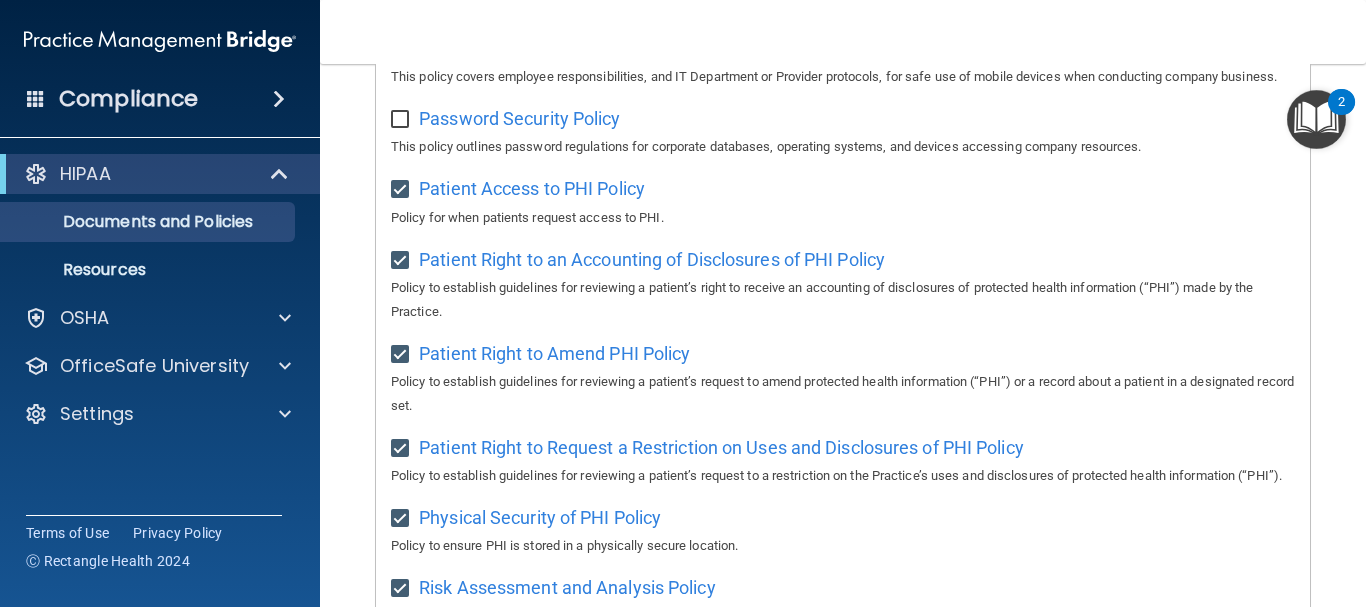click at bounding box center [402, 120] 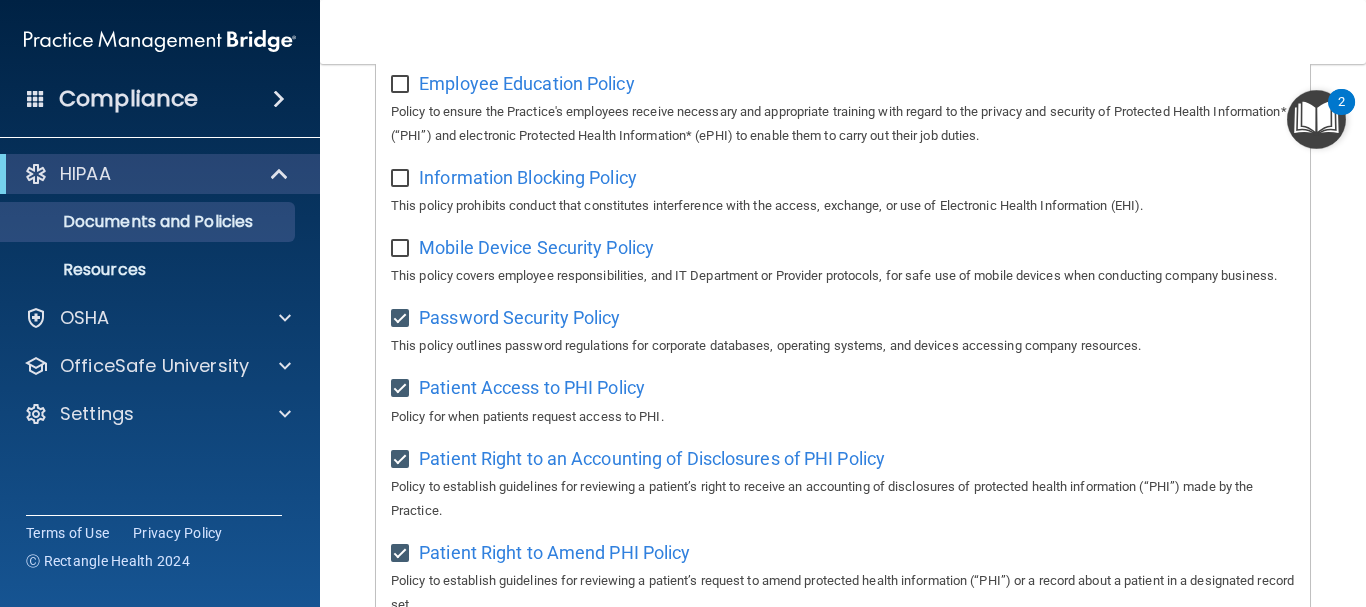 scroll, scrollTop: 745, scrollLeft: 0, axis: vertical 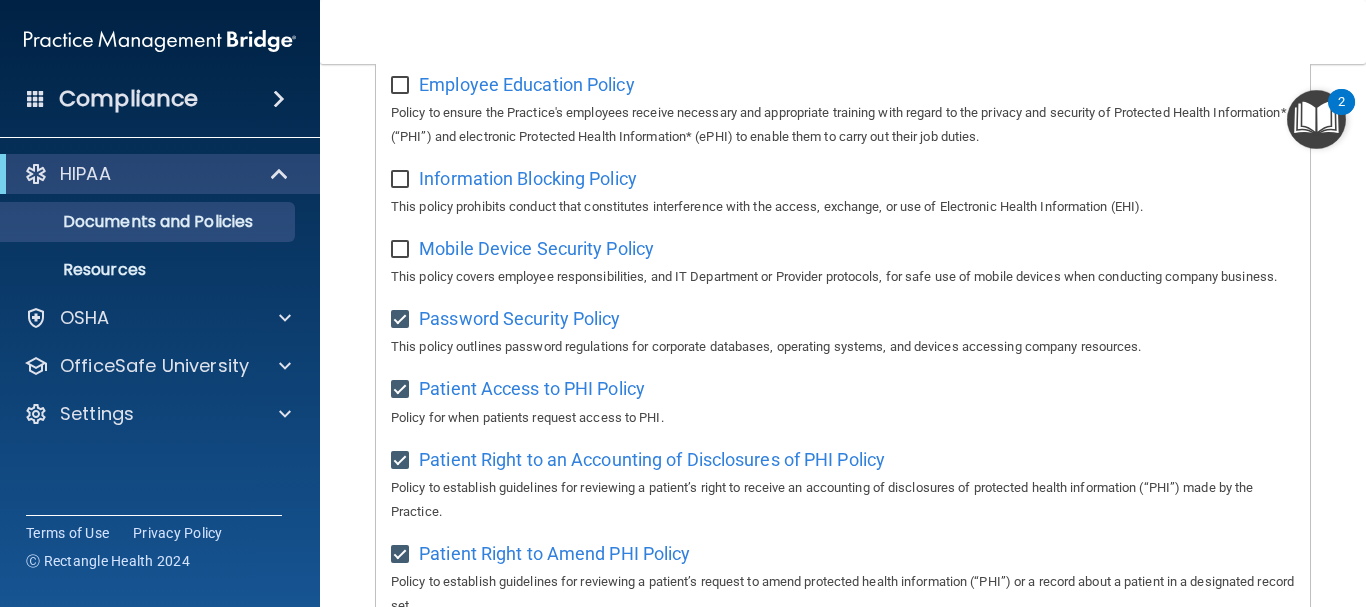 click at bounding box center [402, 250] 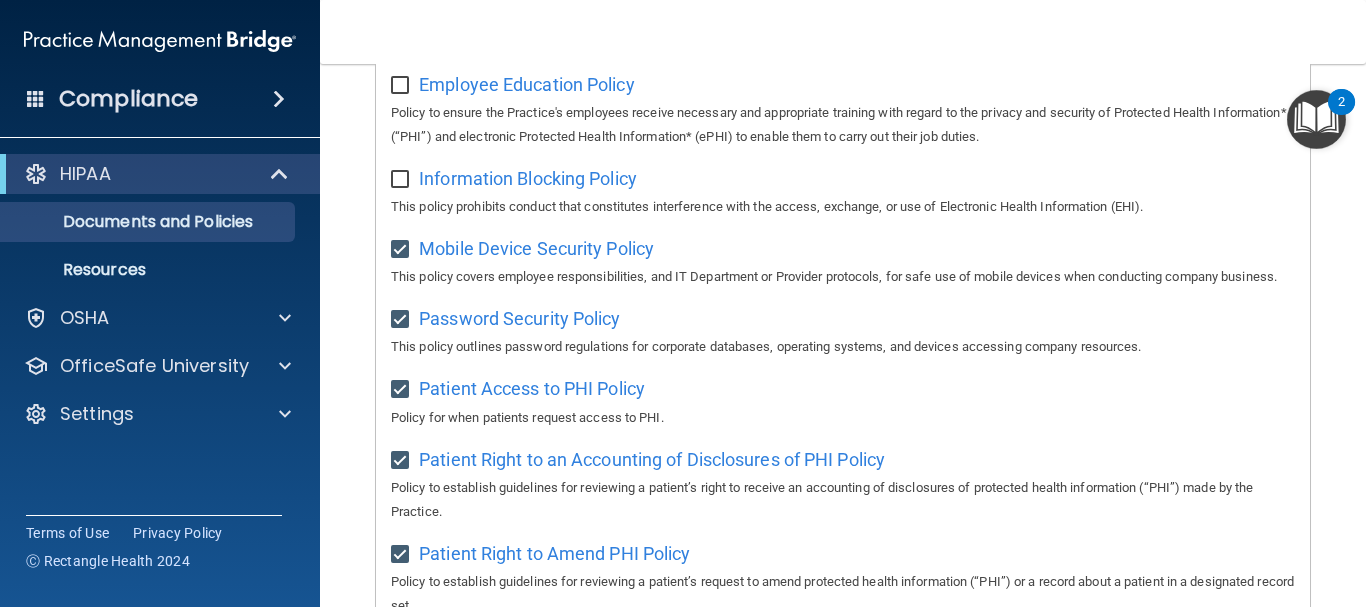 click at bounding box center [402, 180] 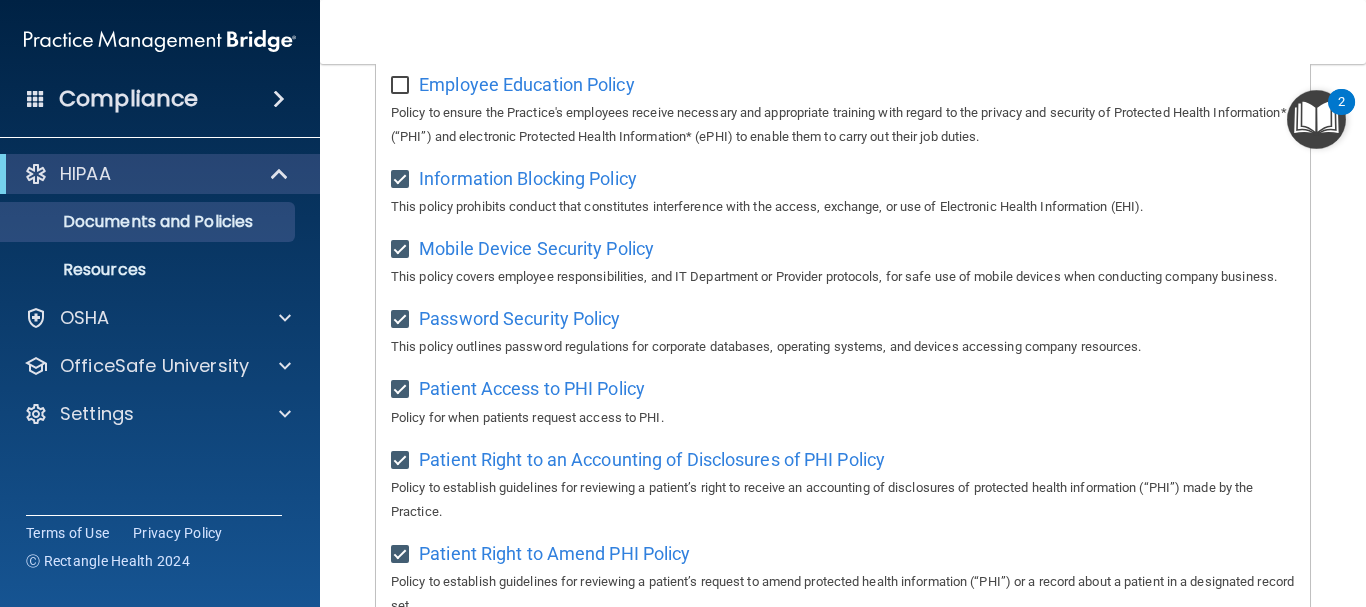 click at bounding box center (402, 86) 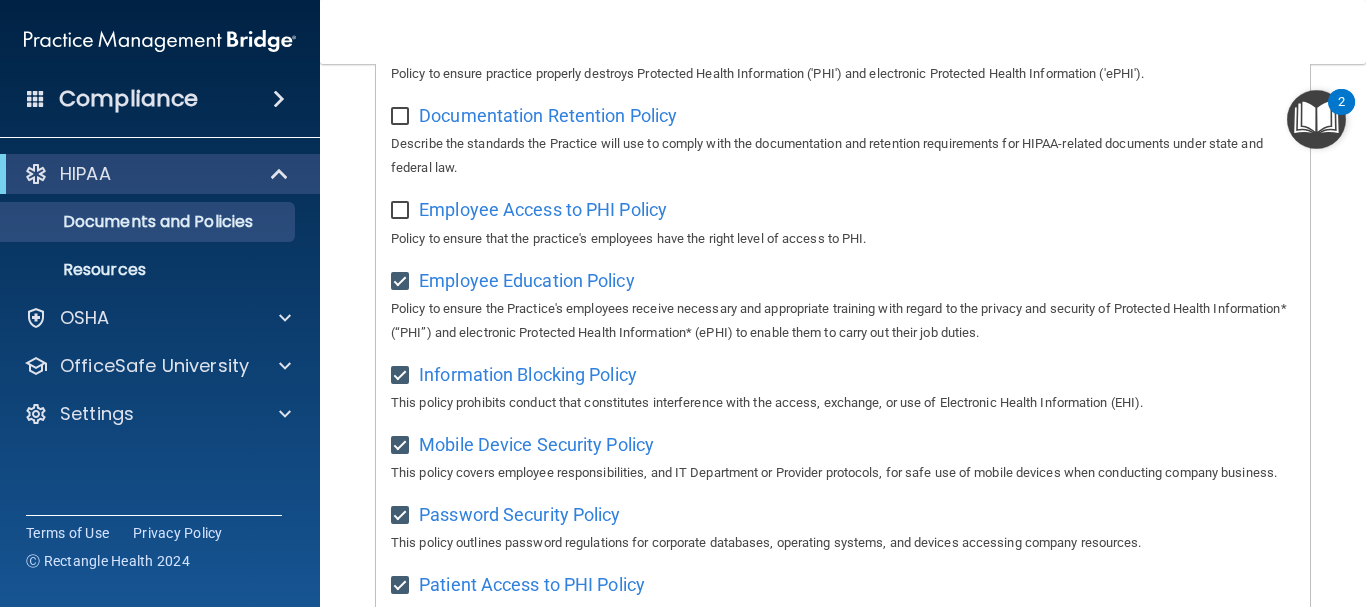scroll, scrollTop: 545, scrollLeft: 0, axis: vertical 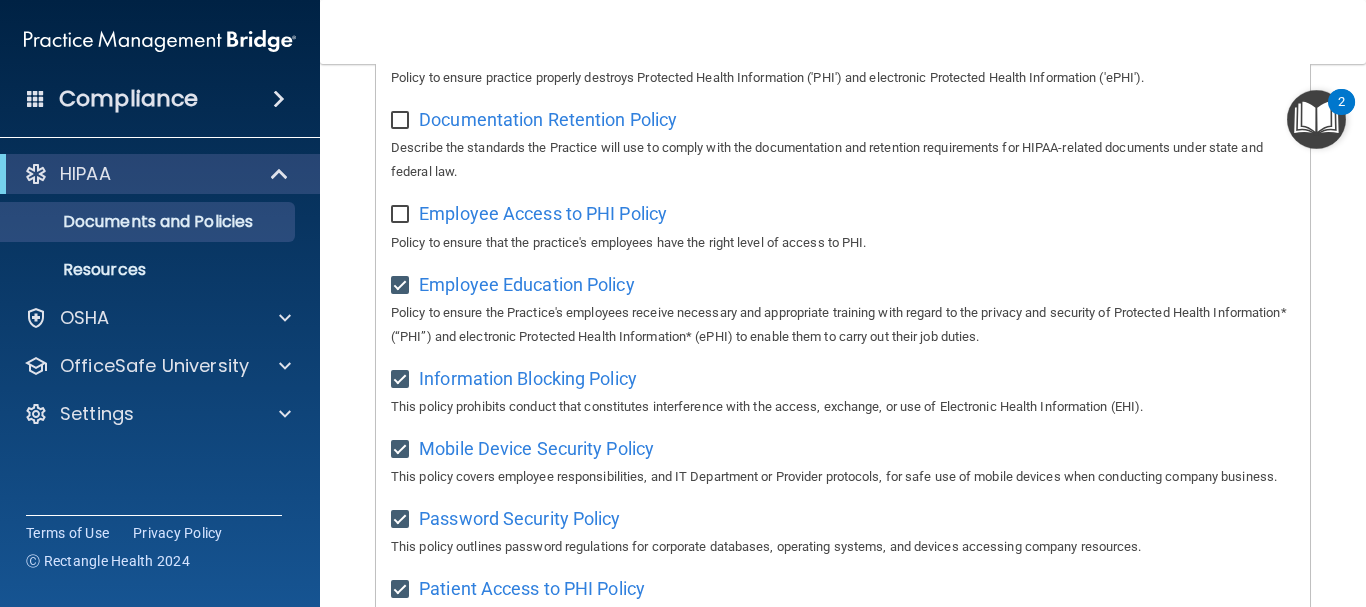 click at bounding box center [402, 215] 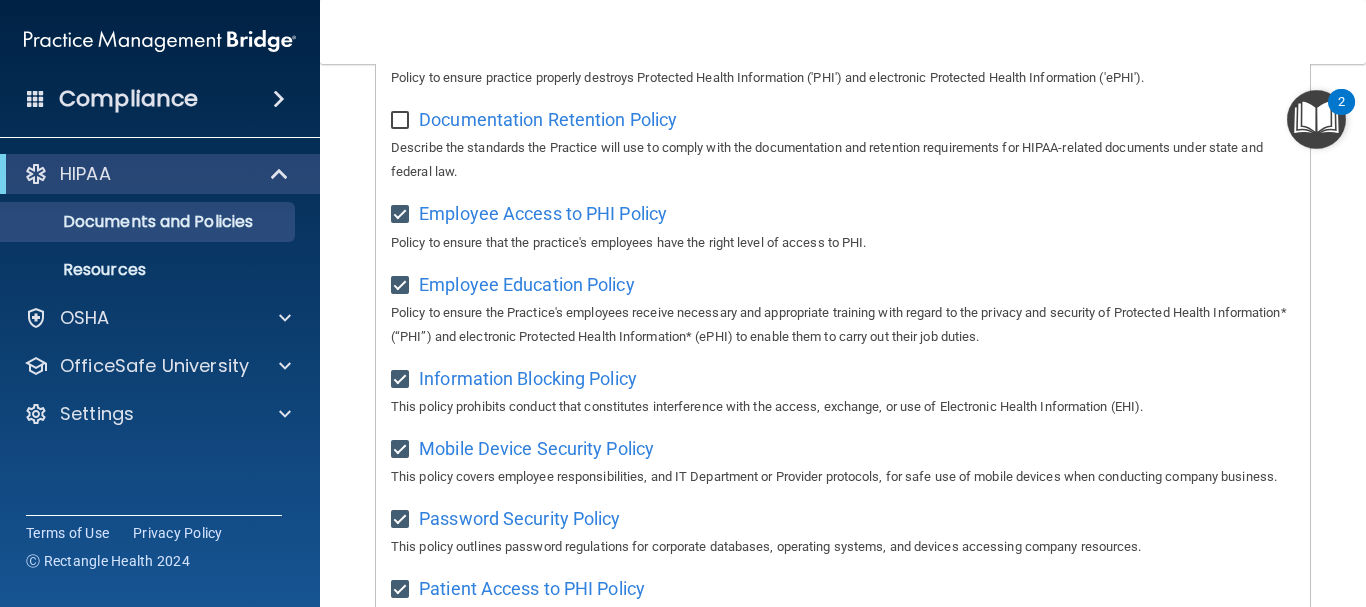 click at bounding box center (402, 121) 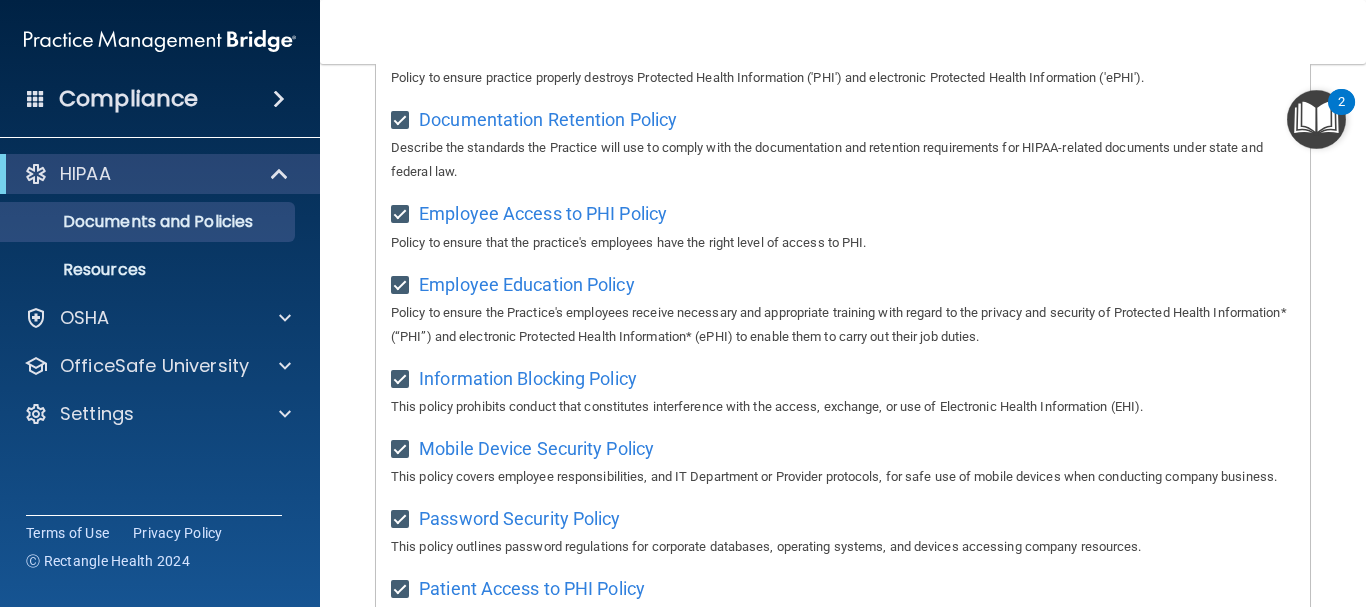scroll, scrollTop: 345, scrollLeft: 0, axis: vertical 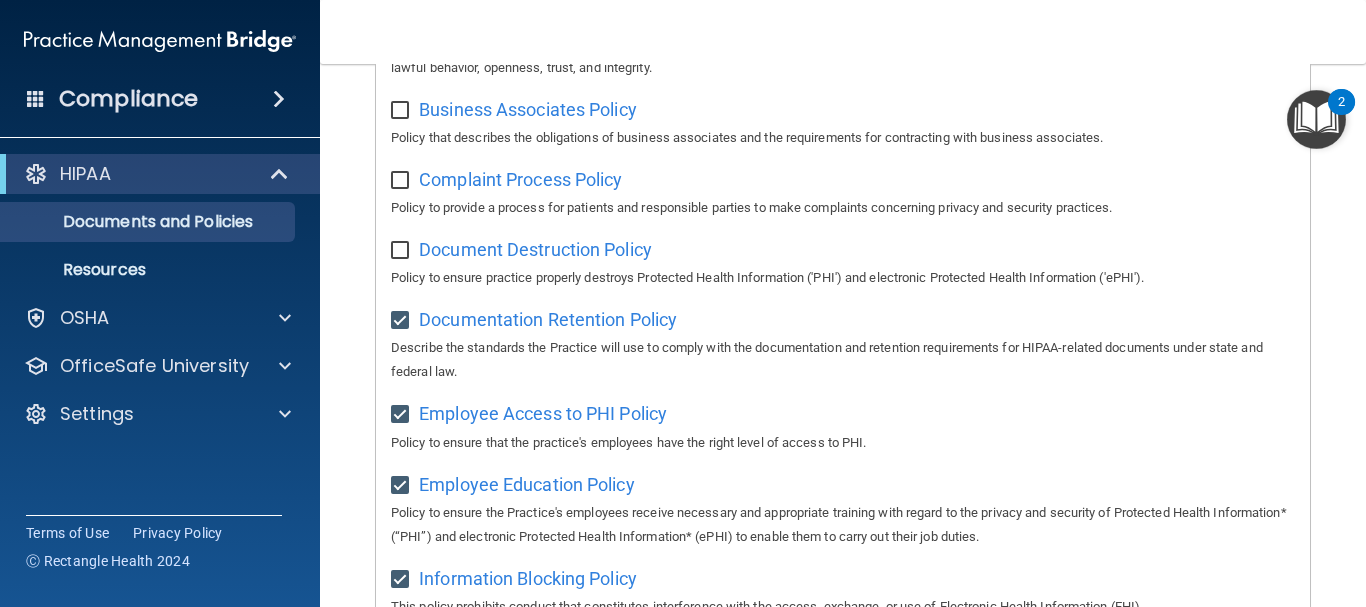 click at bounding box center [402, 251] 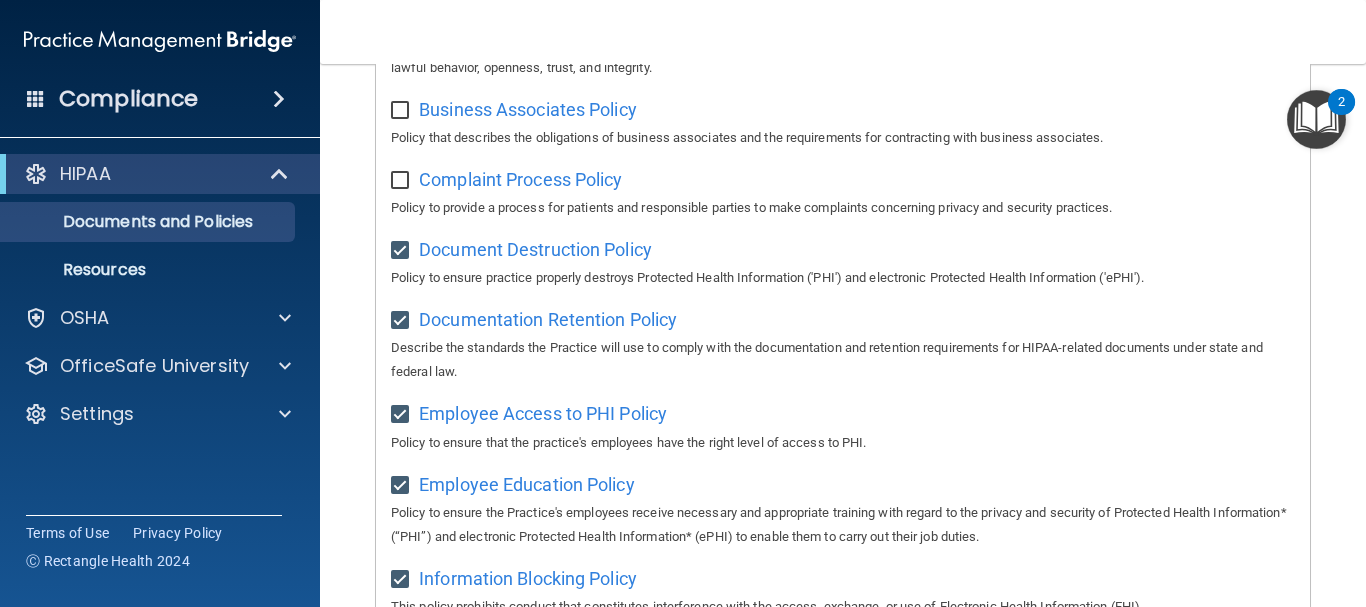 click at bounding box center (402, 181) 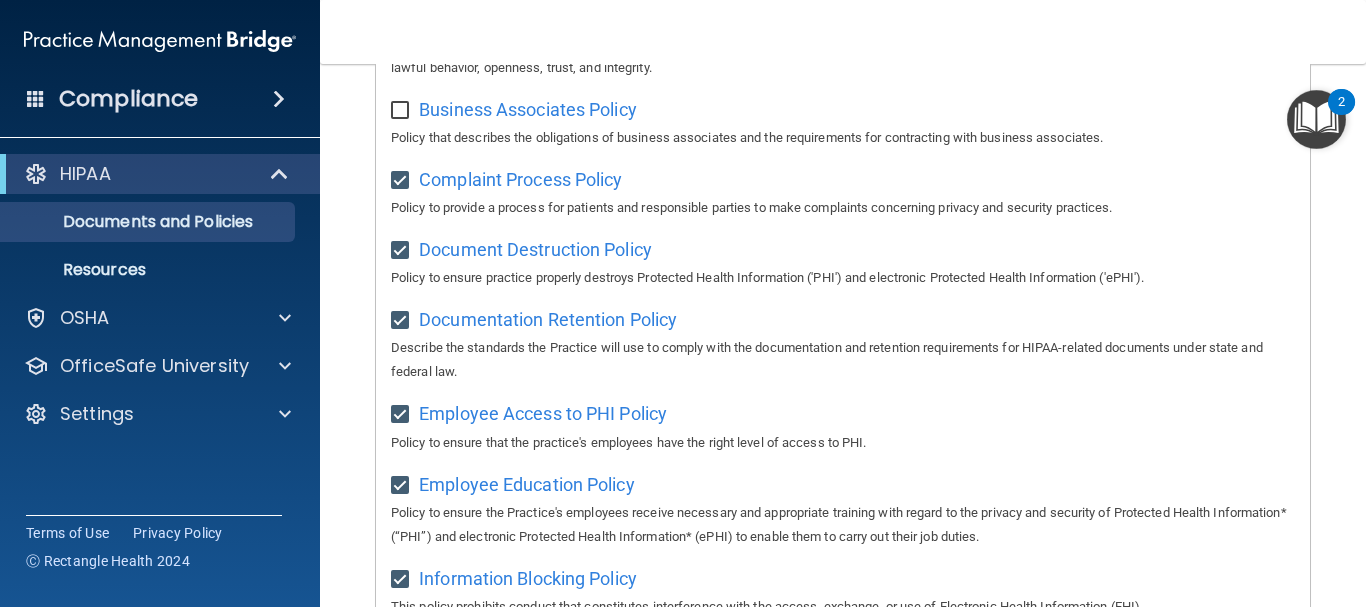 click at bounding box center [402, 111] 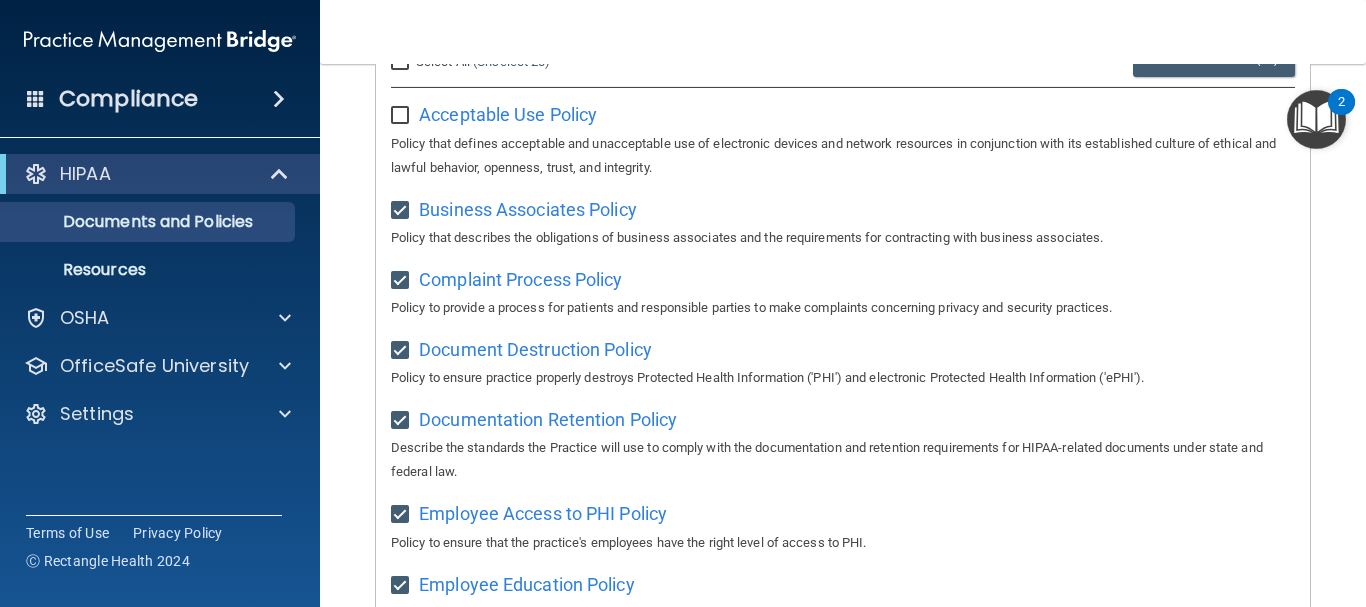 scroll, scrollTop: 145, scrollLeft: 0, axis: vertical 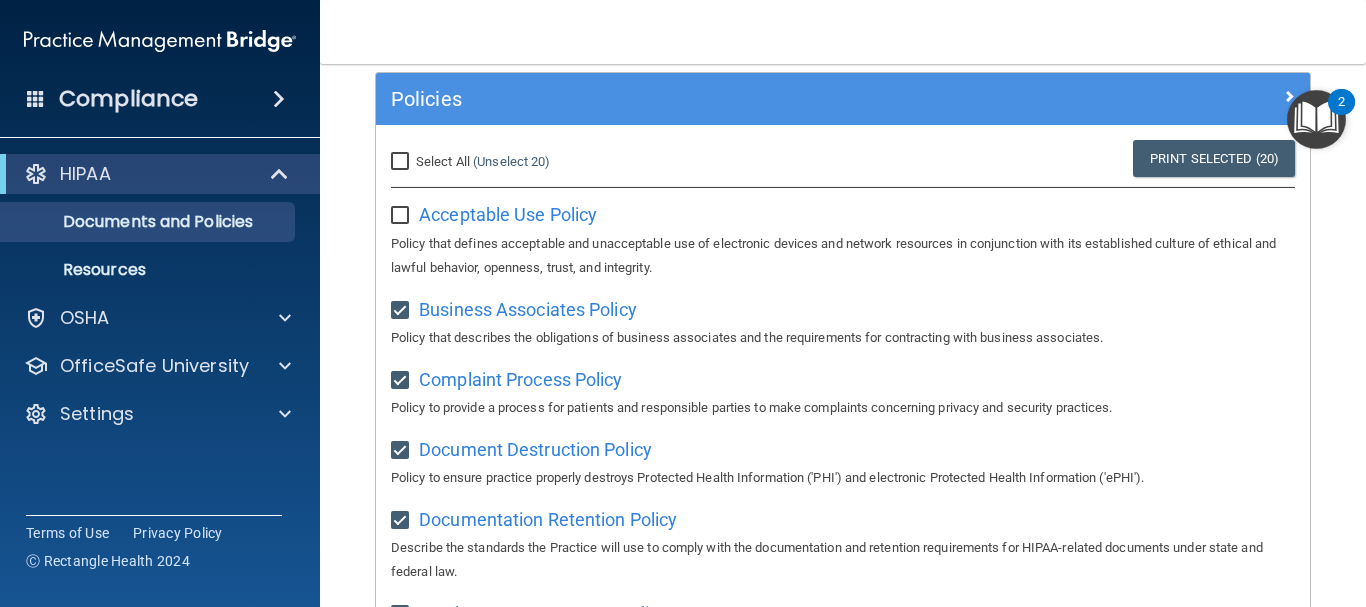 click at bounding box center (402, 216) 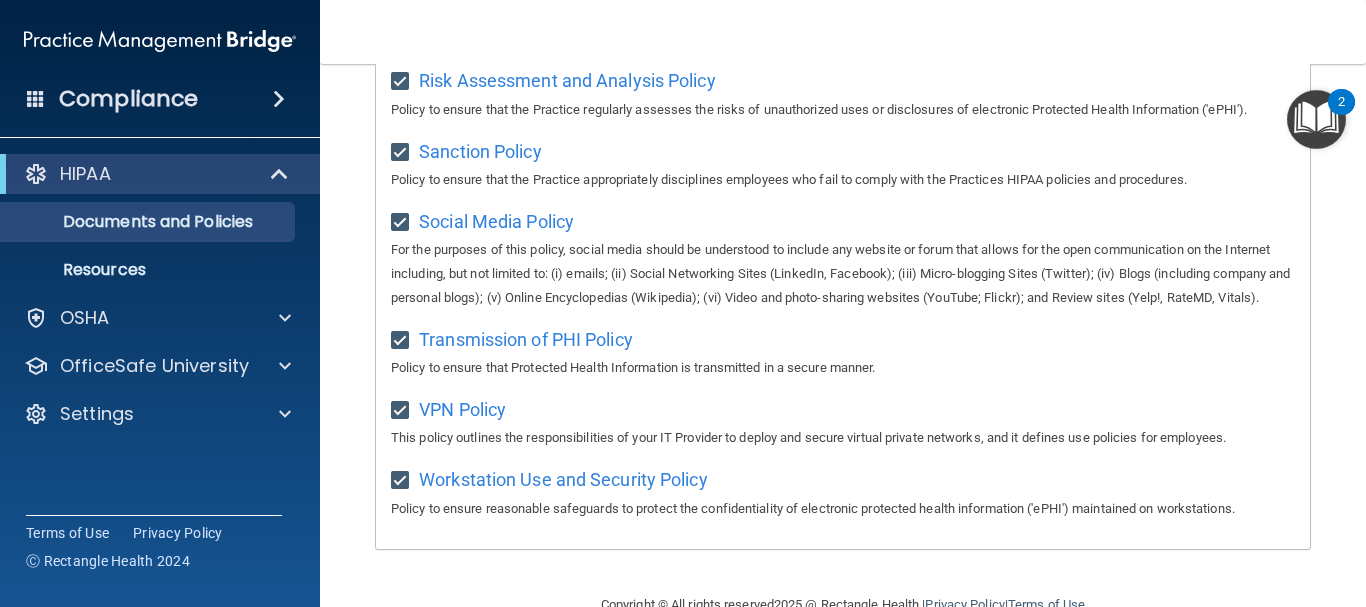 scroll, scrollTop: 1545, scrollLeft: 0, axis: vertical 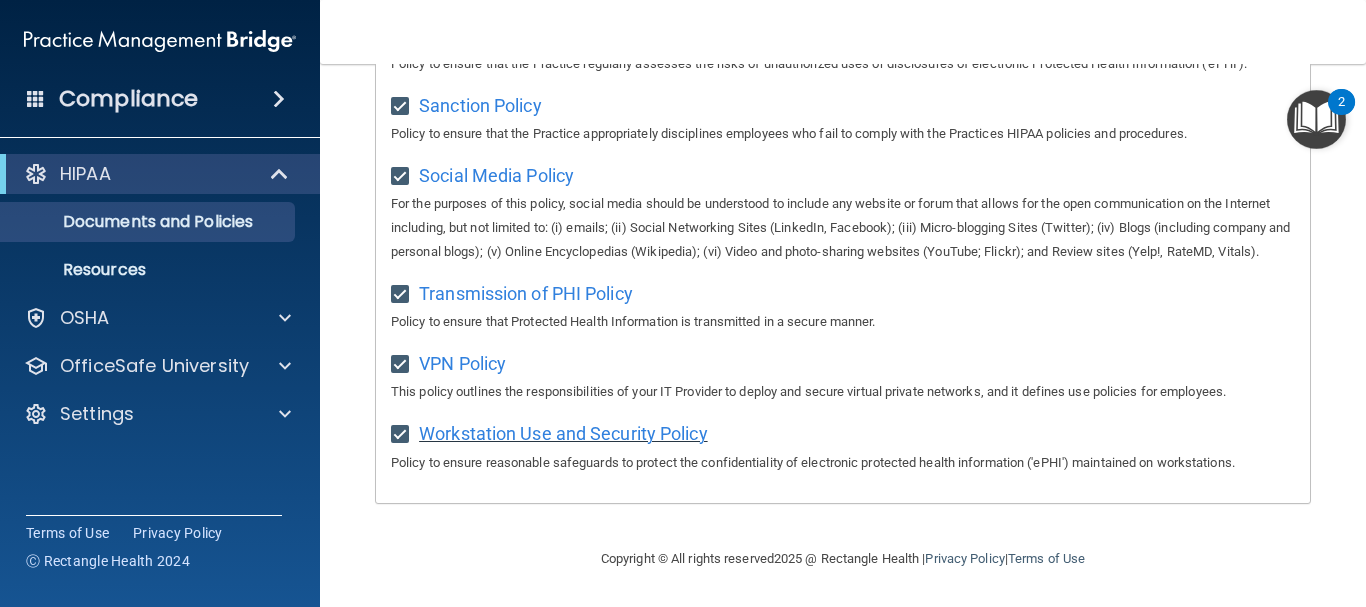 click on "Workstation Use and Security Policy" at bounding box center (563, 433) 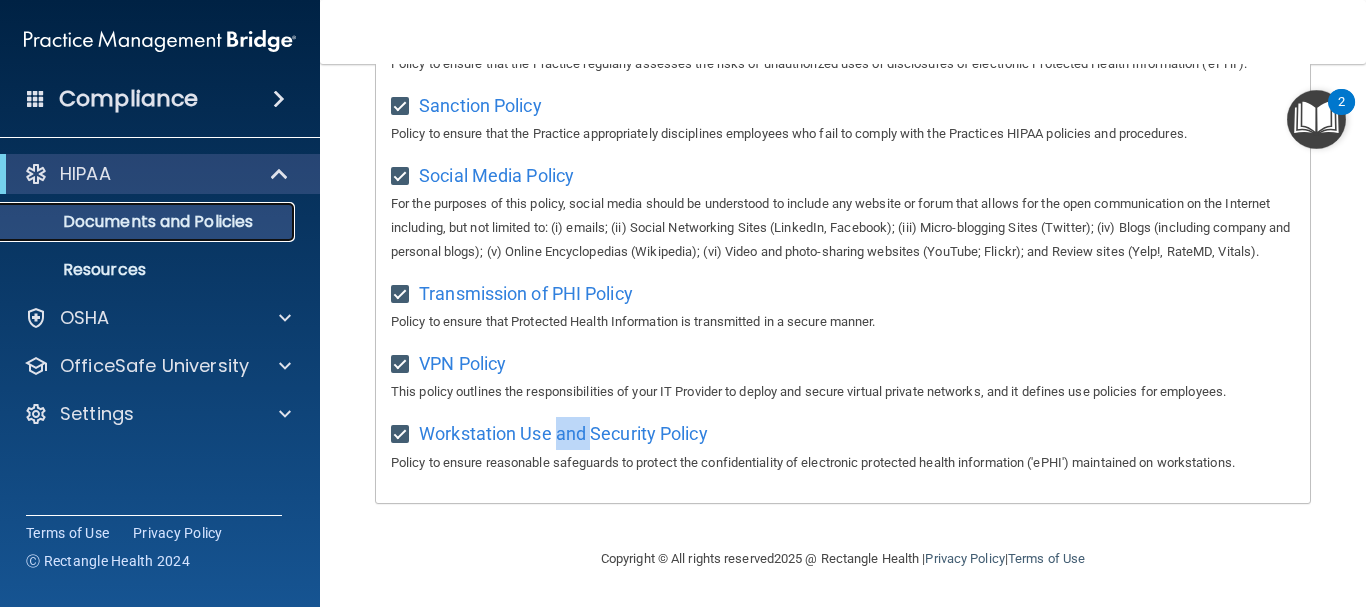 click on "Documents and Policies" at bounding box center [149, 222] 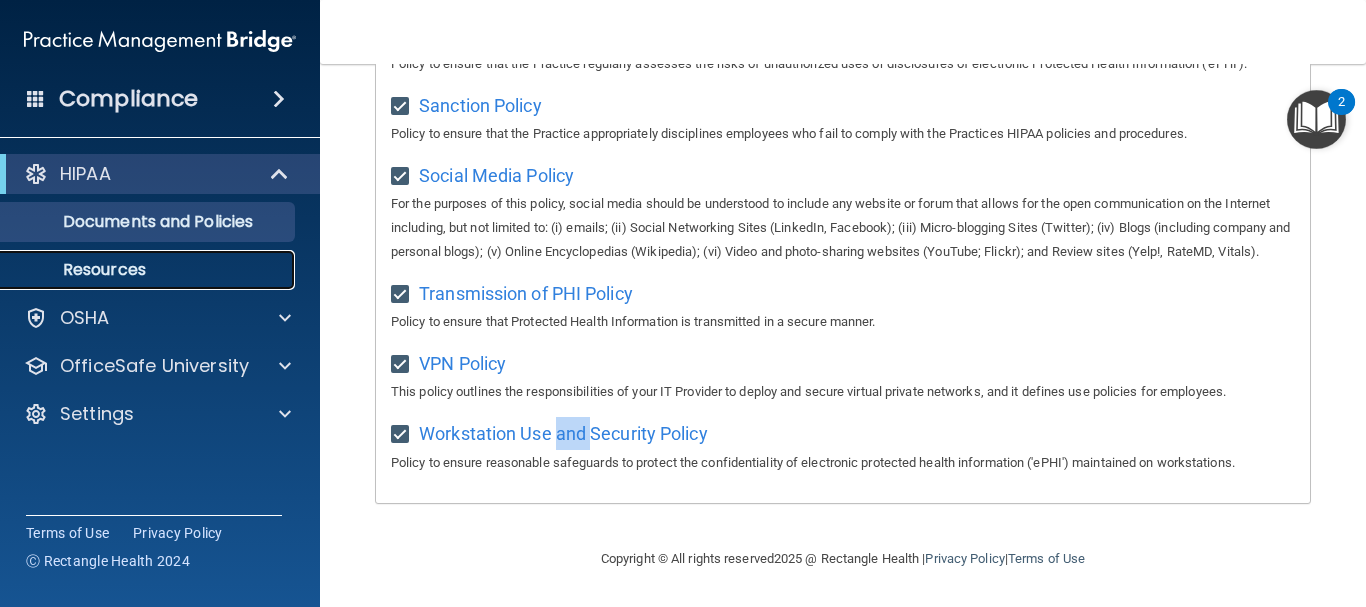 click on "Resources" at bounding box center [149, 270] 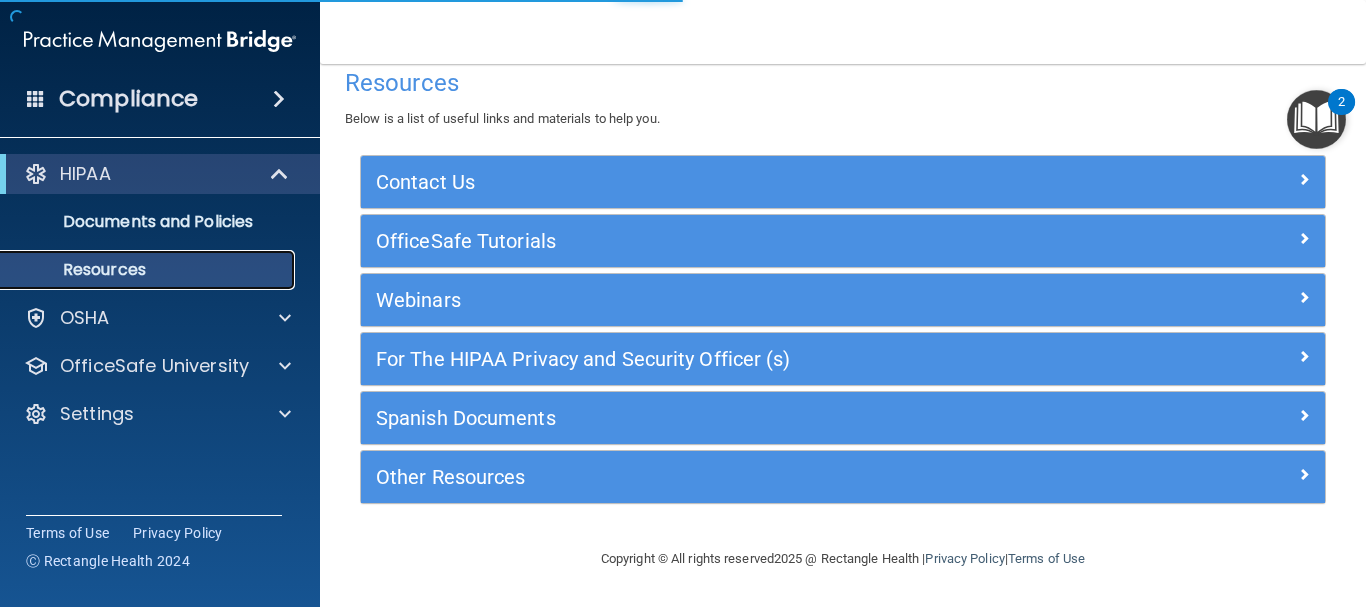 scroll, scrollTop: 26, scrollLeft: 0, axis: vertical 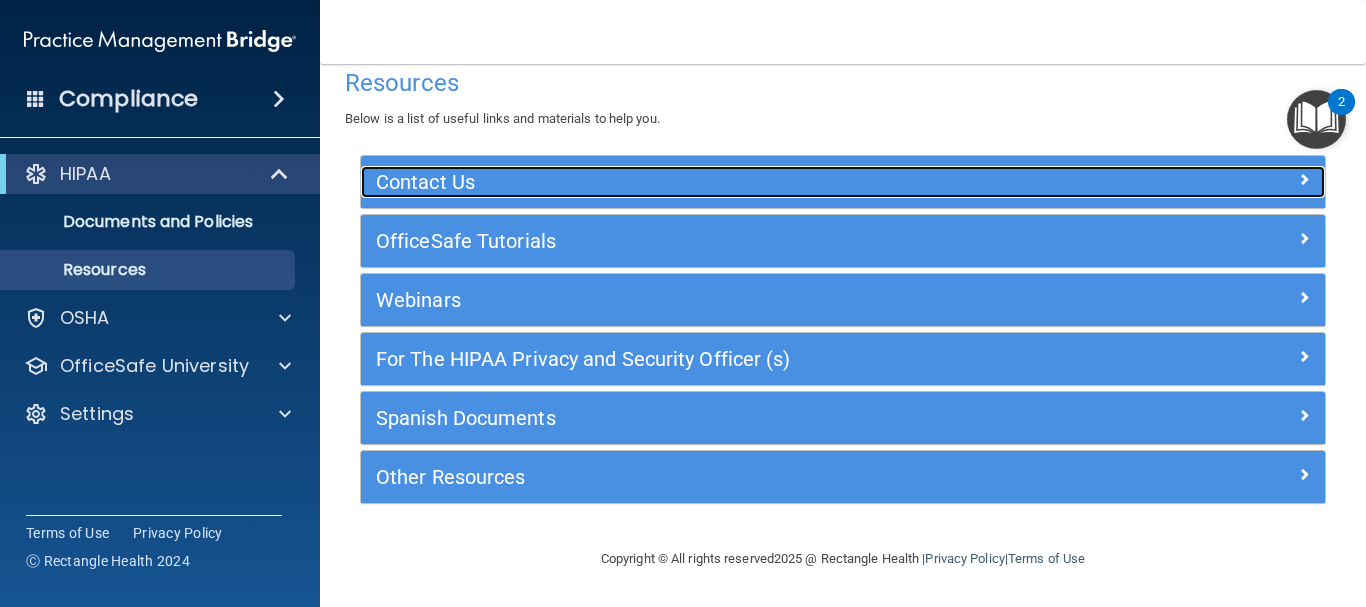 click on "Contact Us" at bounding box center [722, 182] 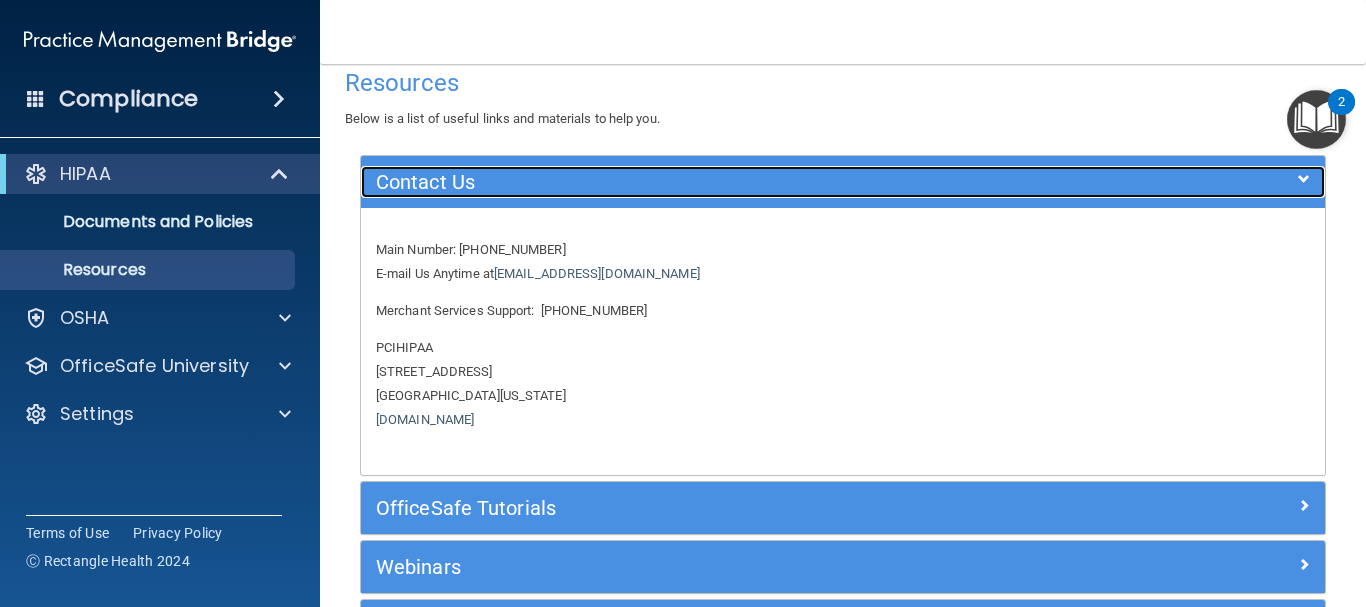 click on "Contact Us" at bounding box center (722, 182) 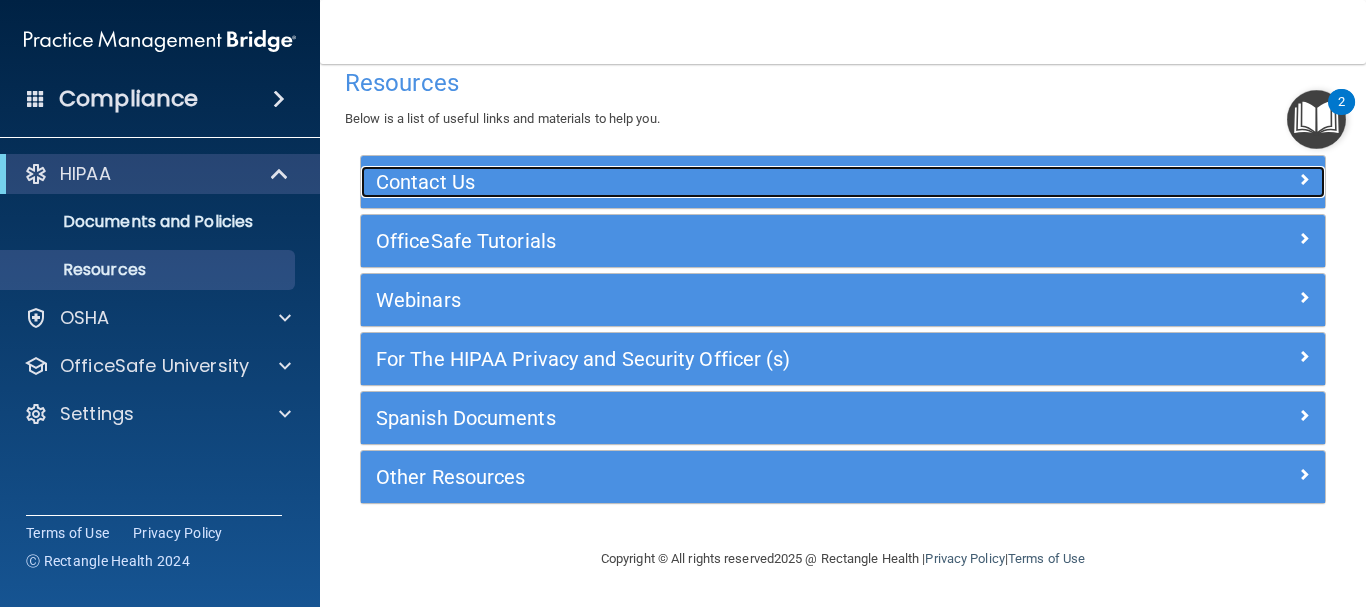 click on "Contact Us" at bounding box center (722, 182) 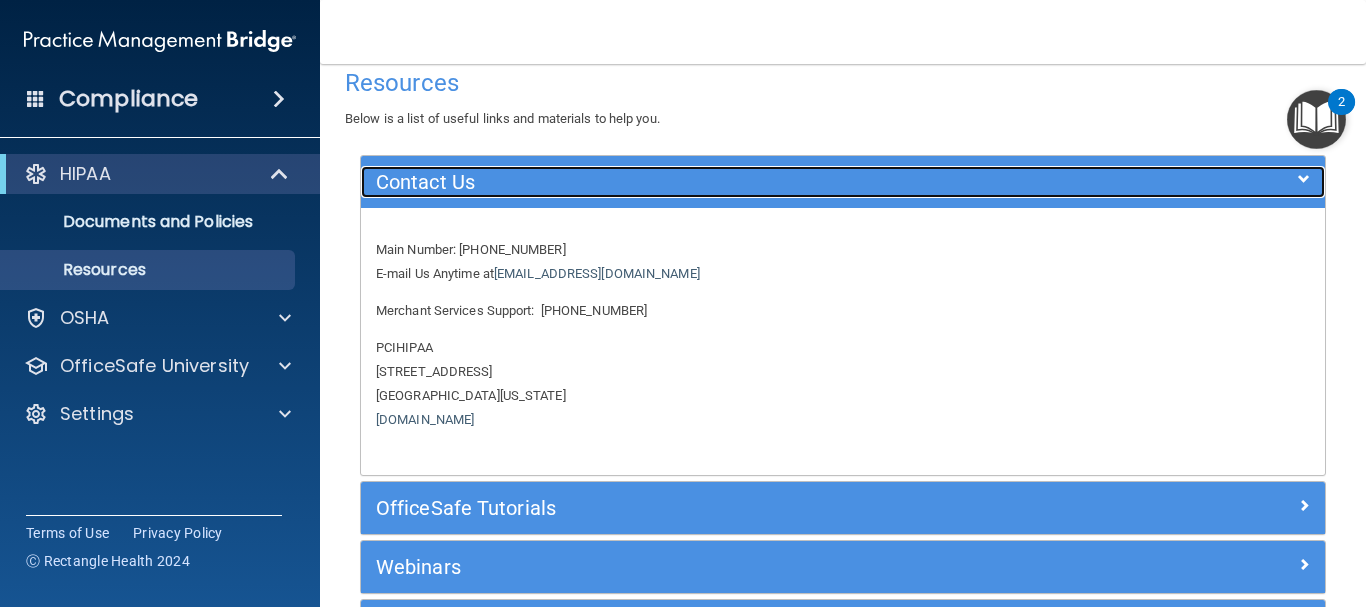 click on "Contact Us" at bounding box center (722, 182) 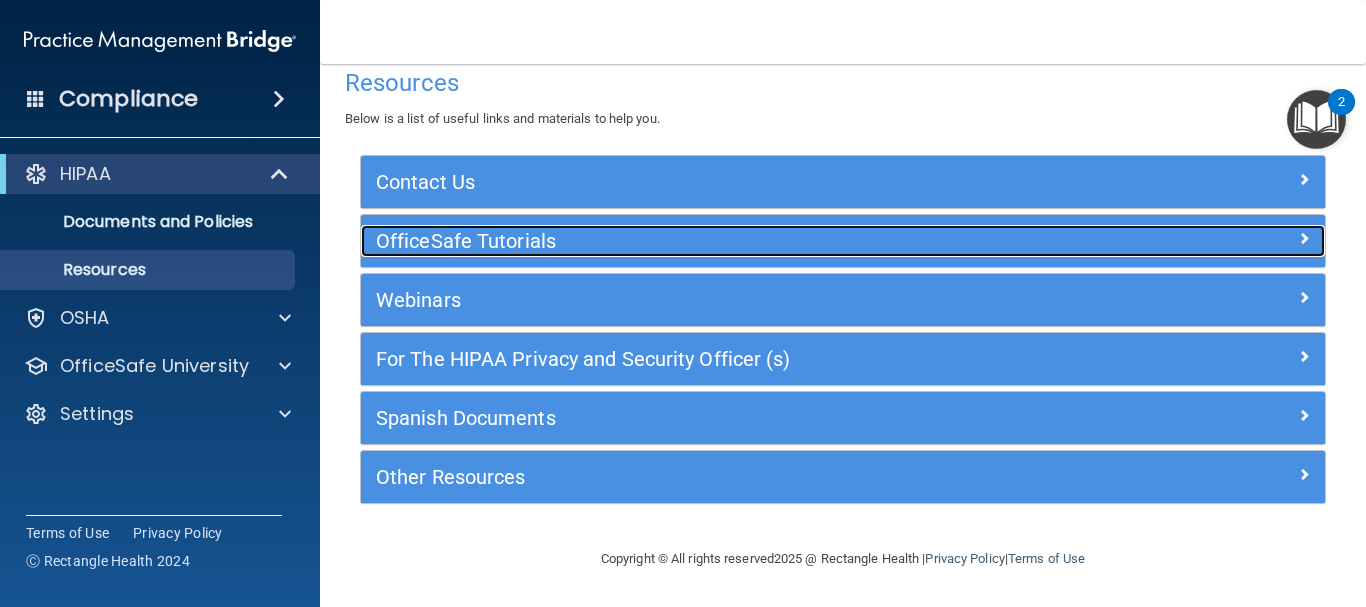 click on "OfficeSafe Tutorials" at bounding box center [722, 241] 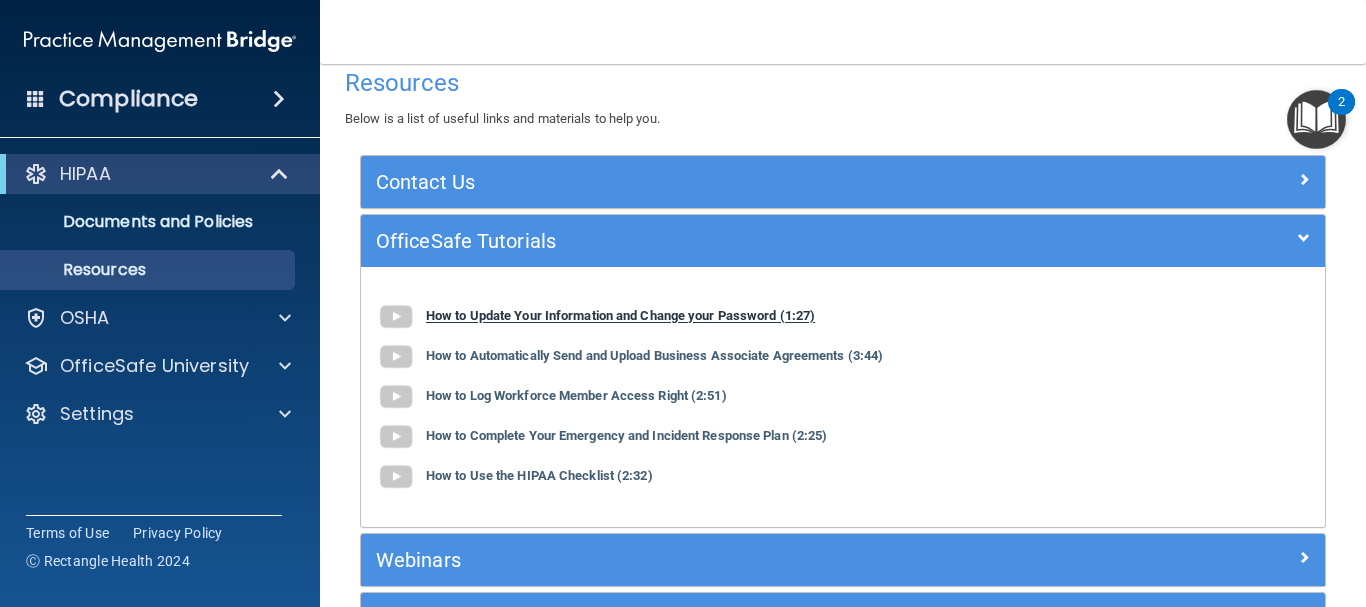 click on "How to Update Your Information and Change your Password  (1:27)" at bounding box center (620, 316) 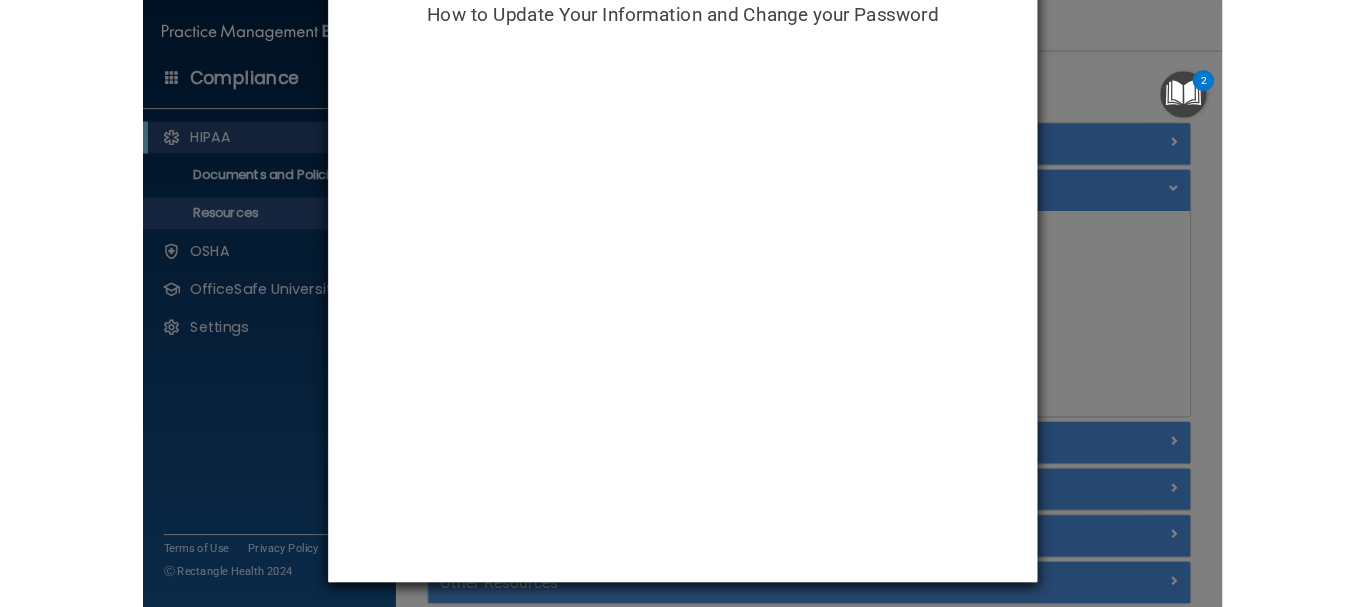 scroll, scrollTop: 51, scrollLeft: 0, axis: vertical 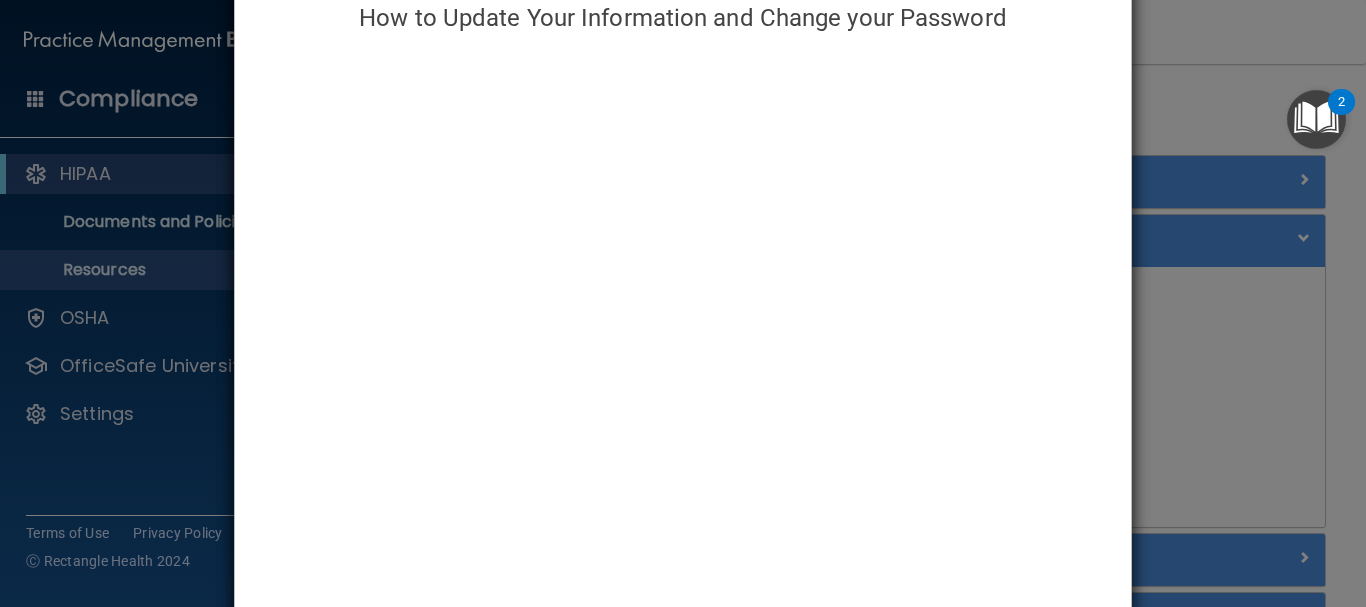 click on "How to Update Your Information and Change your Password" at bounding box center (683, 303) 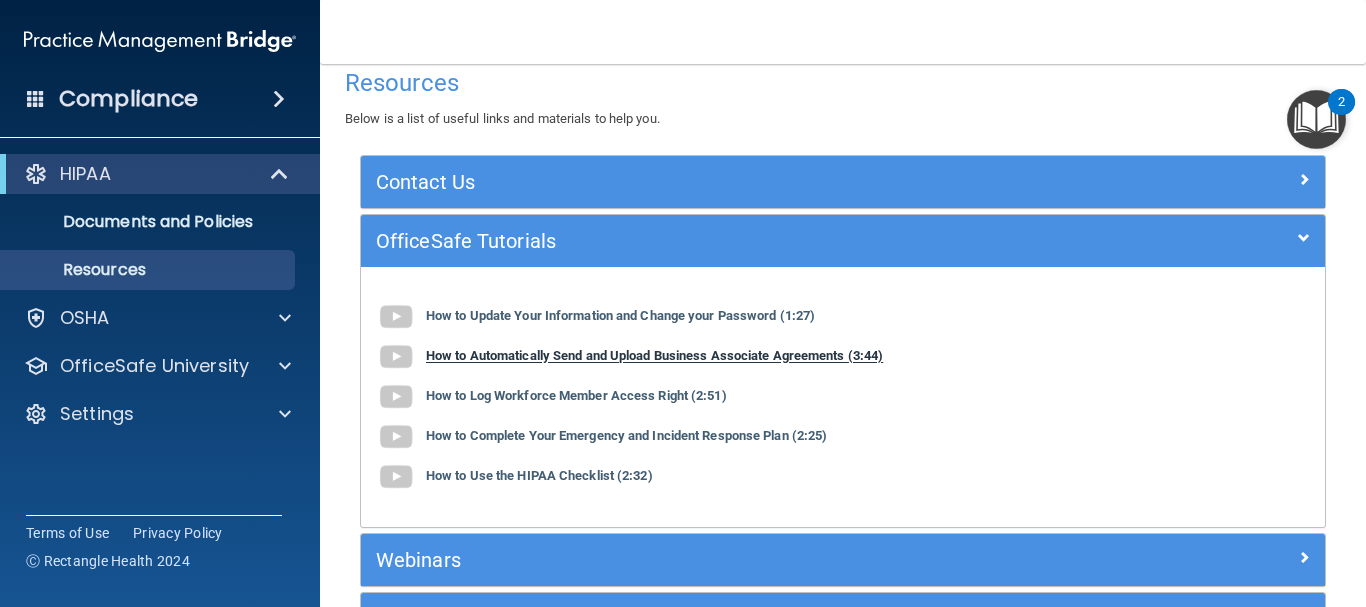 click on "How to Automatically Send and Upload Business Associate Agreements  (3:44)" at bounding box center [654, 356] 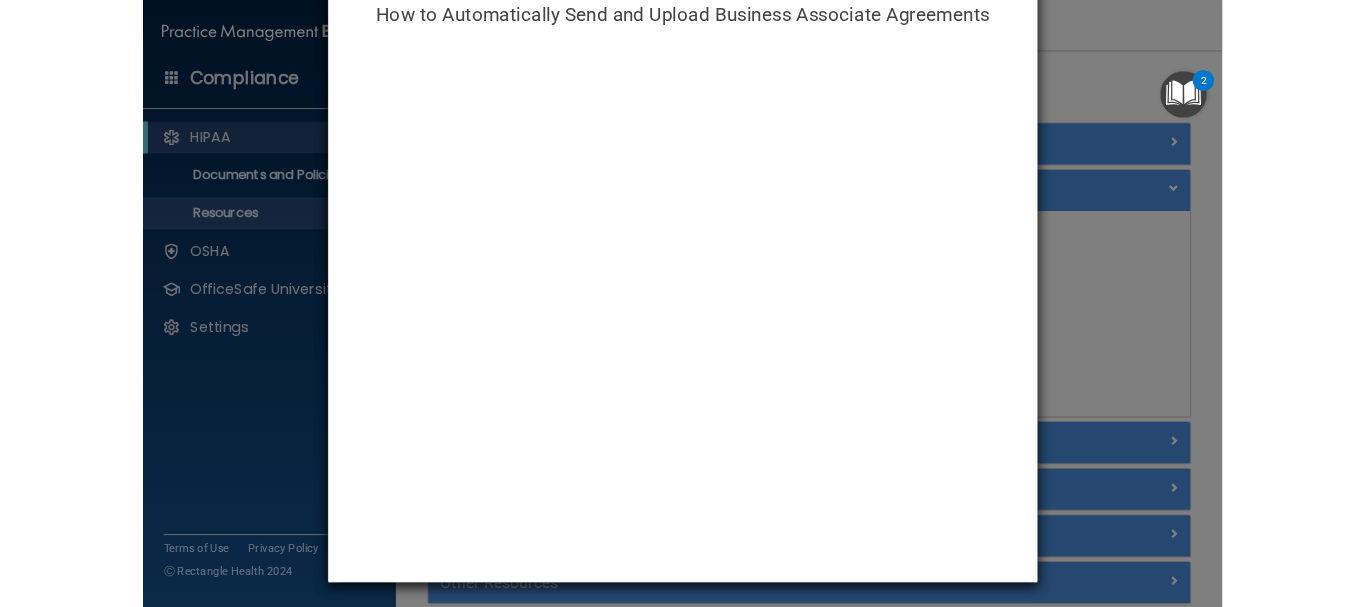scroll, scrollTop: 51, scrollLeft: 0, axis: vertical 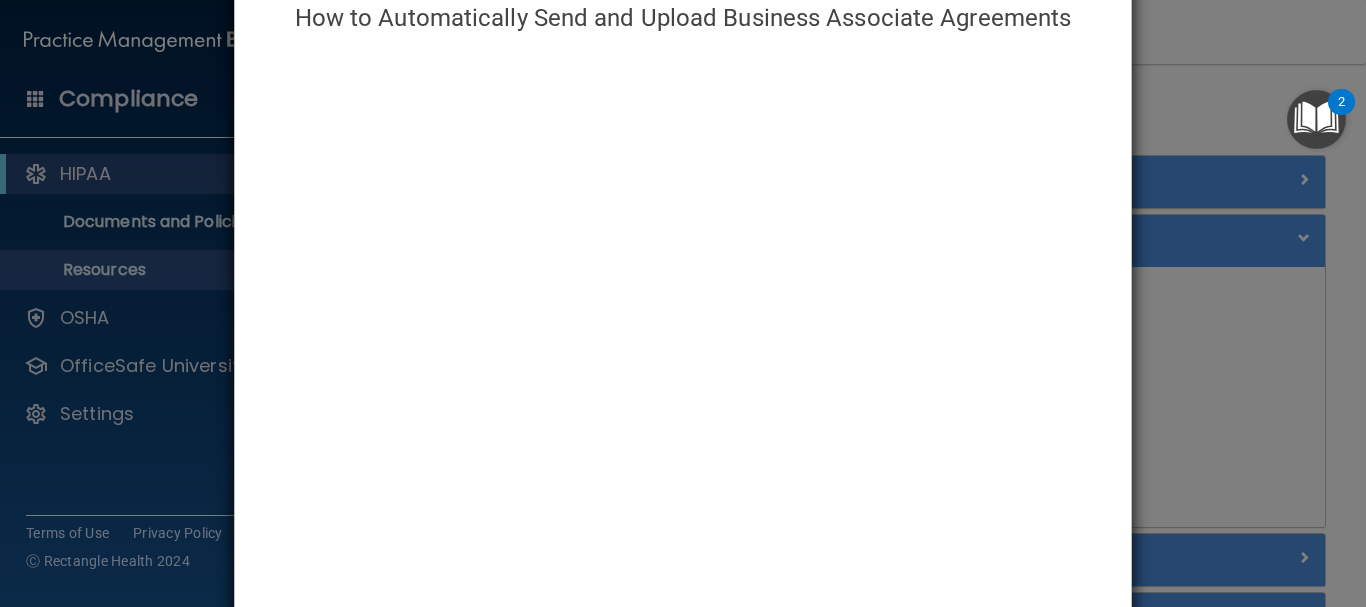 click on "How to Automatically Send and Upload Business Associate Agreements" at bounding box center [683, 303] 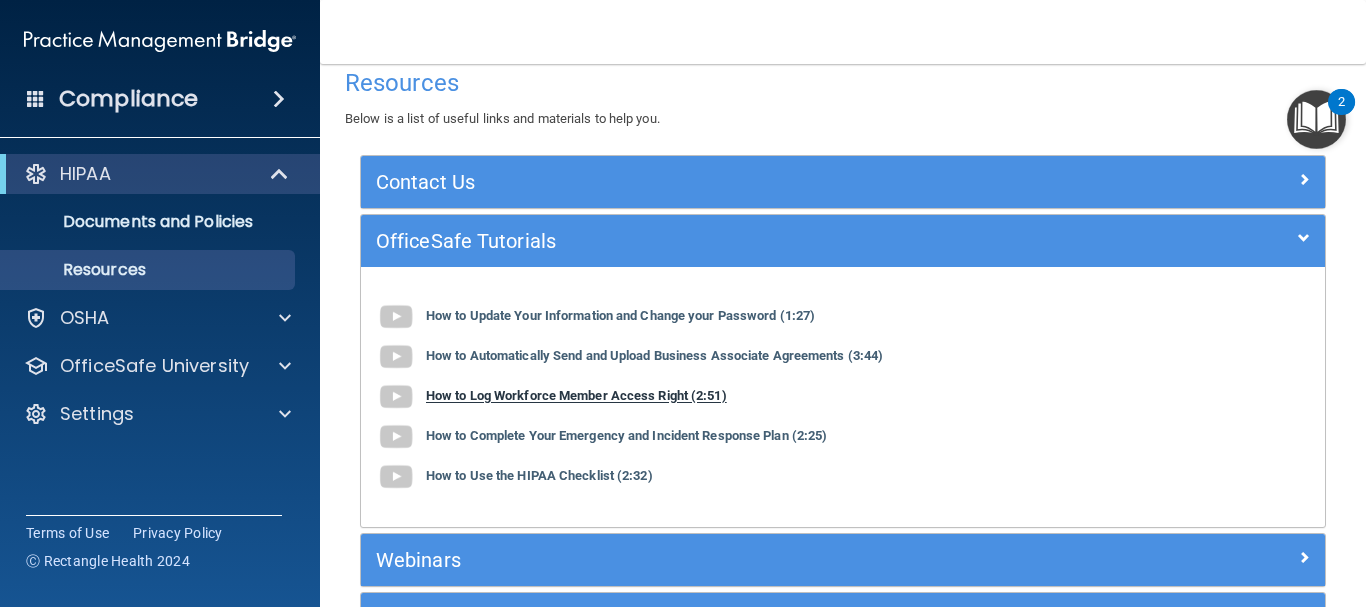 click on "How to Log Workforce Member Access Right  (2:51)" at bounding box center [576, 396] 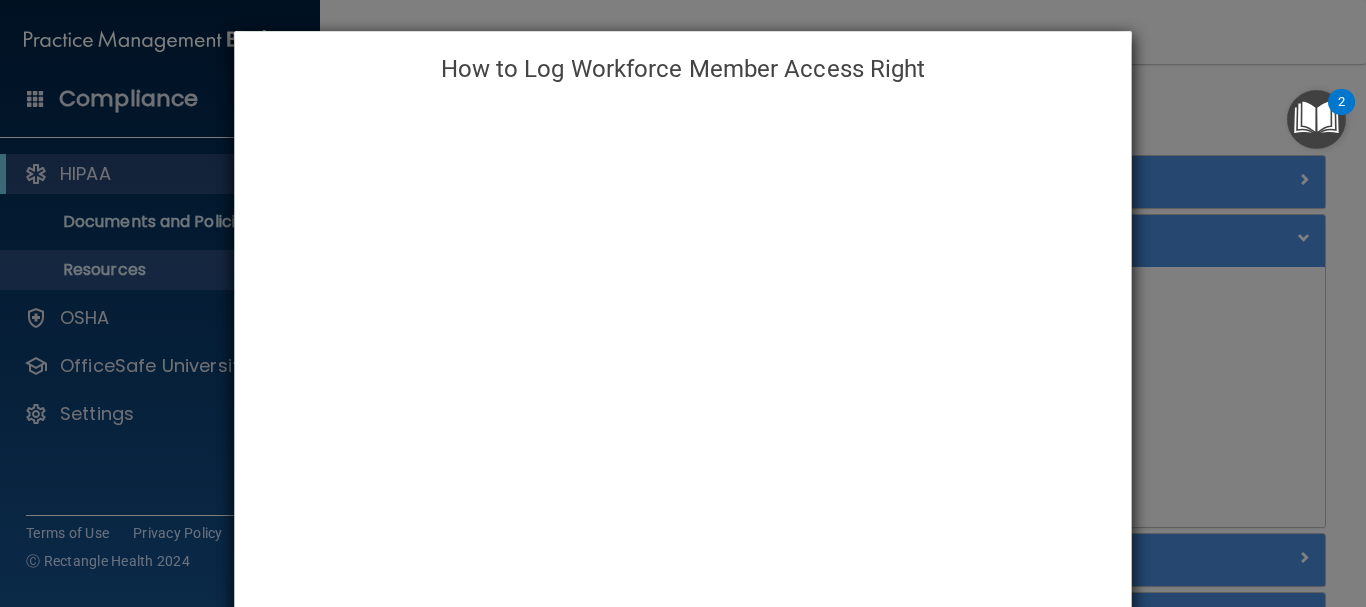 scroll, scrollTop: 212, scrollLeft: 0, axis: vertical 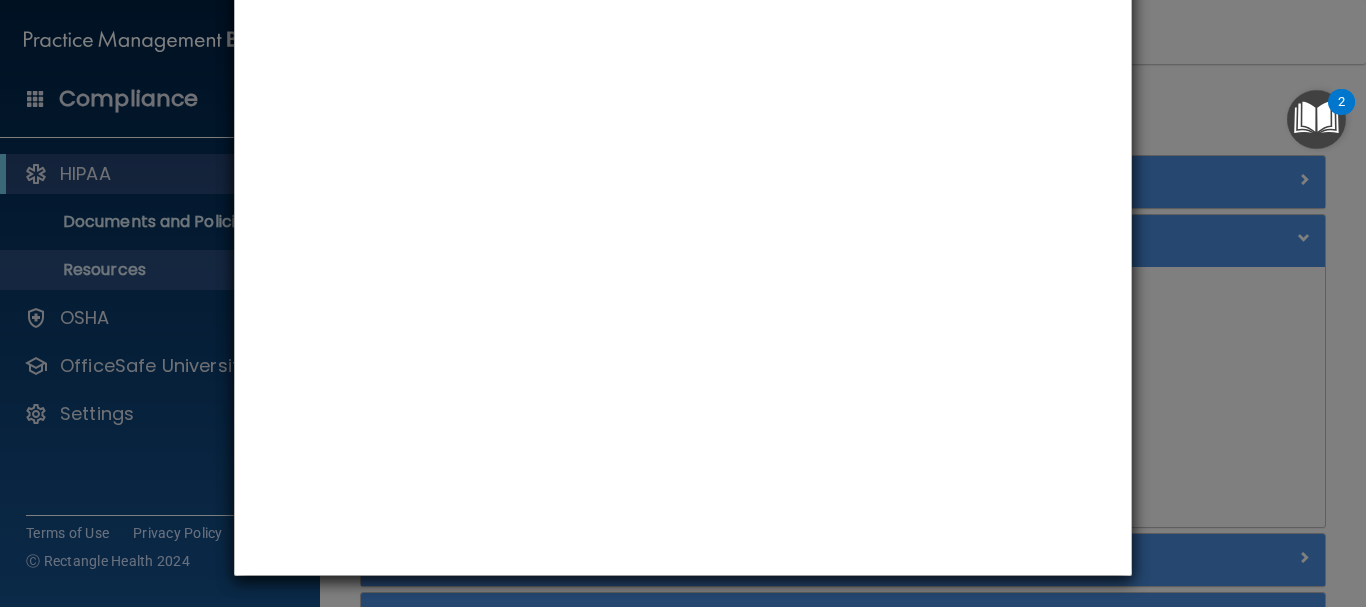 click on "How to Log Workforce Member Access Right" at bounding box center (683, 303) 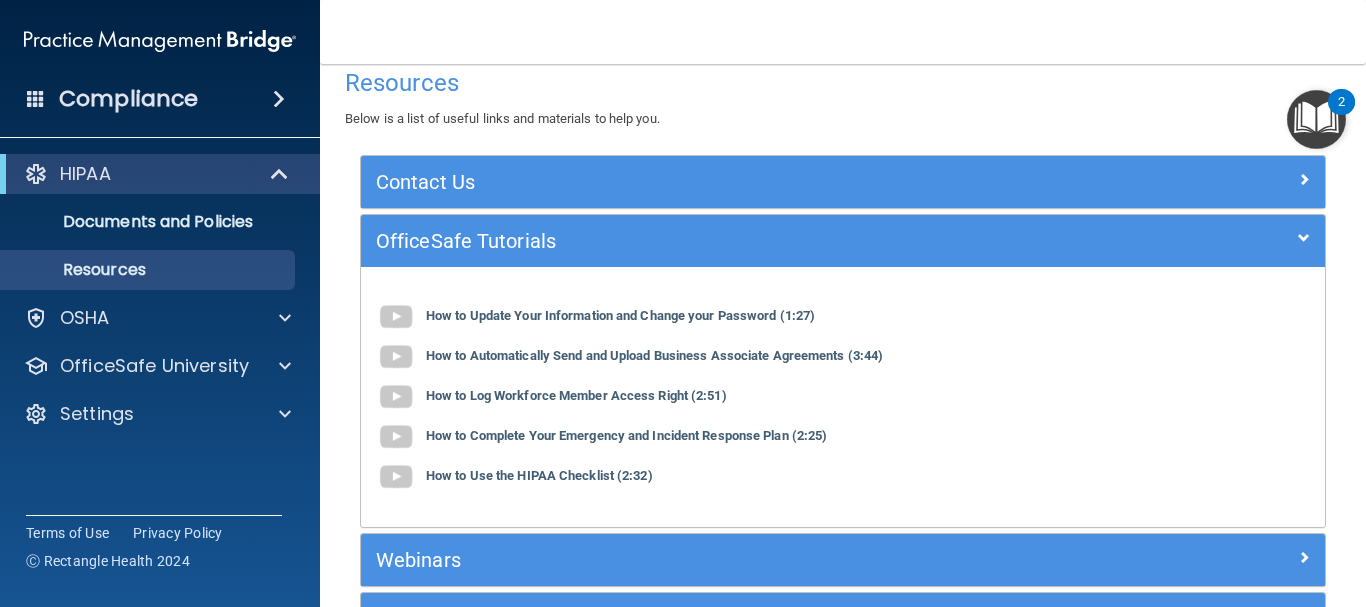 click on "How to Complete Your Emergency and Incident Response Plan  (2:25)" at bounding box center [843, 437] 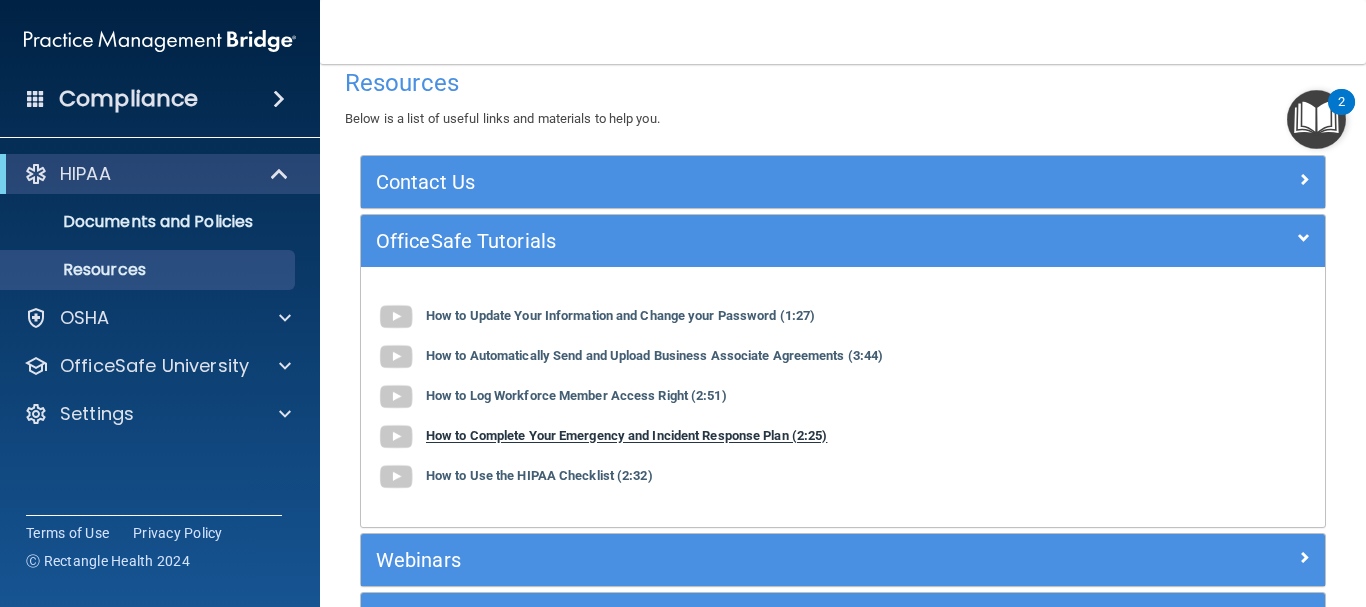 click on "How to Complete Your Emergency and Incident Response Plan  (2:25)" at bounding box center [626, 436] 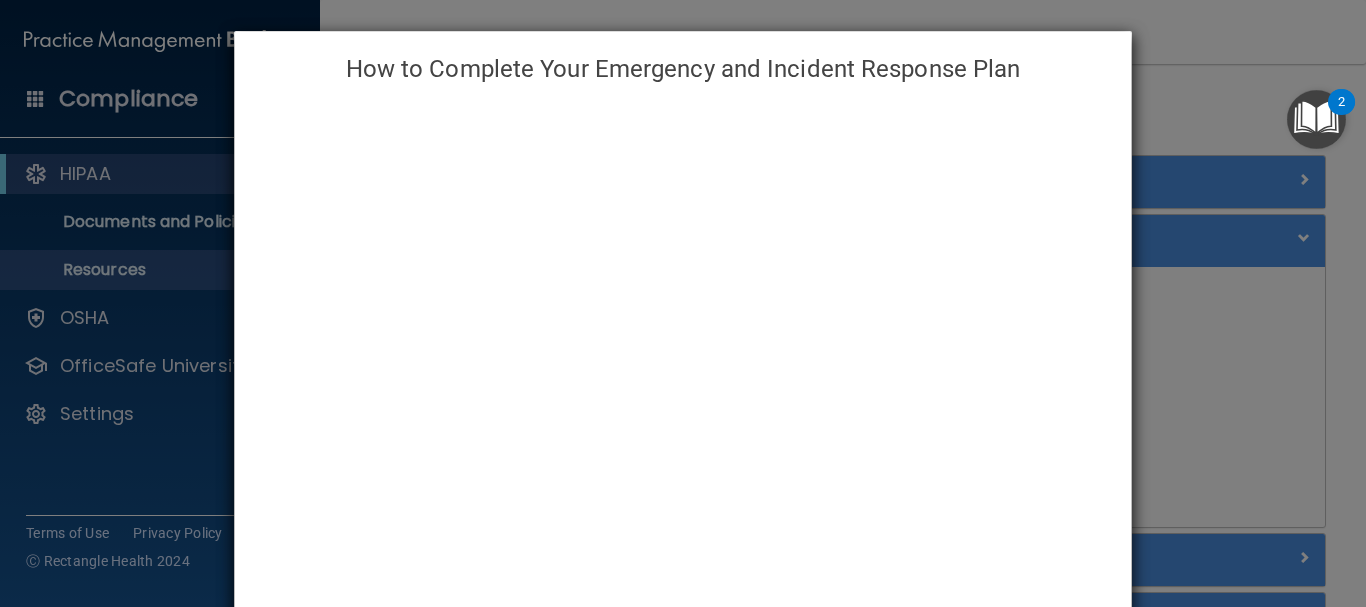 scroll, scrollTop: 212, scrollLeft: 0, axis: vertical 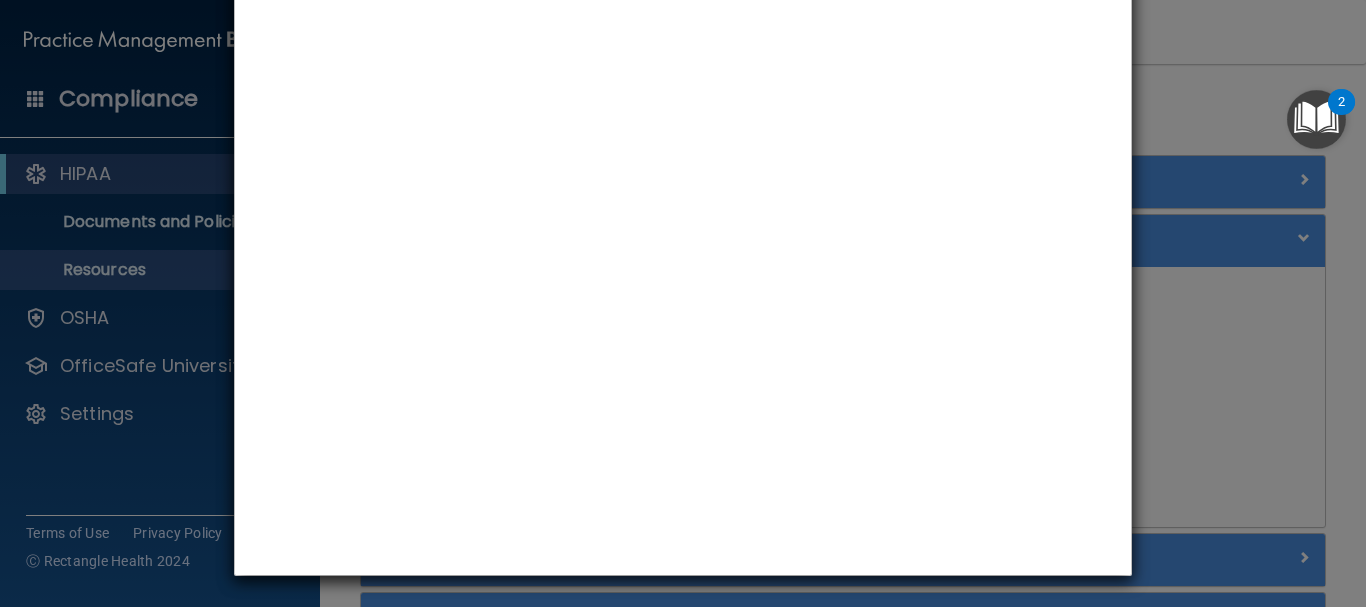 click on "How to Complete Your Emergency and Incident Response Plan" at bounding box center (683, 303) 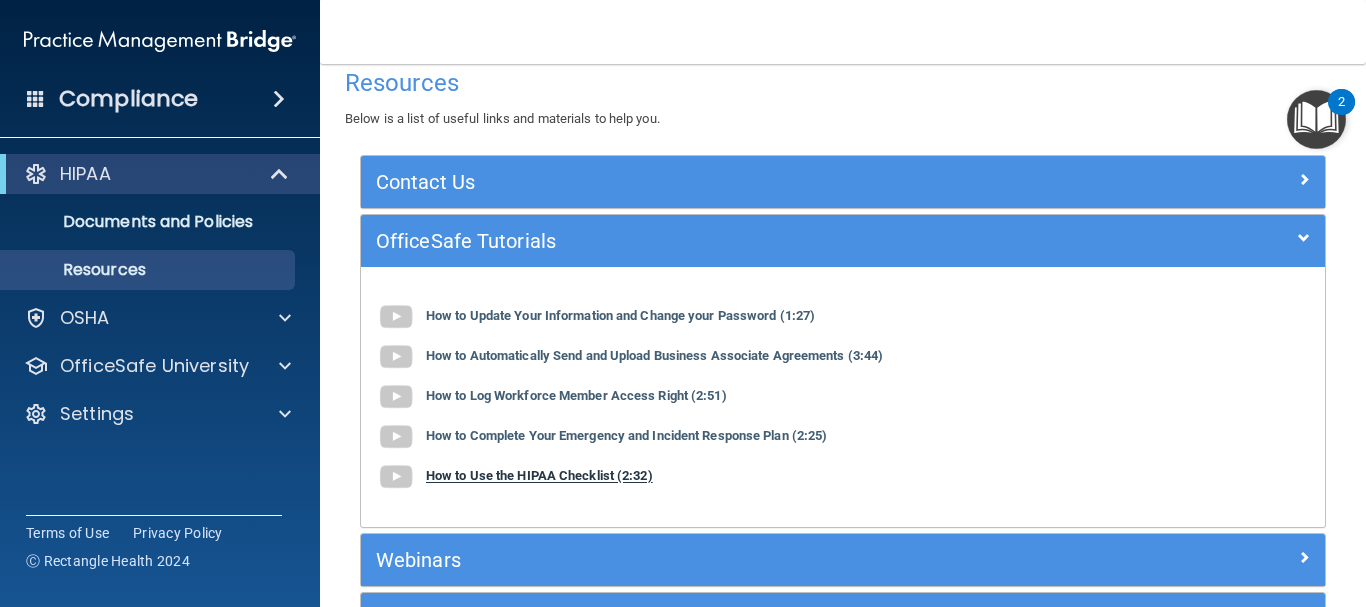 click on "How to Use the HIPAA Checklist   (2:32)" at bounding box center [539, 476] 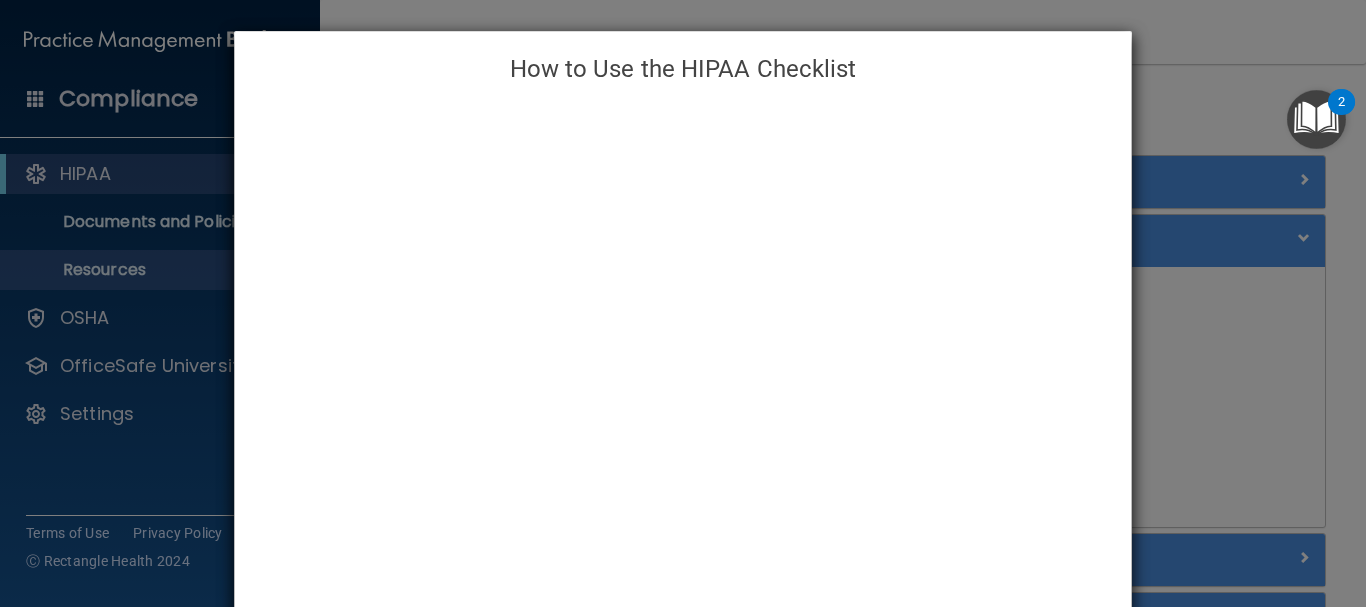 scroll, scrollTop: 212, scrollLeft: 0, axis: vertical 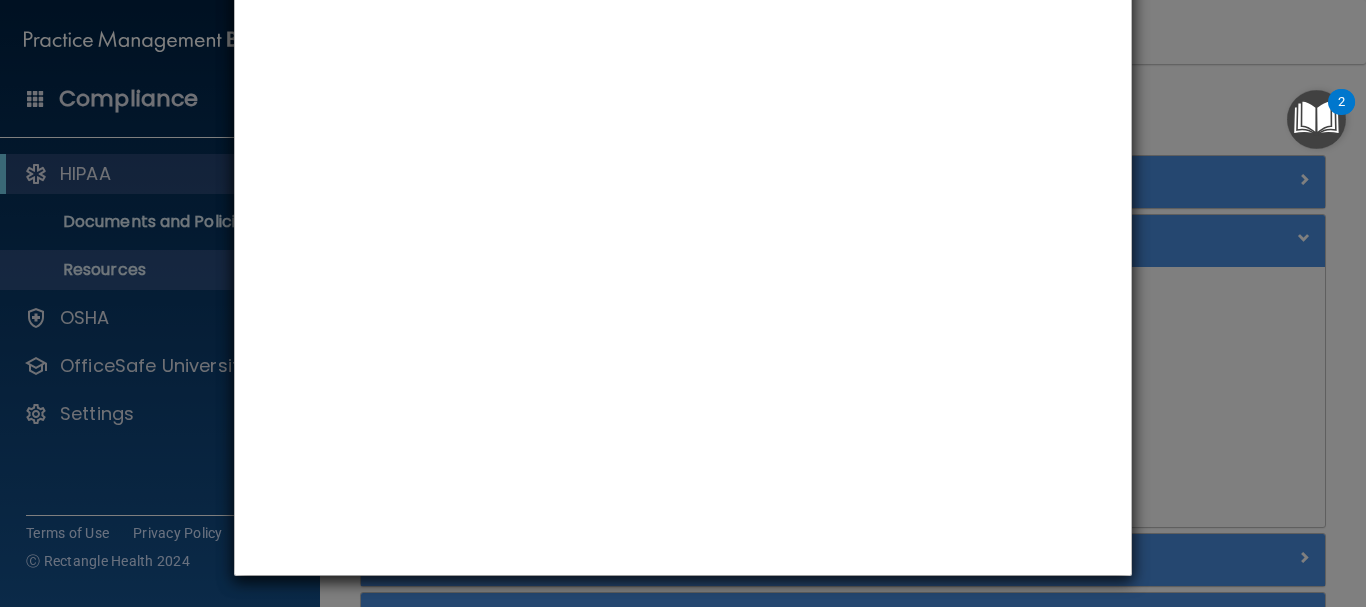 click on "How to Use the HIPAA Checklist" at bounding box center (683, 303) 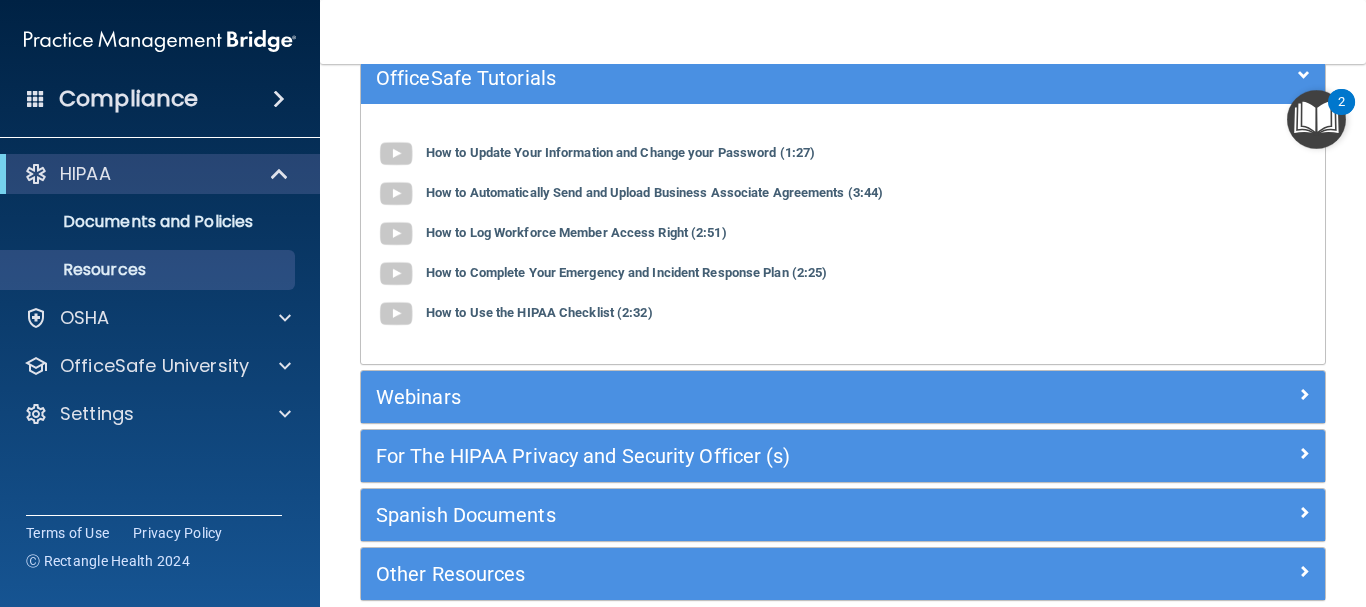 scroll, scrollTop: 226, scrollLeft: 0, axis: vertical 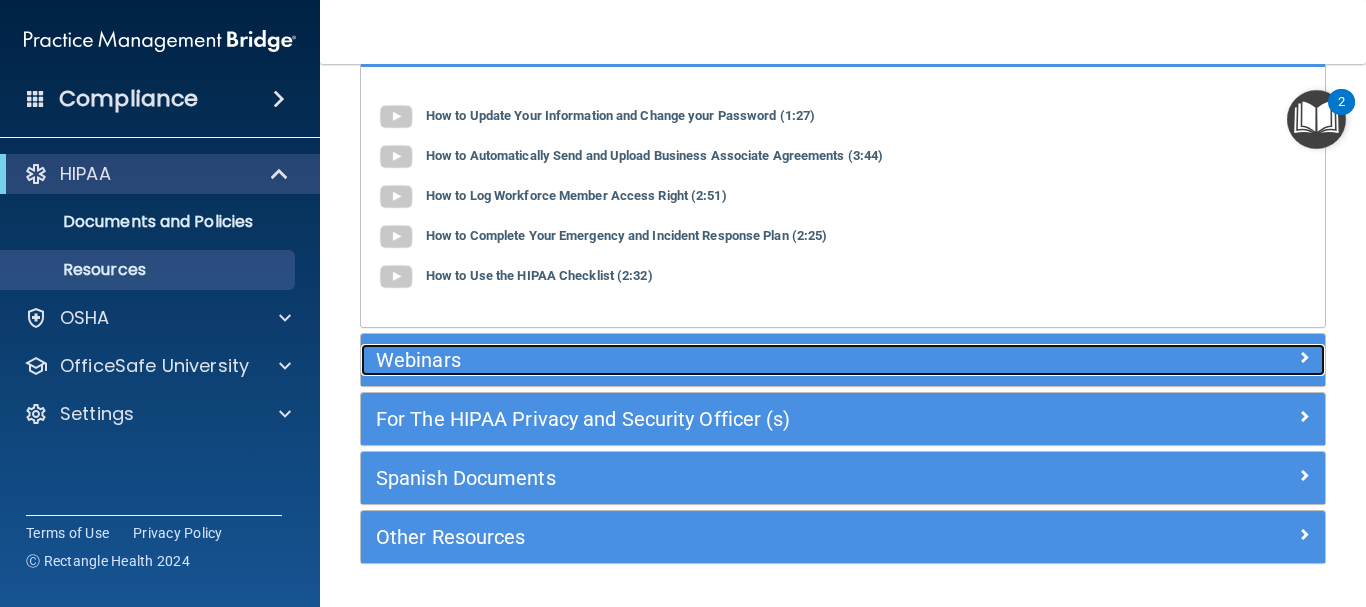 click at bounding box center (1204, 356) 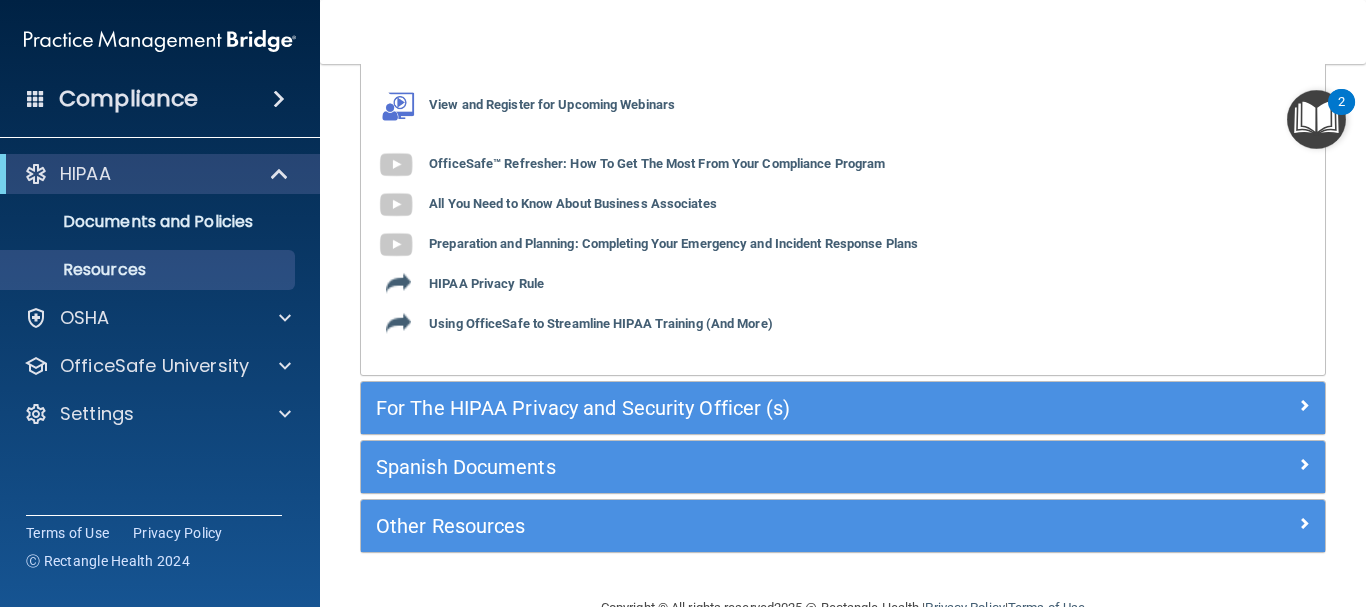 scroll, scrollTop: 340, scrollLeft: 0, axis: vertical 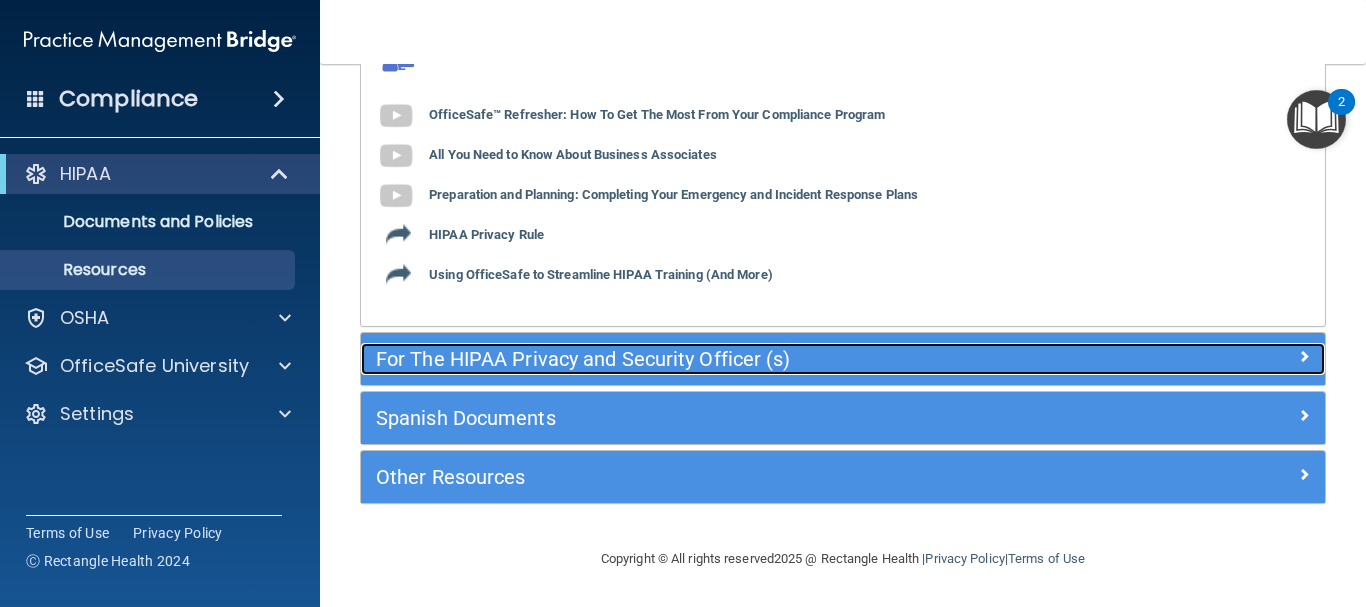 click on "For The HIPAA Privacy and Security Officer (s)" at bounding box center (722, 359) 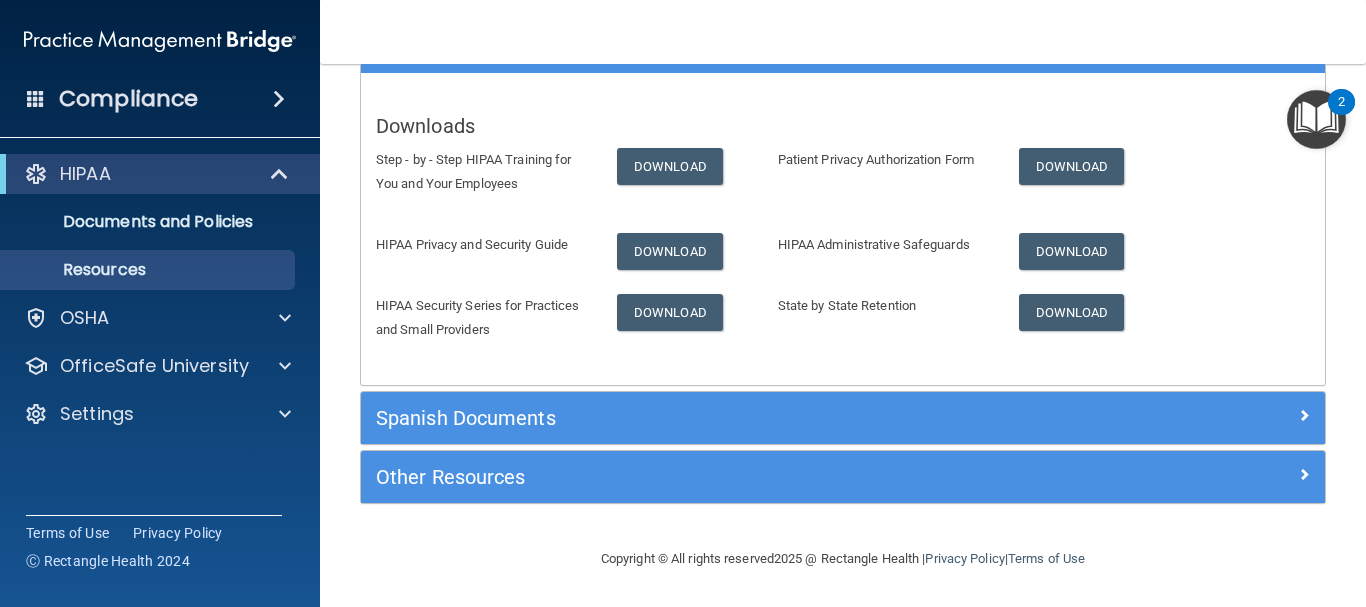 scroll, scrollTop: 314, scrollLeft: 0, axis: vertical 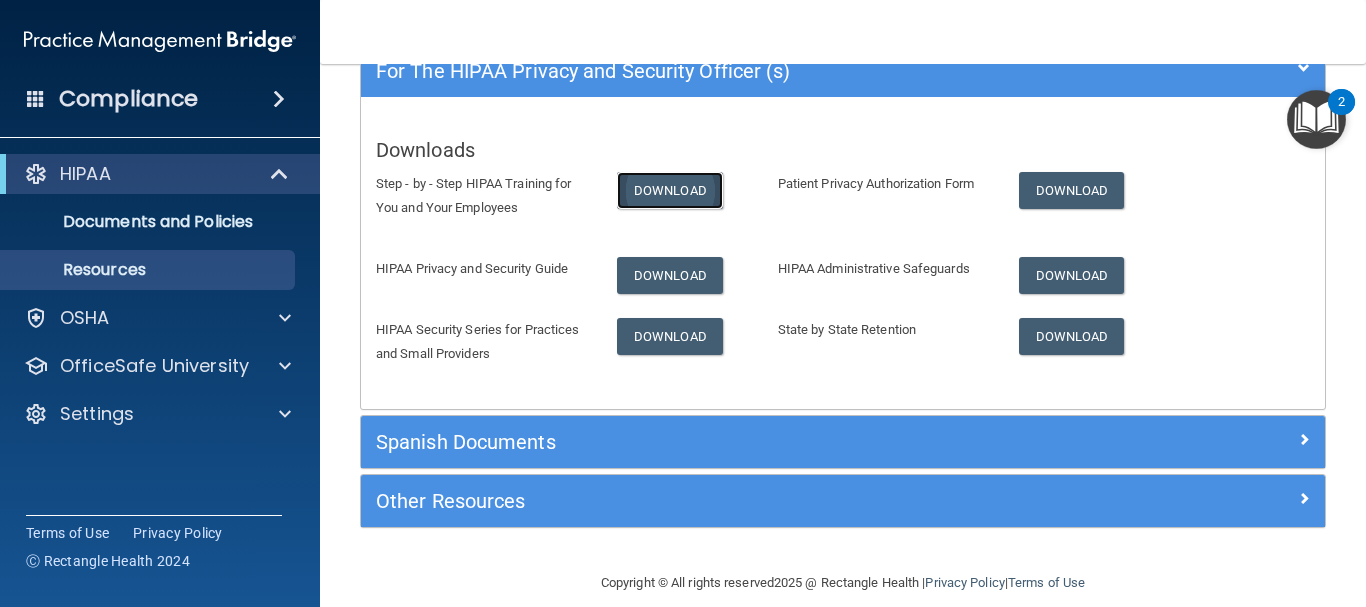click on "Download" at bounding box center (670, 190) 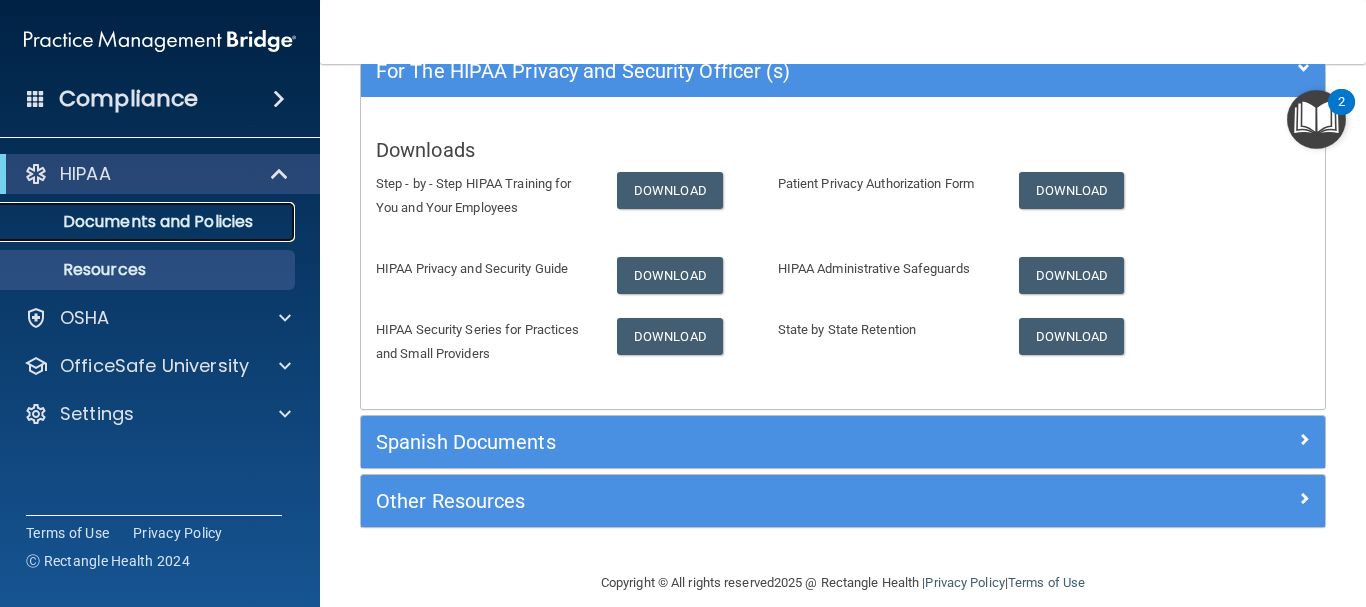 click on "Documents and Policies" at bounding box center (149, 222) 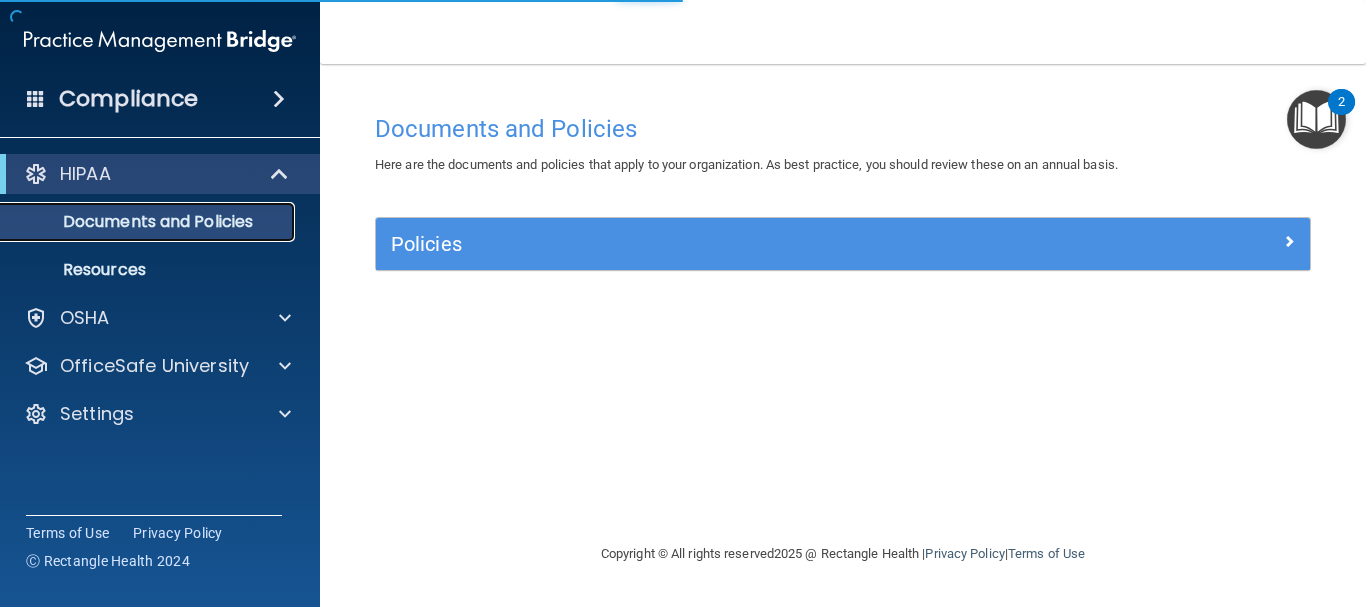 scroll, scrollTop: 0, scrollLeft: 0, axis: both 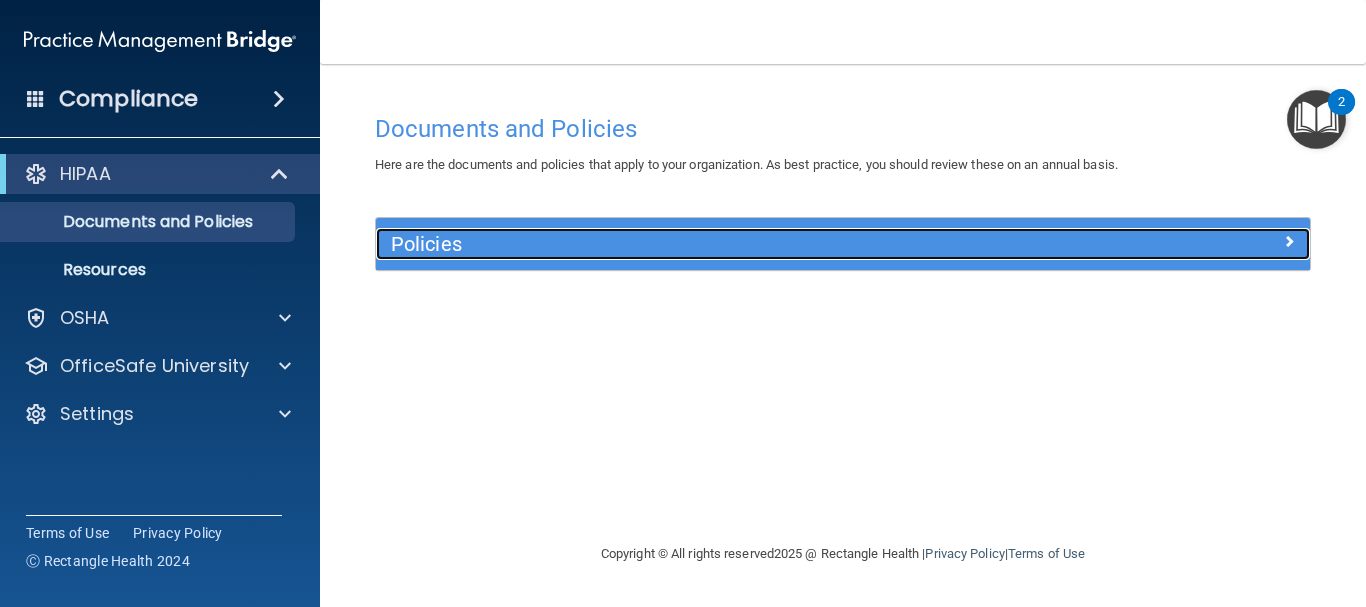 click on "Policies" at bounding box center [726, 244] 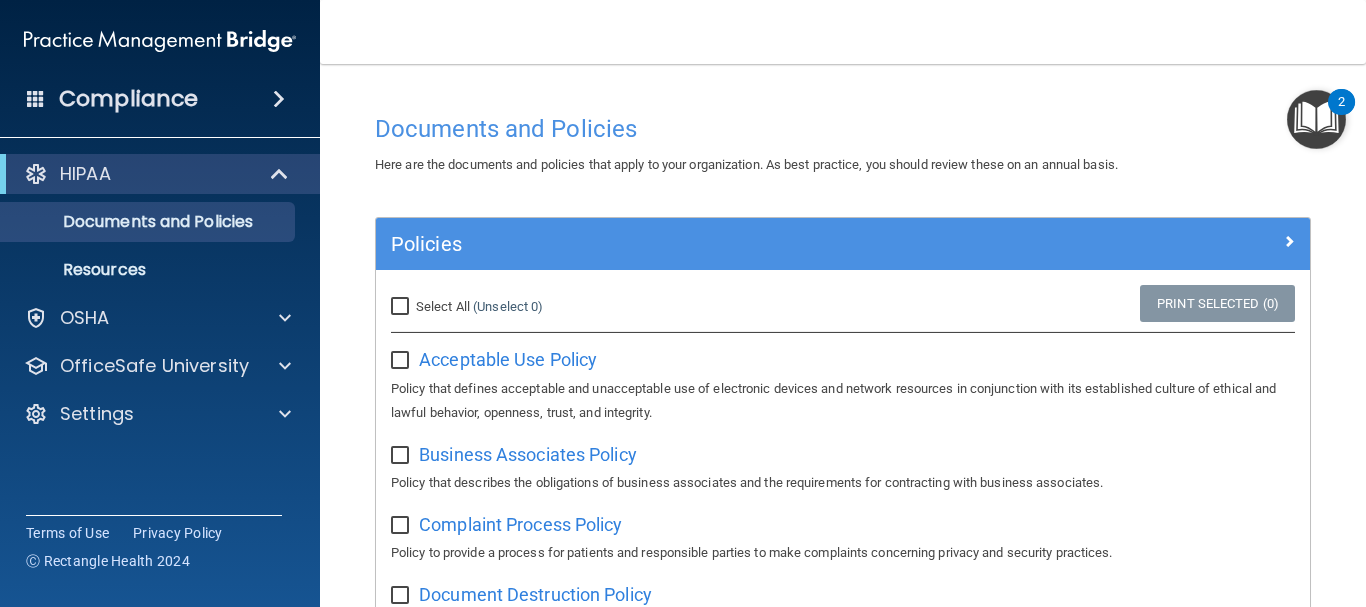 click on "Select All   (Unselect 0)    Unselect All" at bounding box center [402, 307] 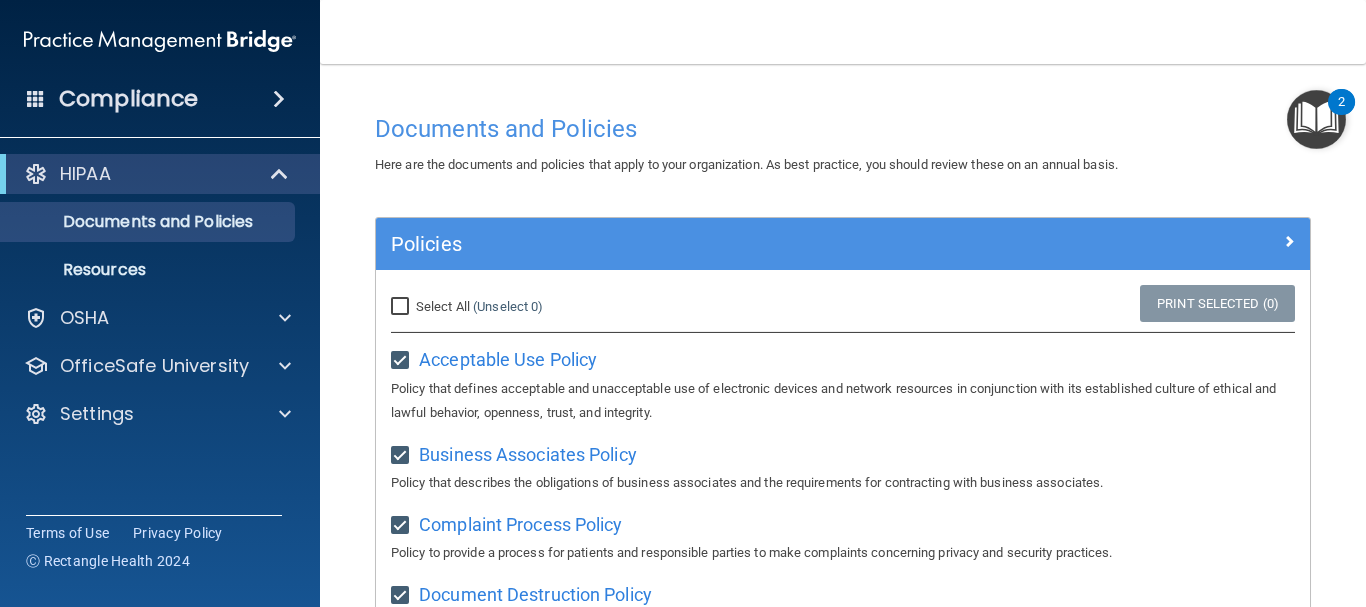 checkbox on "true" 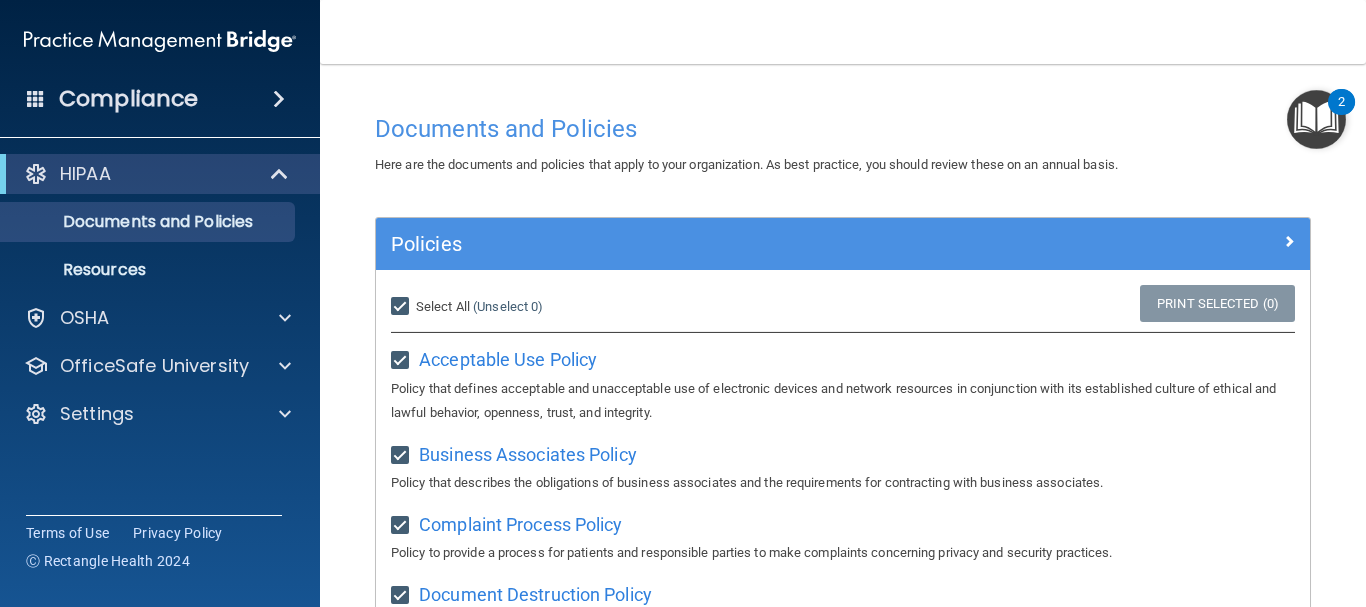 checkbox on "true" 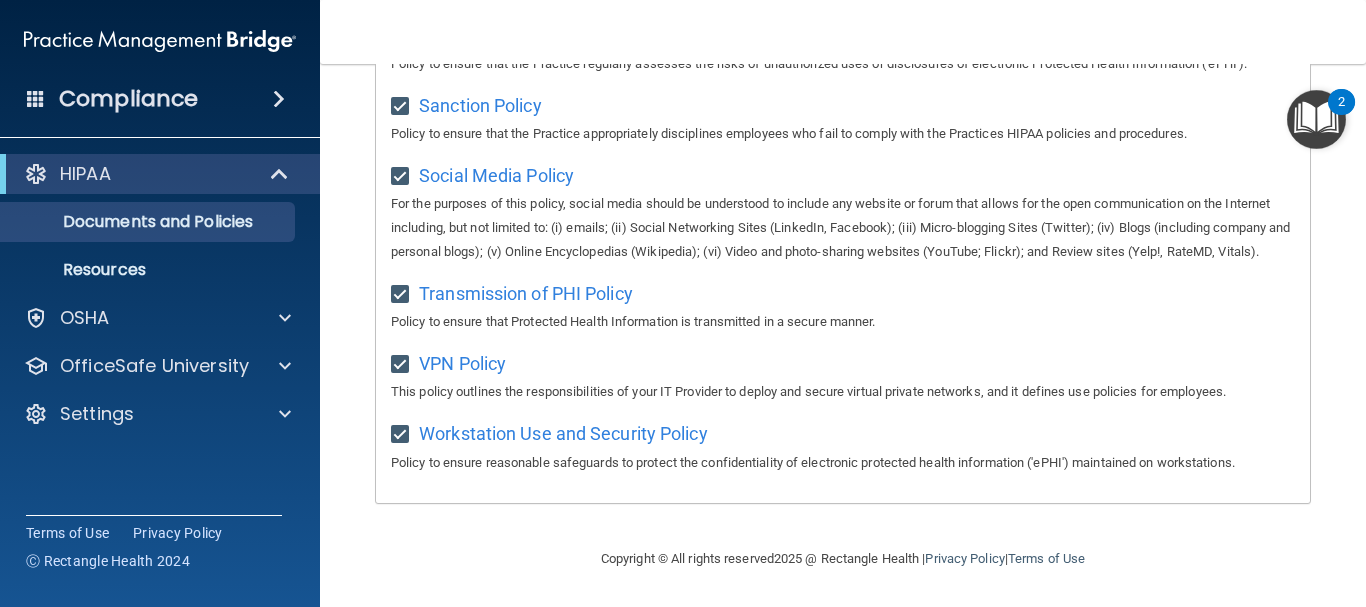 scroll, scrollTop: 1545, scrollLeft: 0, axis: vertical 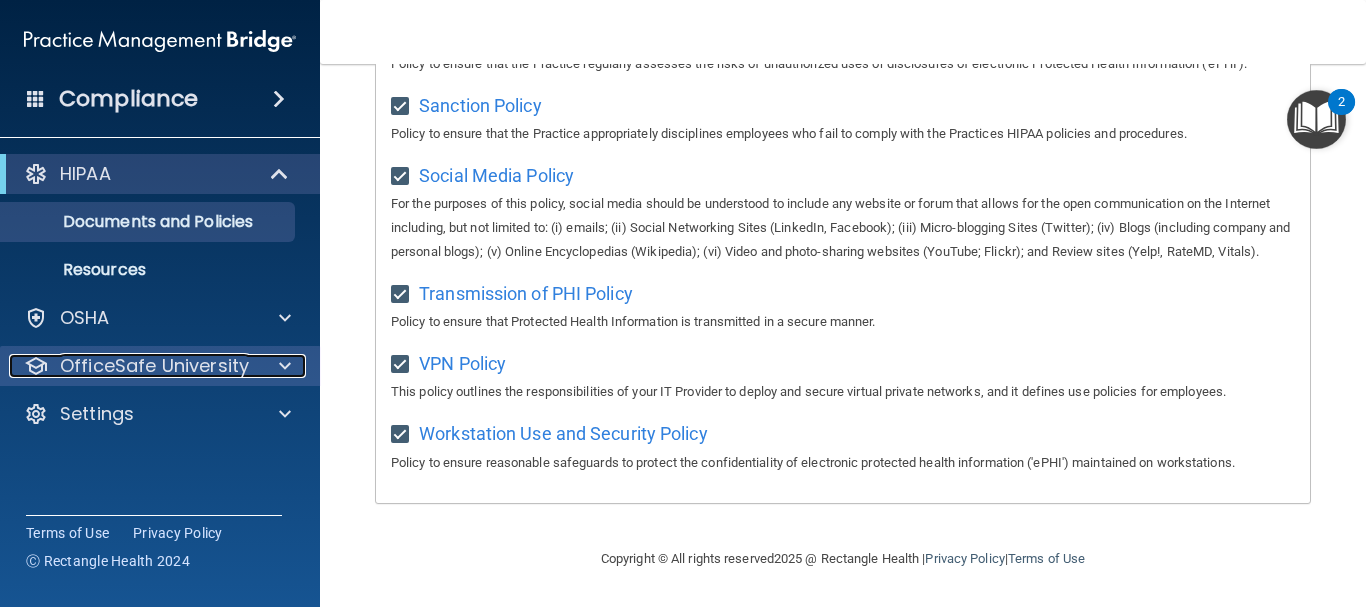 click on "OfficeSafe University" at bounding box center [154, 366] 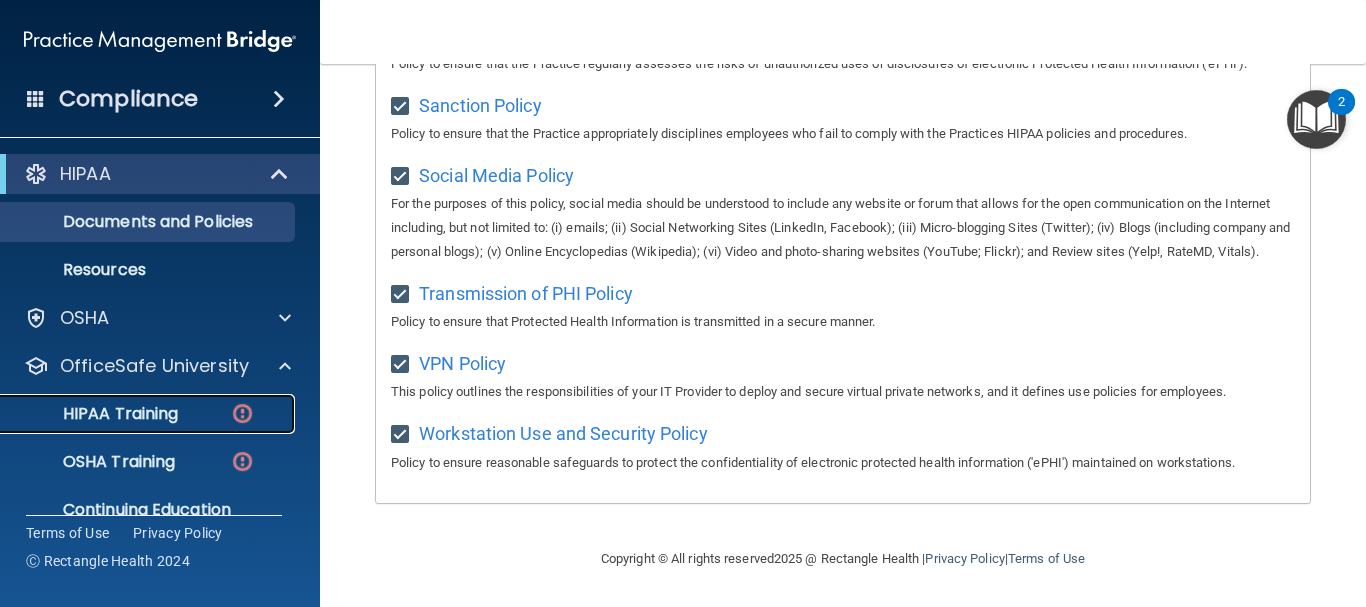 click on "HIPAA Training" at bounding box center [95, 414] 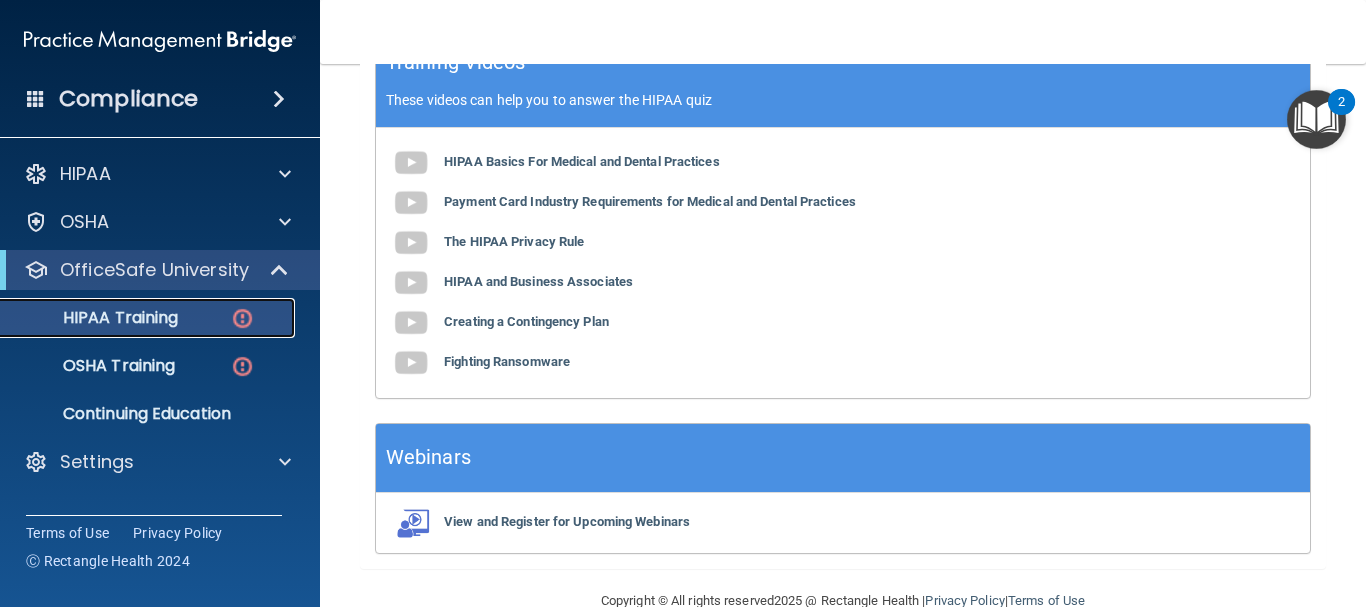 scroll, scrollTop: 850, scrollLeft: 0, axis: vertical 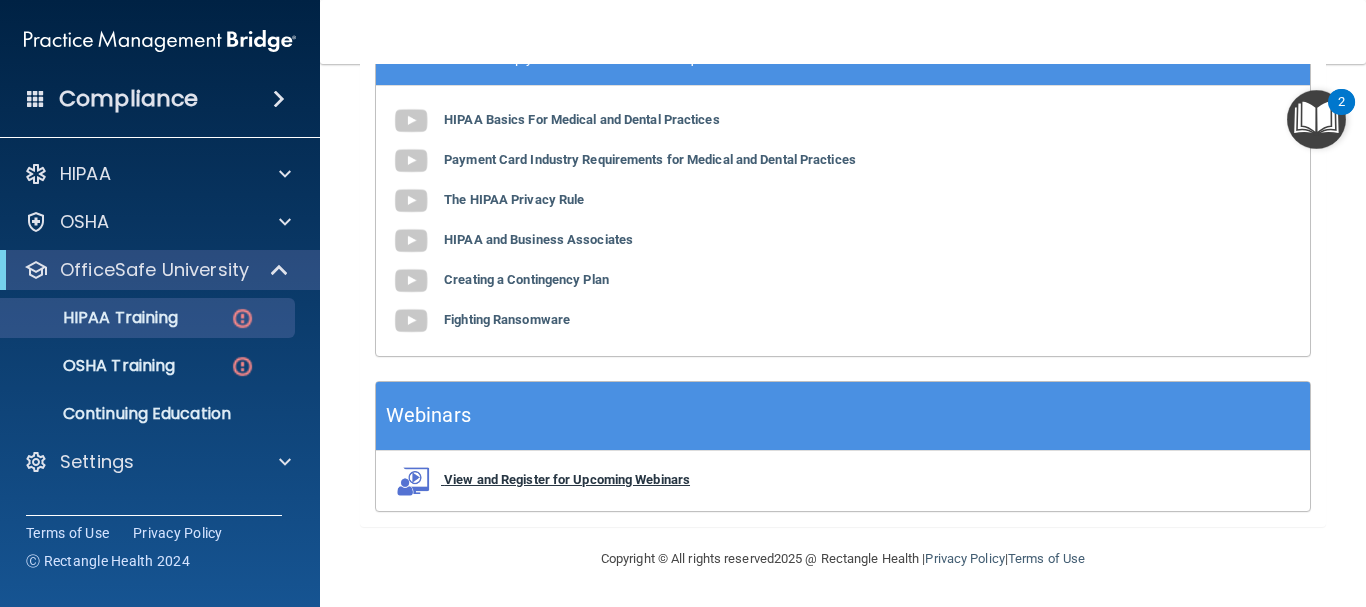 click on "View and Register for Upcoming Webinars" at bounding box center [567, 479] 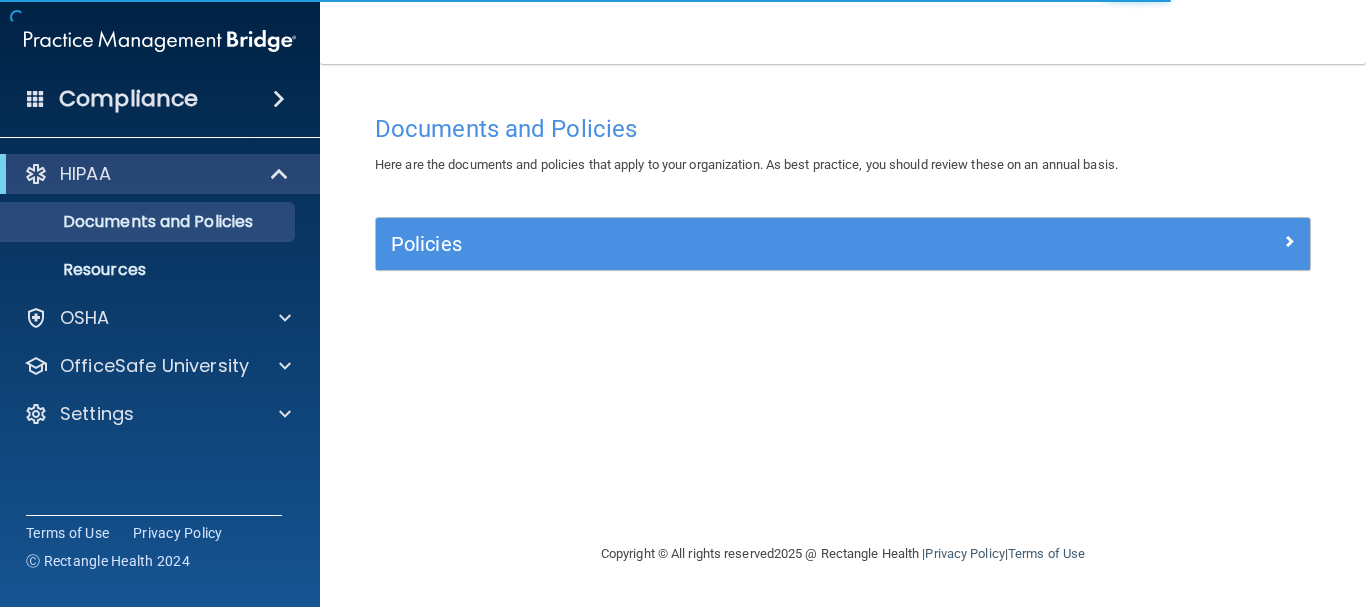 scroll, scrollTop: 0, scrollLeft: 0, axis: both 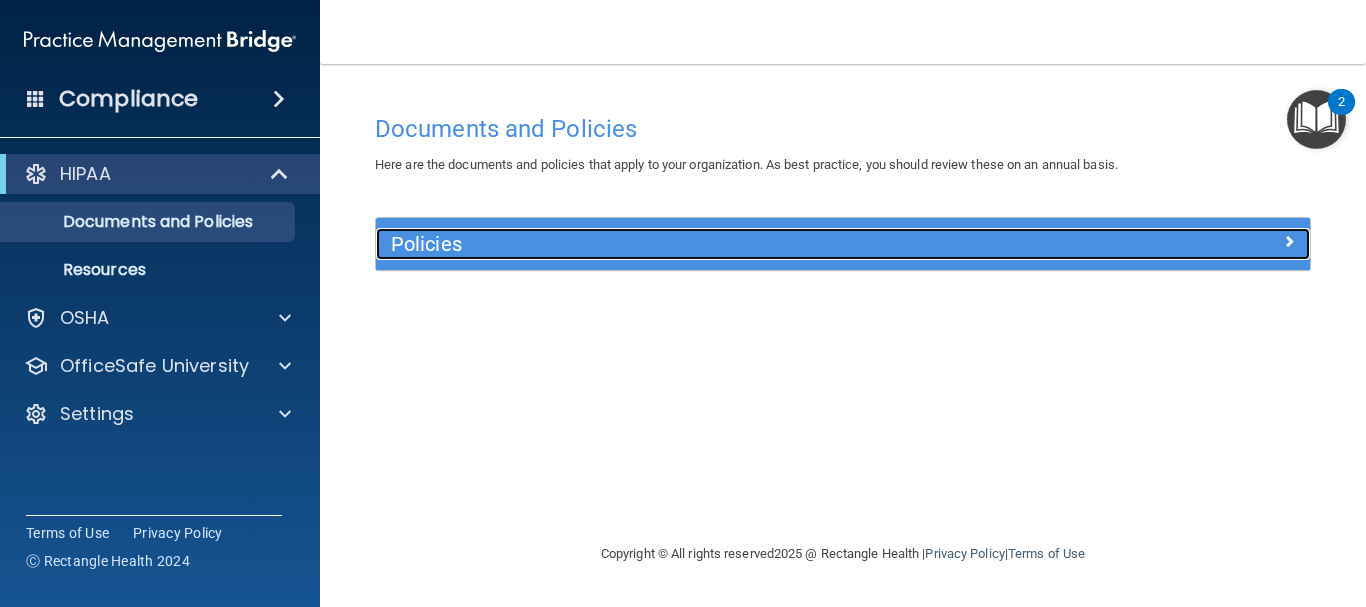 click on "Policies" at bounding box center (726, 244) 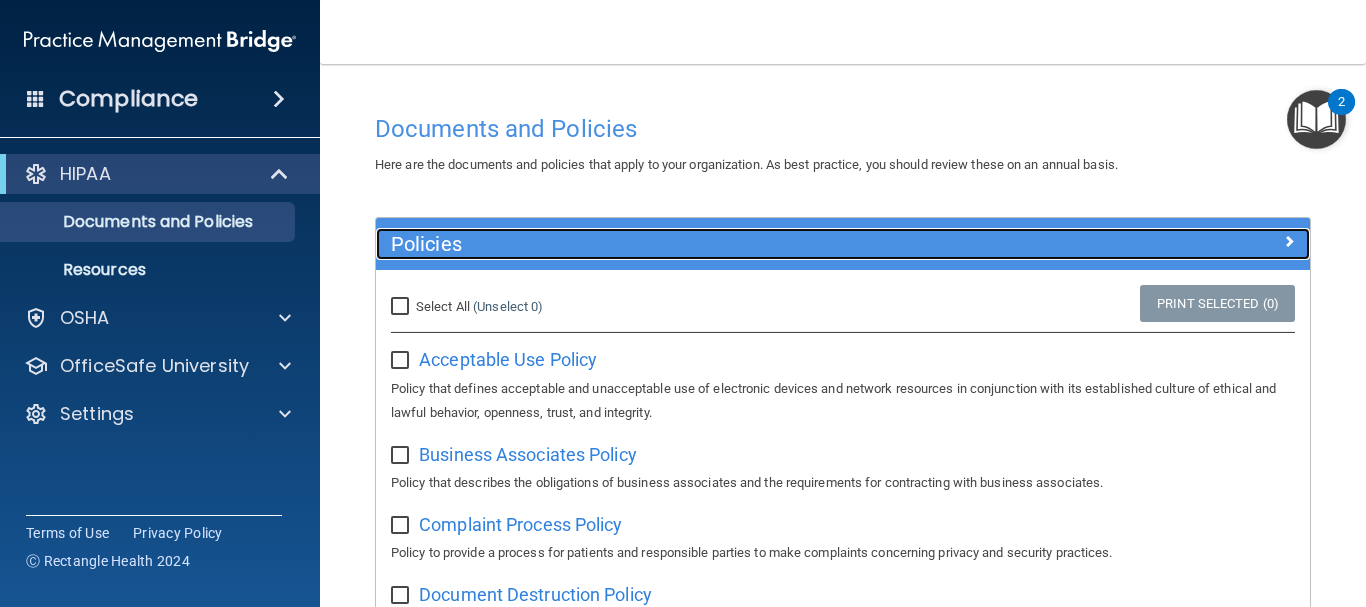 click on "Policies" at bounding box center (726, 244) 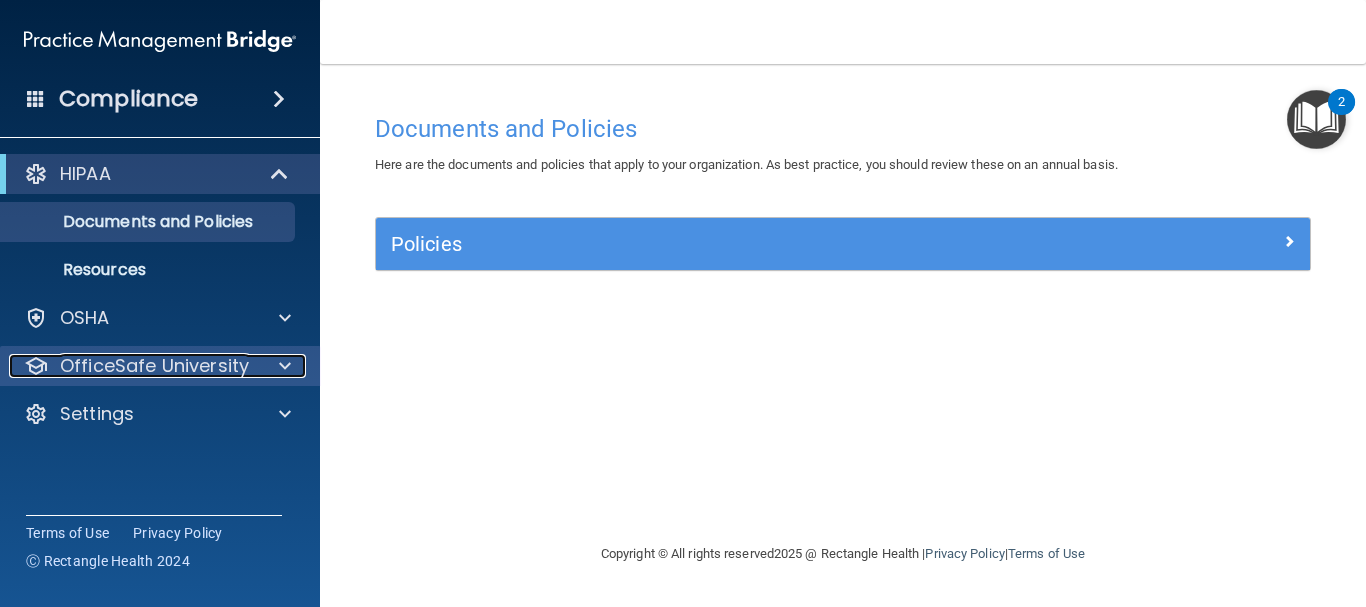 click on "OfficeSafe University" at bounding box center (133, 366) 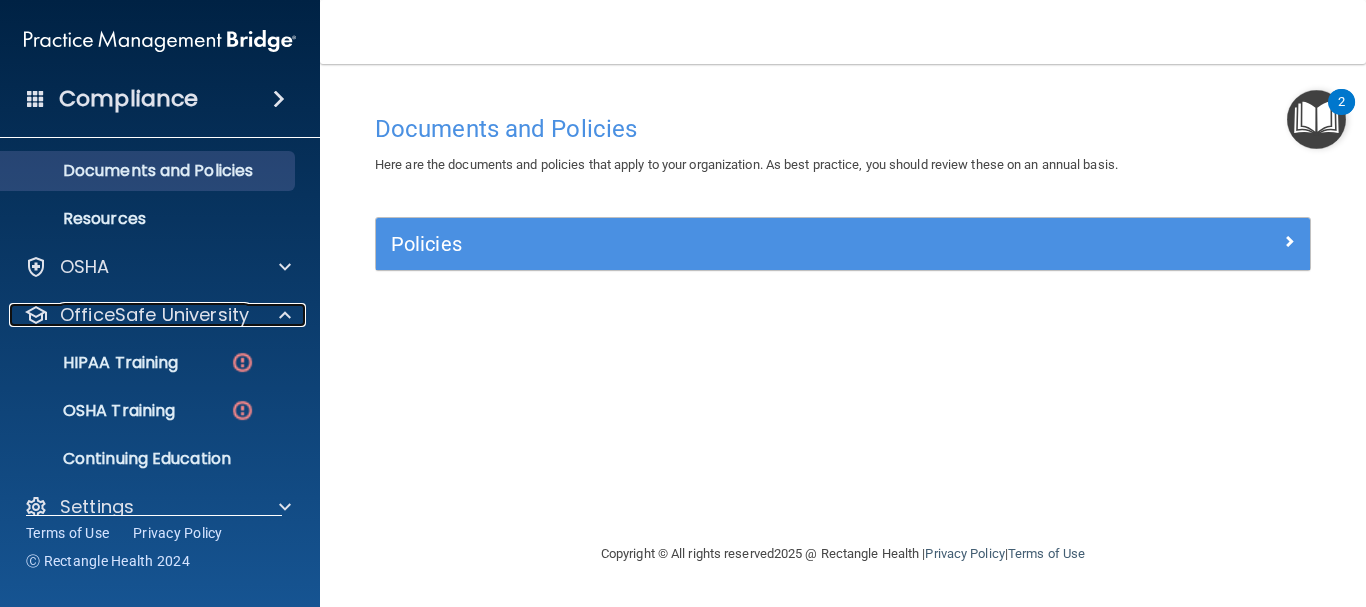 scroll, scrollTop: 79, scrollLeft: 0, axis: vertical 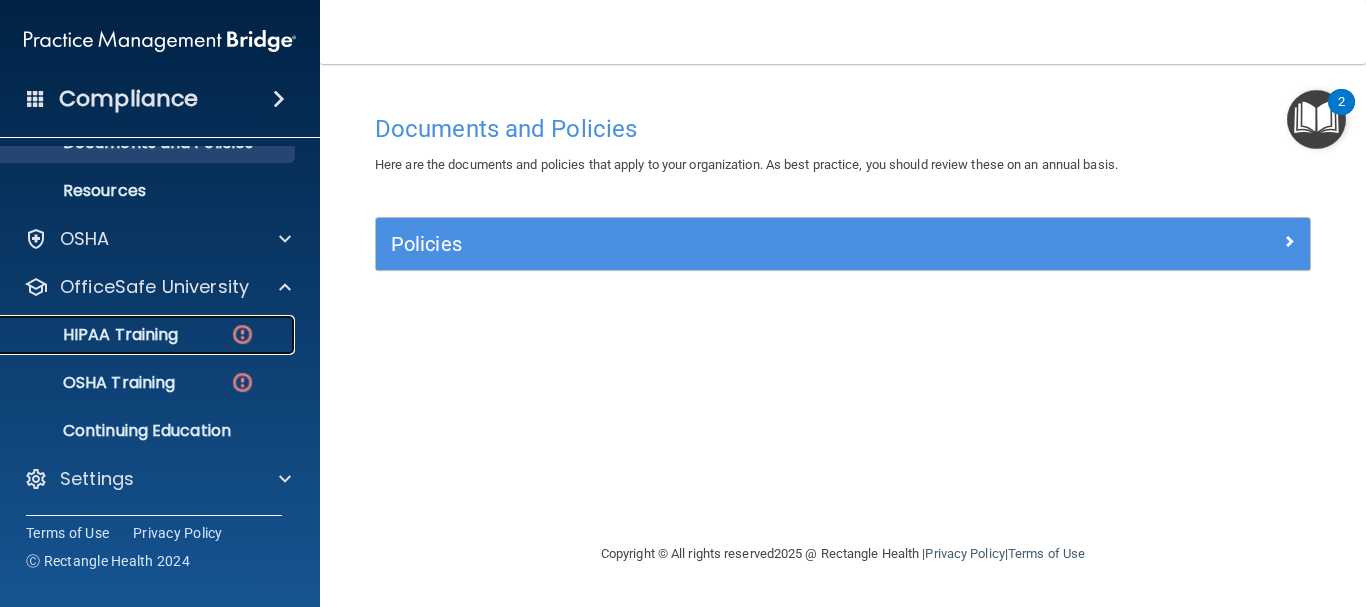 click on "HIPAA Training" at bounding box center (137, 335) 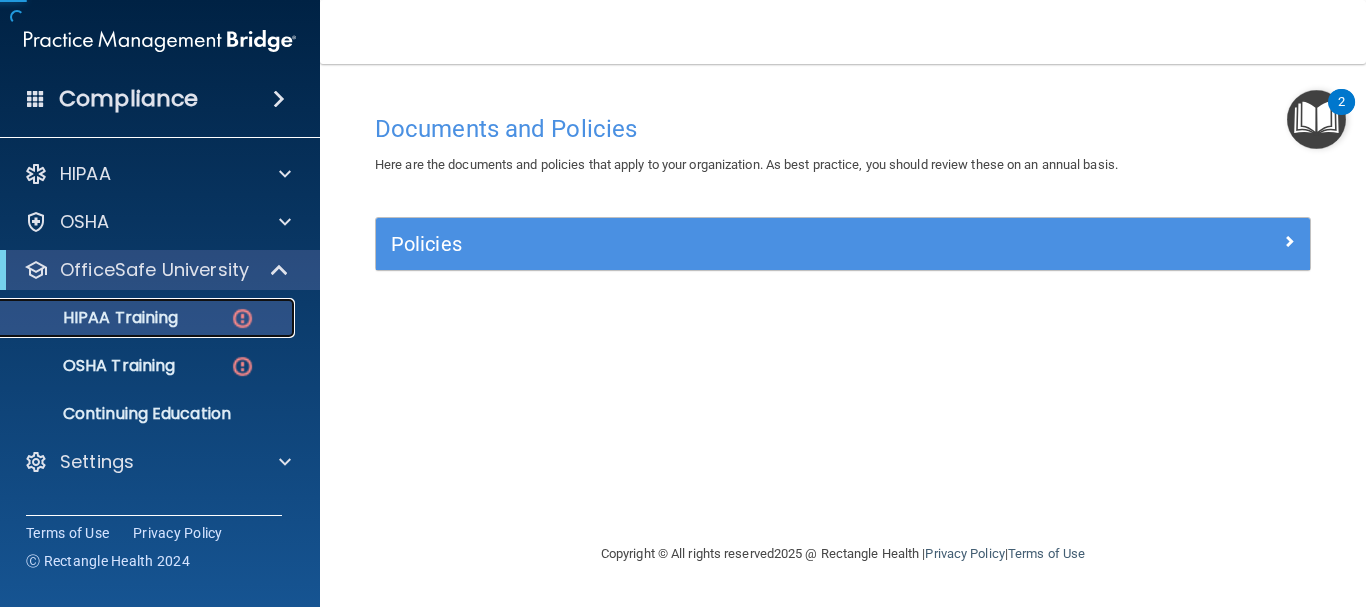 scroll, scrollTop: 0, scrollLeft: 0, axis: both 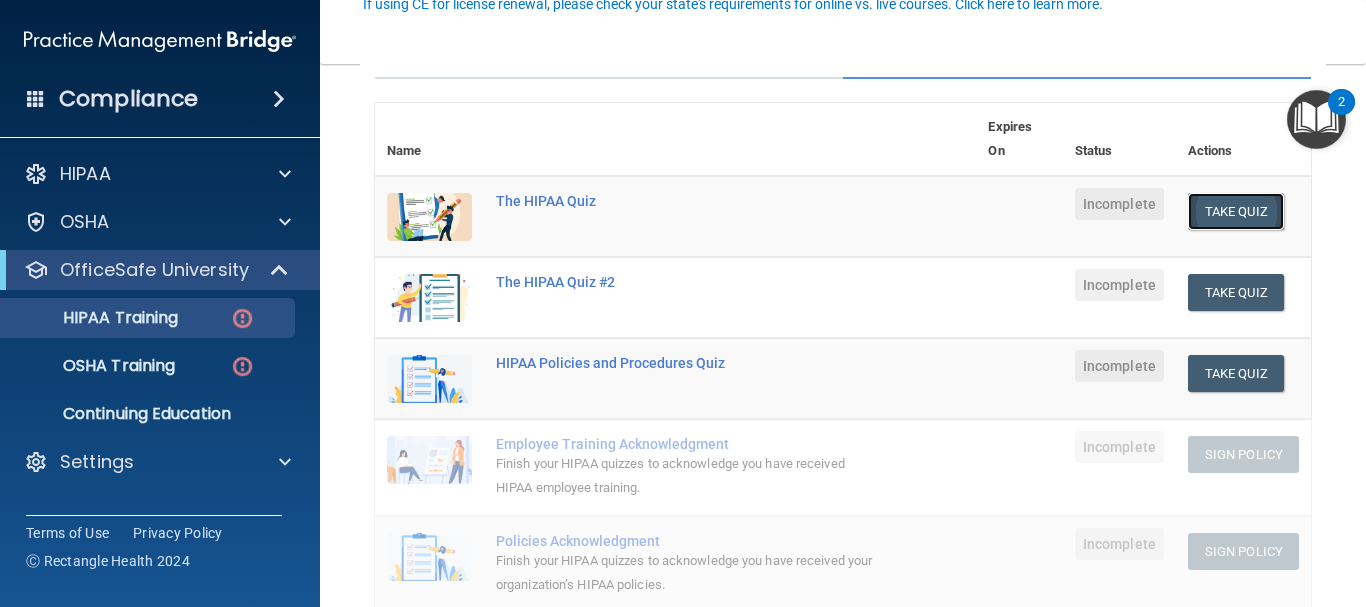 click on "Take Quiz" at bounding box center [1236, 211] 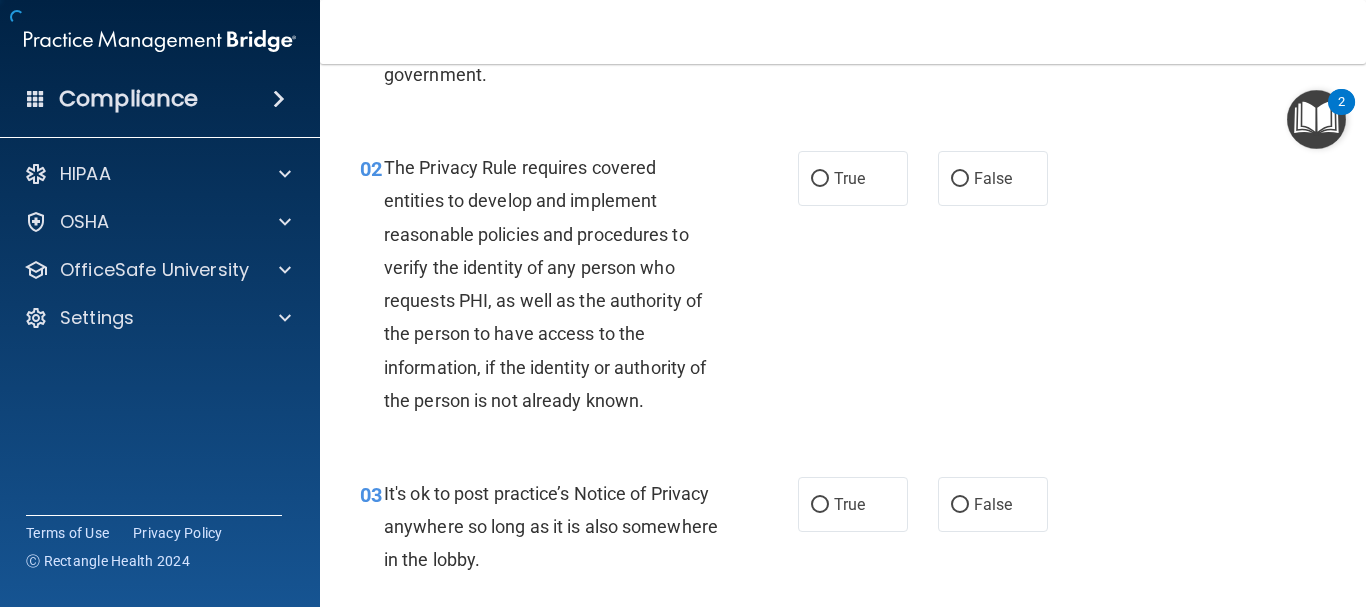 scroll, scrollTop: 0, scrollLeft: 0, axis: both 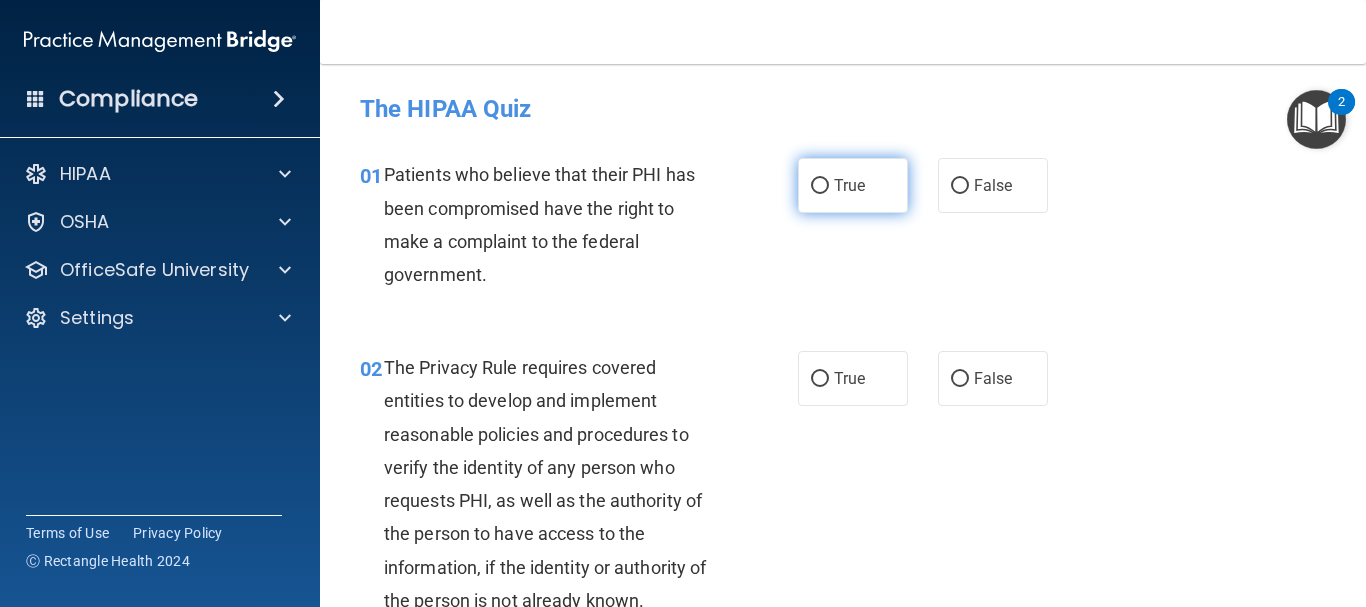 click on "True" at bounding box center (820, 186) 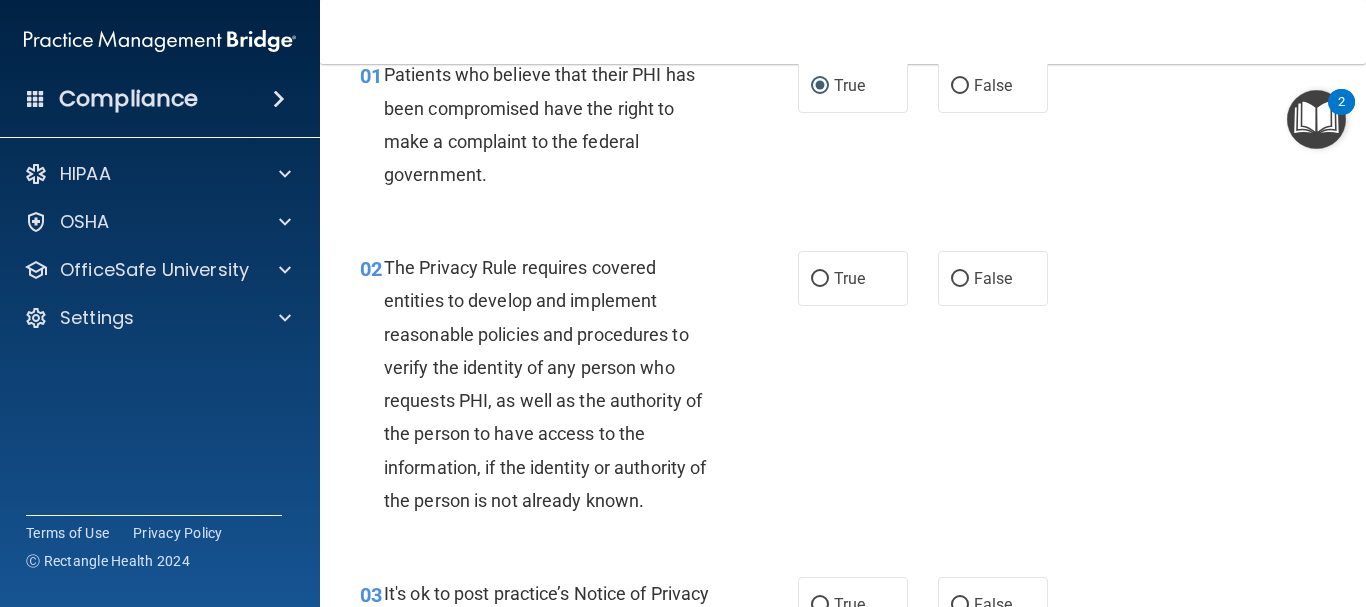 scroll, scrollTop: 200, scrollLeft: 0, axis: vertical 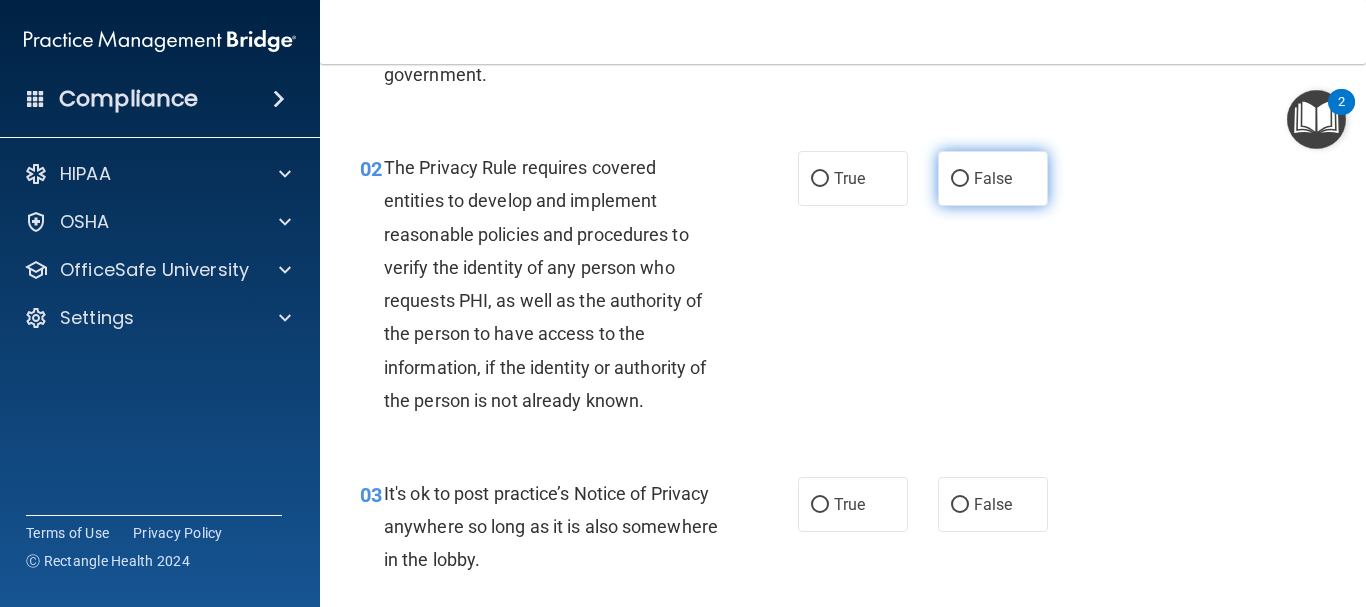 click on "False" at bounding box center [960, 179] 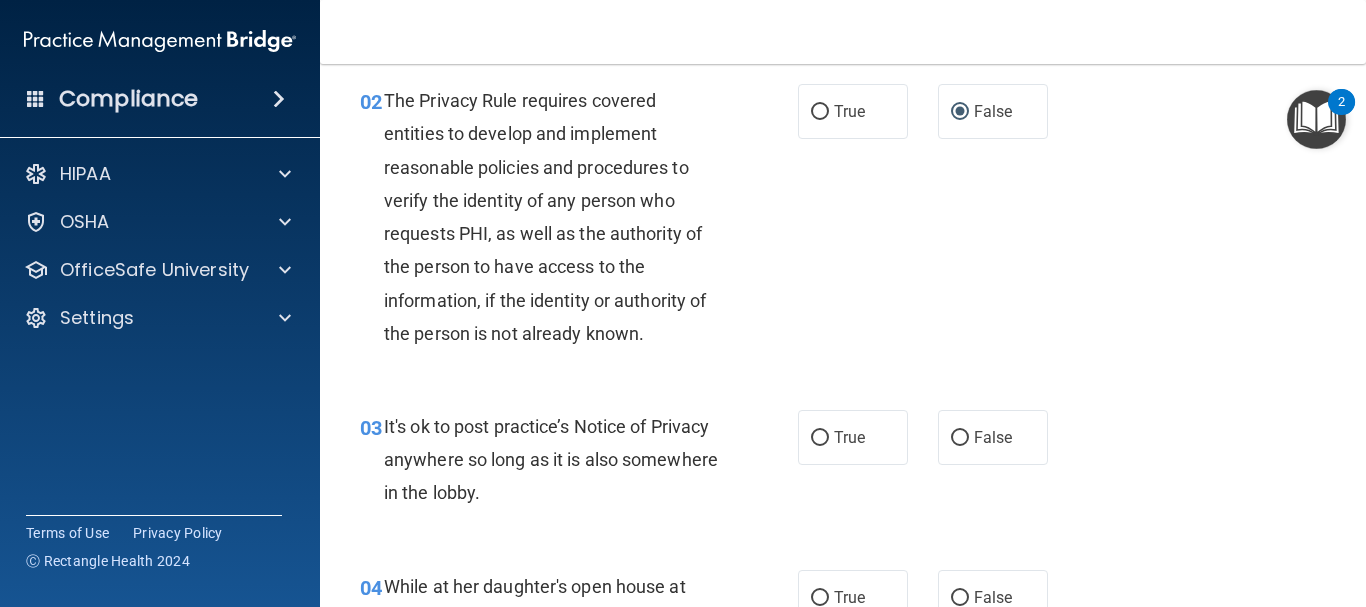 scroll, scrollTop: 300, scrollLeft: 0, axis: vertical 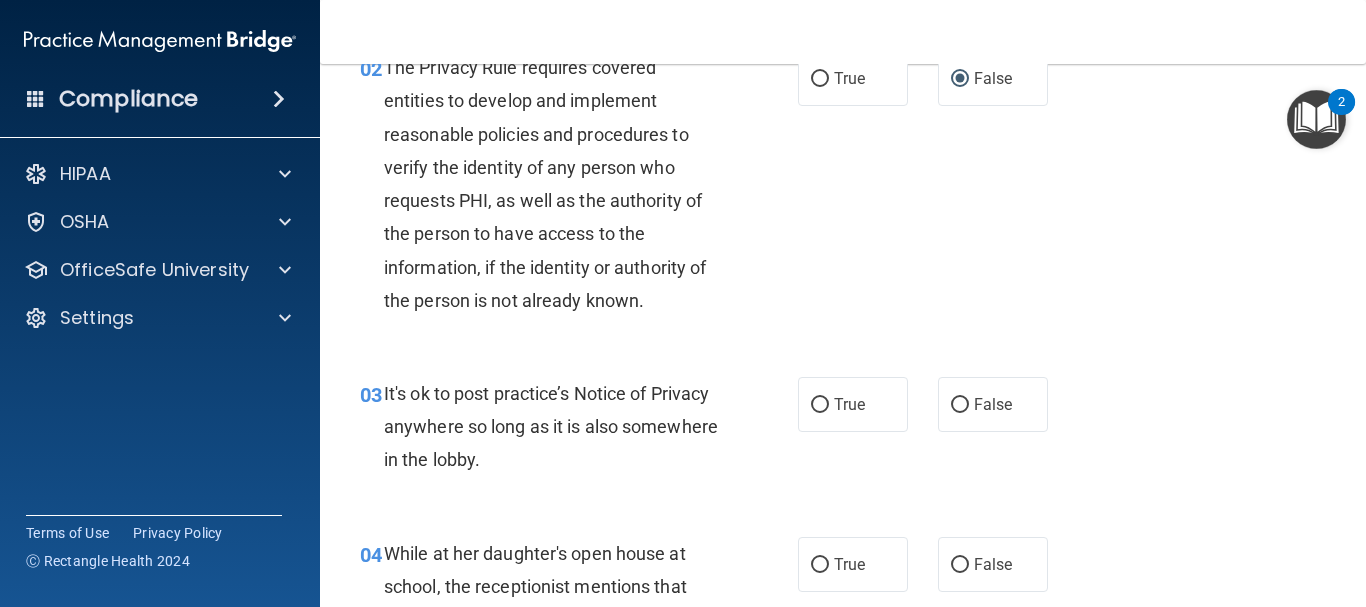 click at bounding box center [1316, 119] 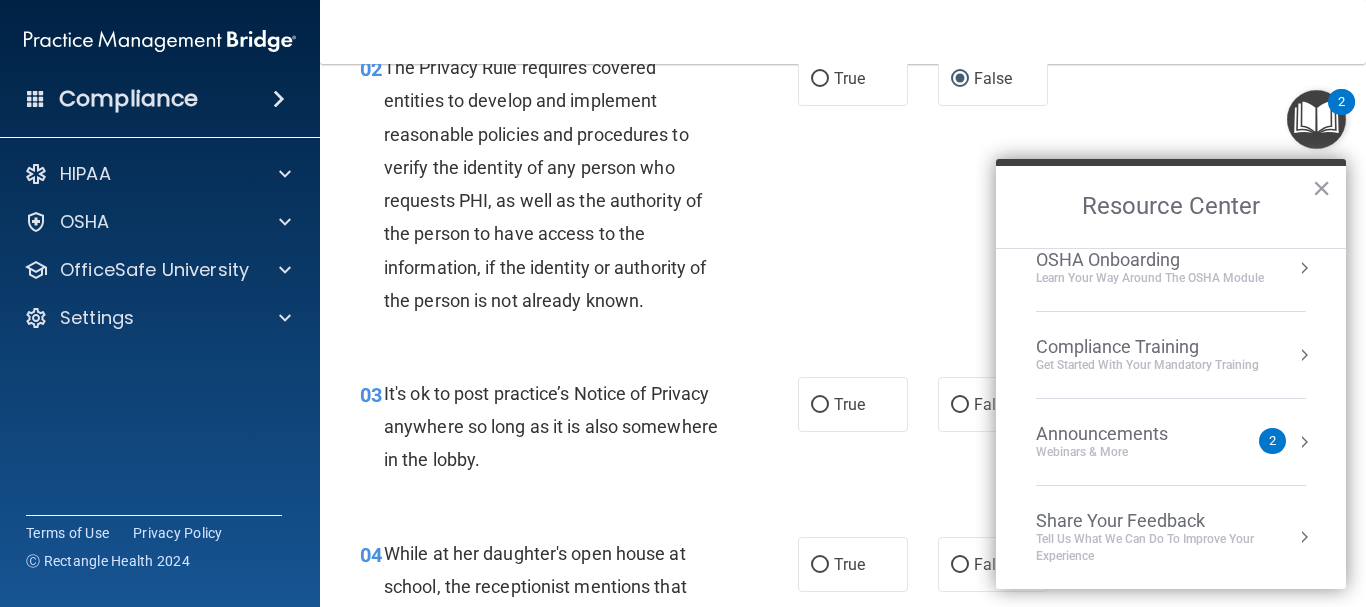 scroll, scrollTop: 112, scrollLeft: 0, axis: vertical 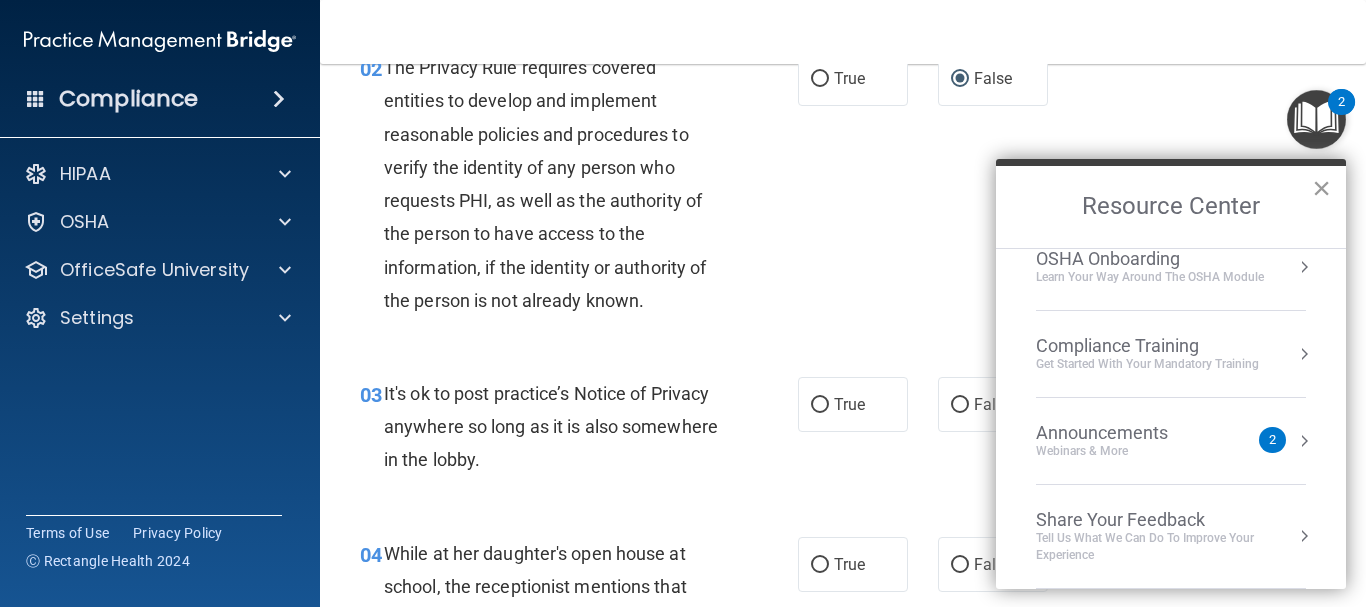 click on "×" at bounding box center (1321, 188) 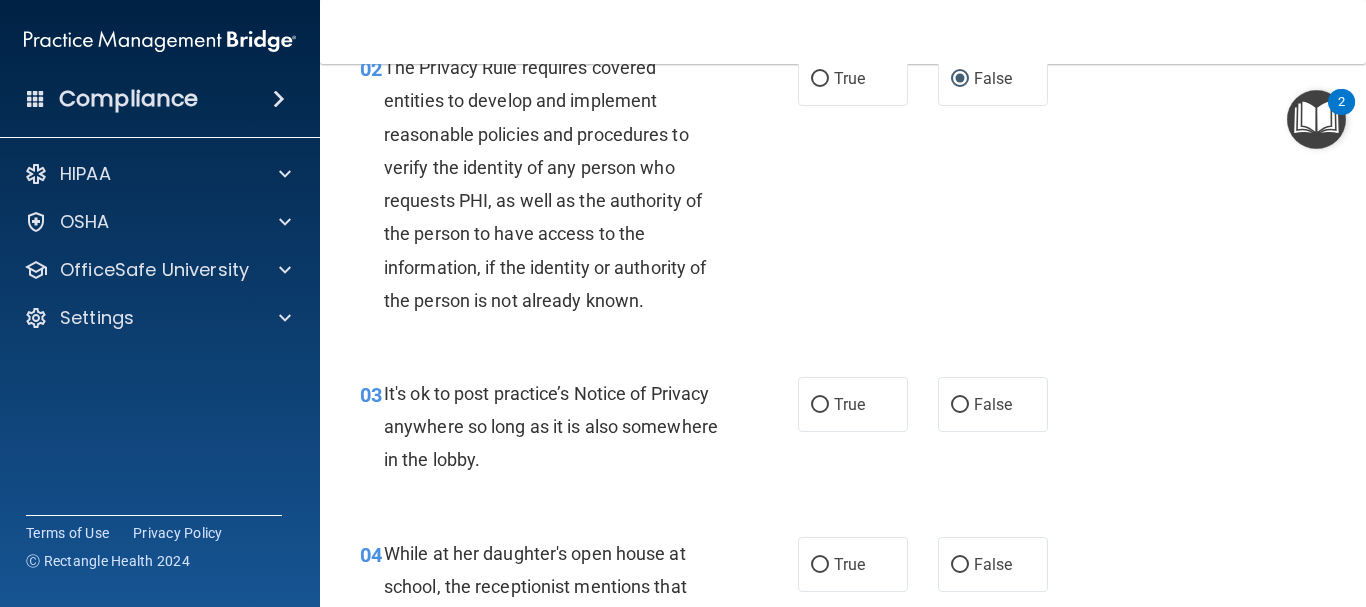 scroll, scrollTop: 0, scrollLeft: 0, axis: both 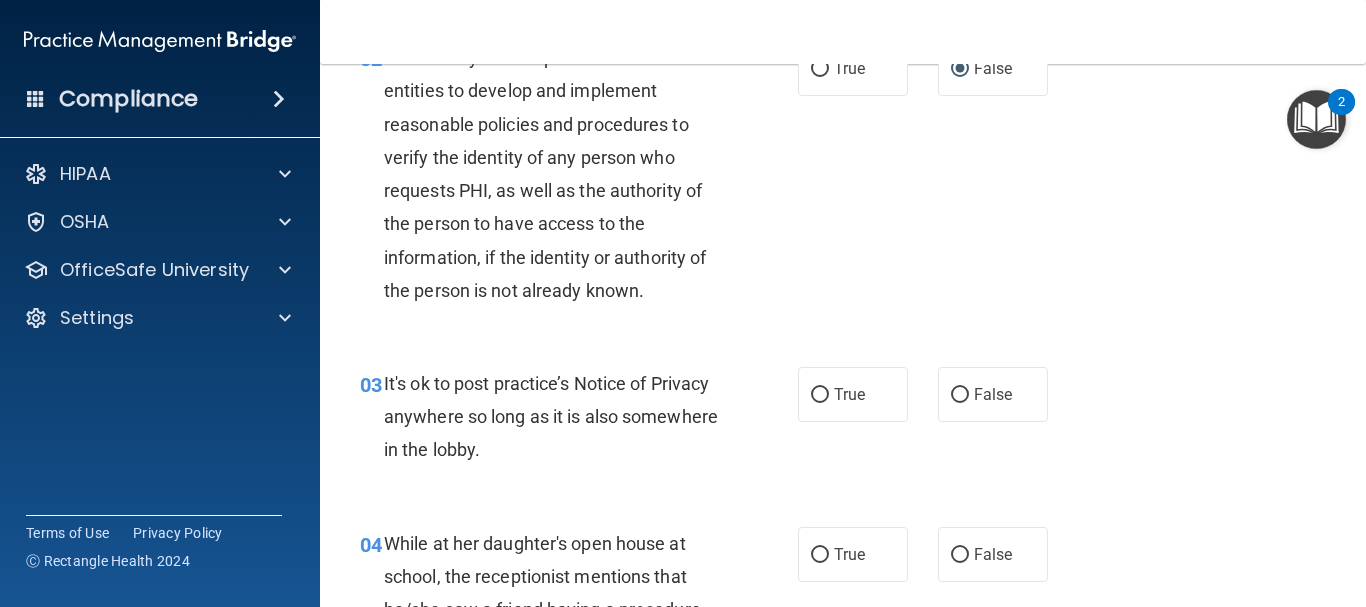 click on "01       Patients who believe that their PHI has been compromised have the right to make a complaint to the federal government.                 True           False" at bounding box center [843, -81] 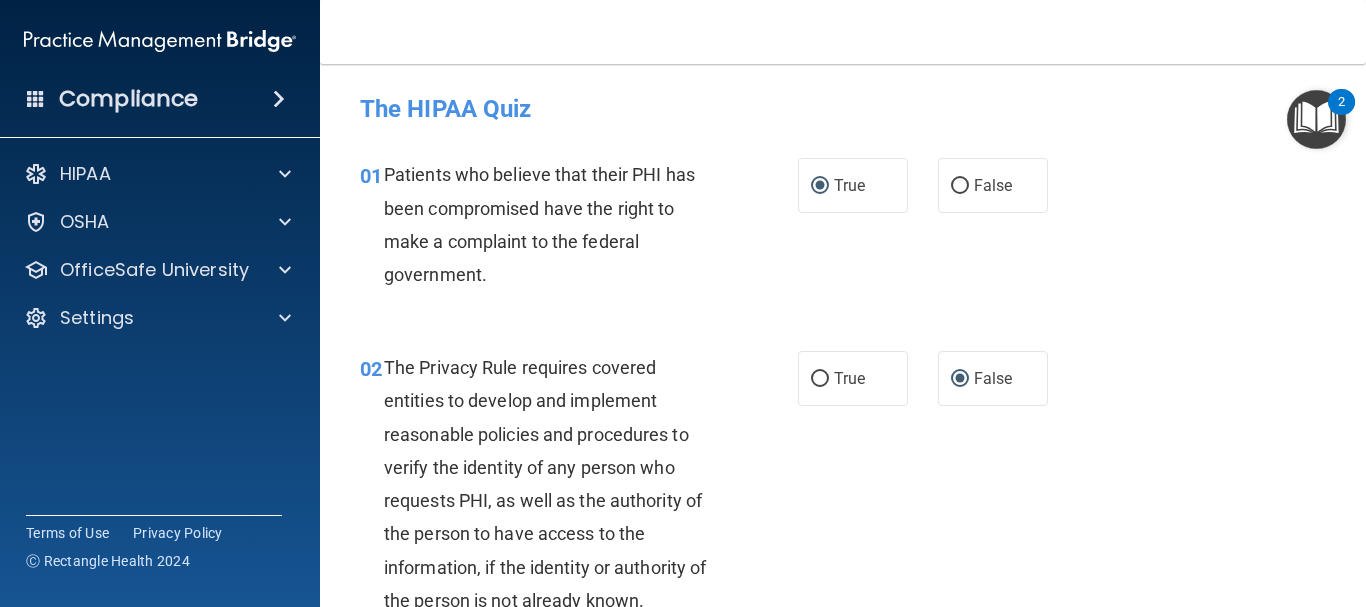 scroll, scrollTop: 100, scrollLeft: 0, axis: vertical 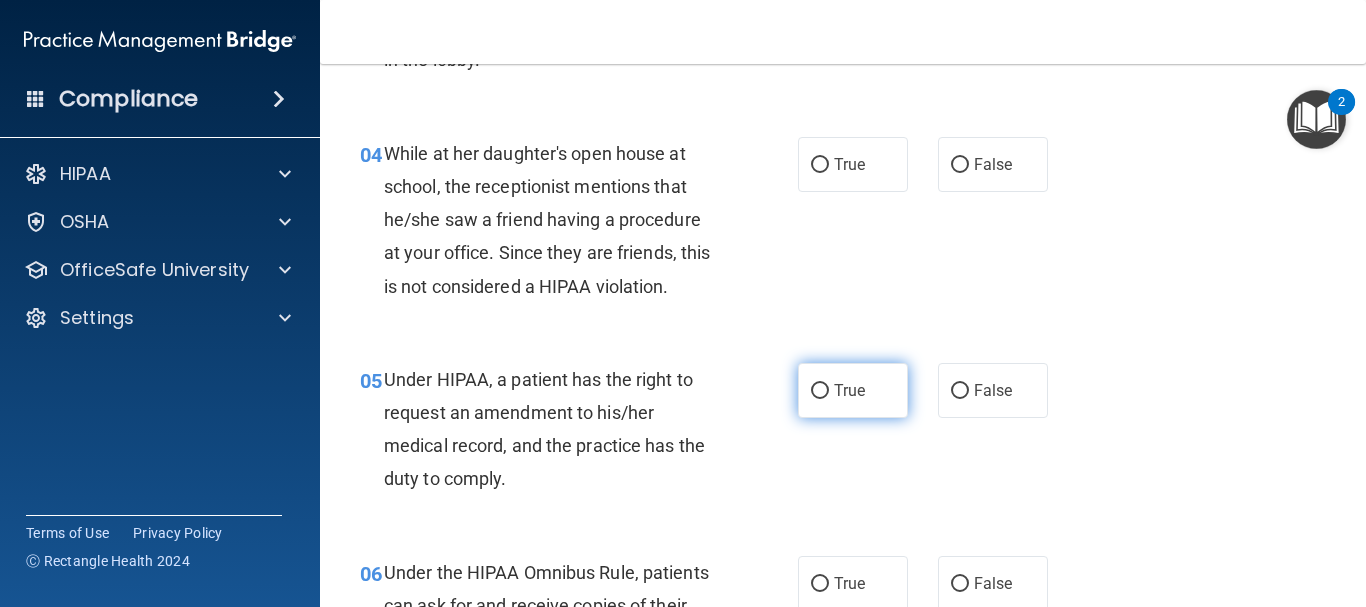 click on "True" at bounding box center (853, 390) 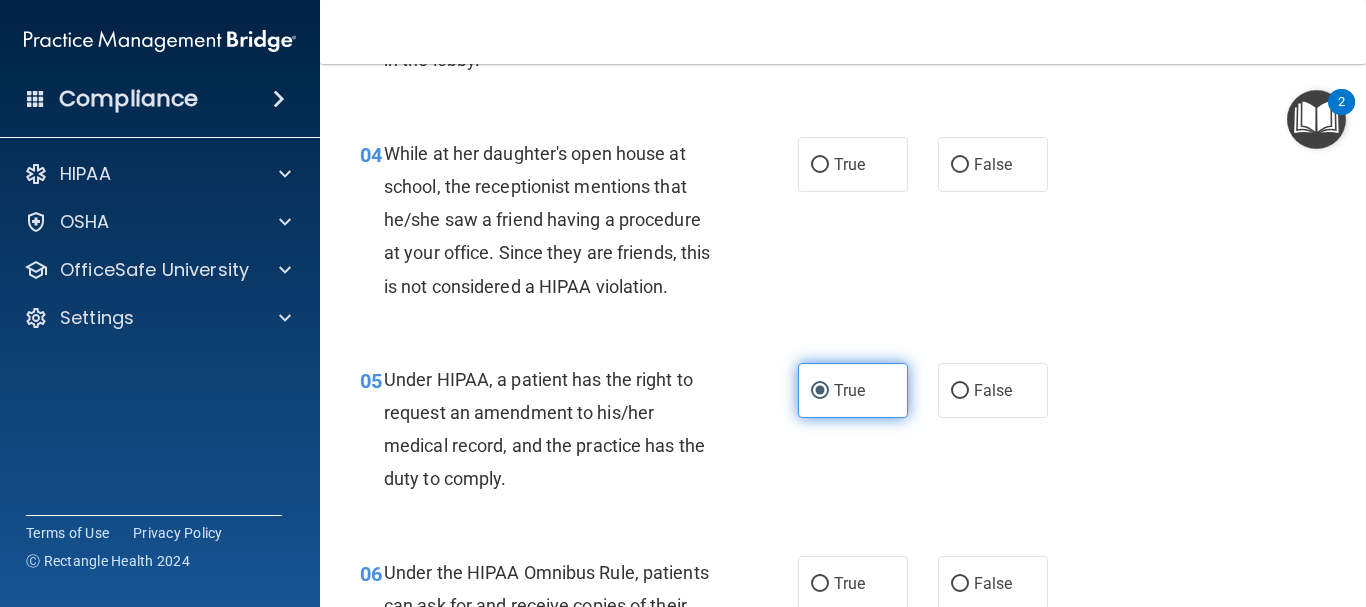 scroll, scrollTop: 800, scrollLeft: 0, axis: vertical 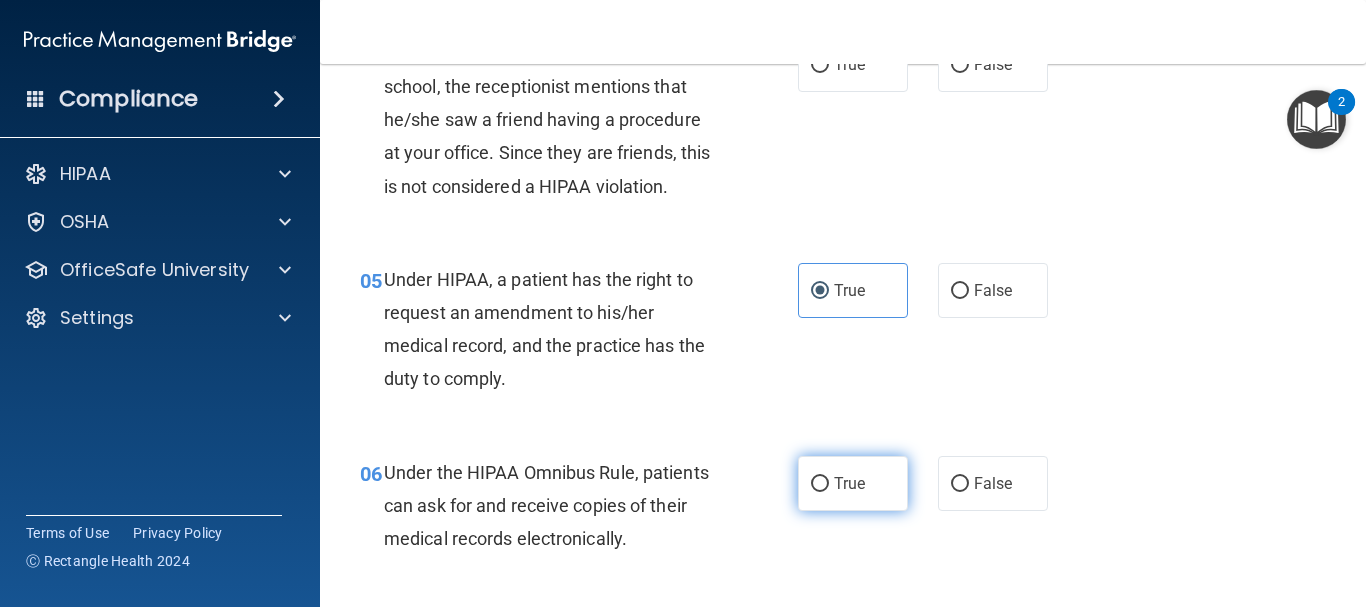 click on "True" at bounding box center [820, 484] 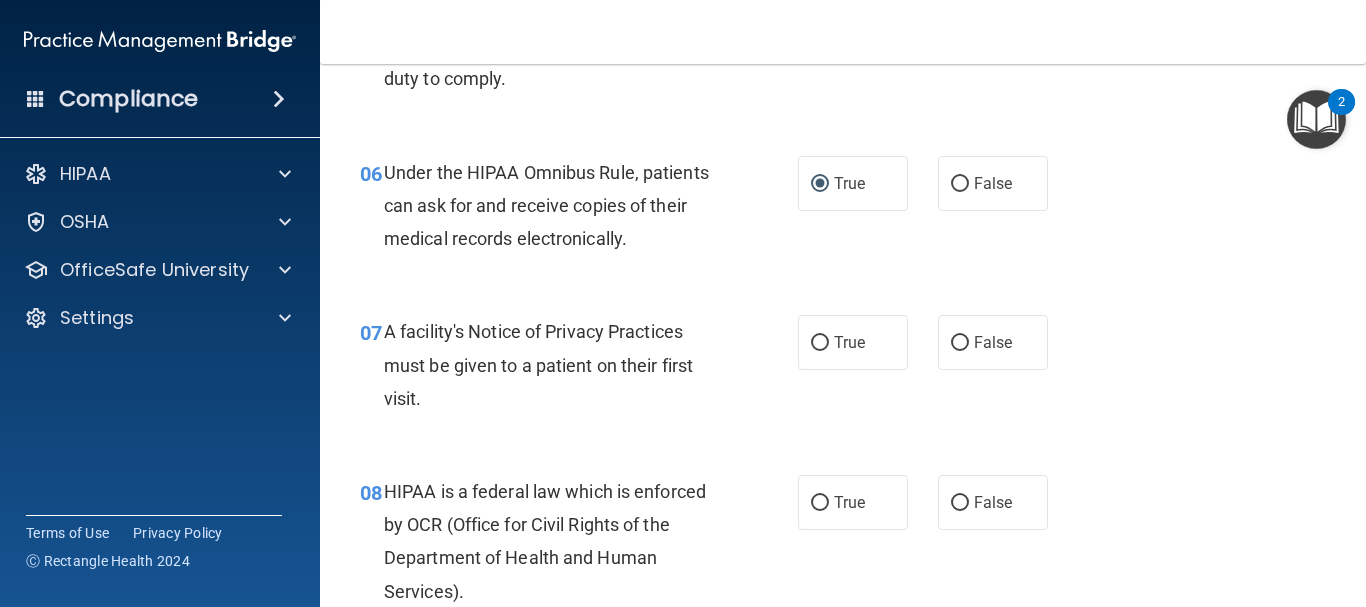 scroll, scrollTop: 1200, scrollLeft: 0, axis: vertical 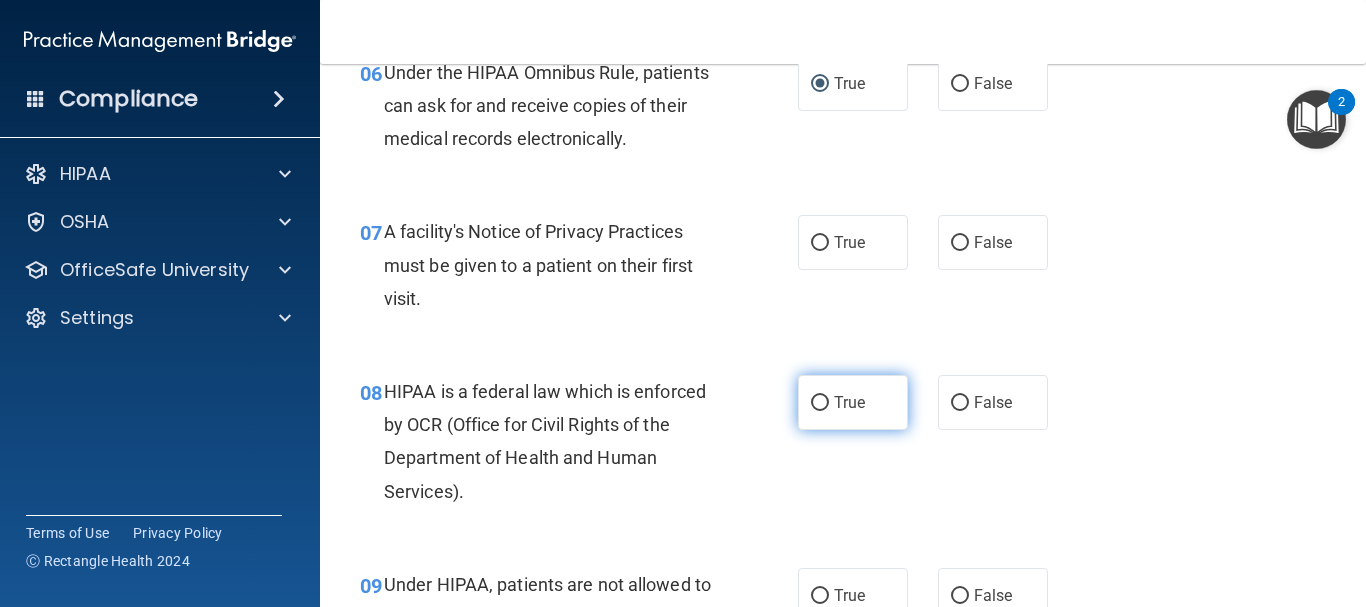 click on "True" at bounding box center (820, 403) 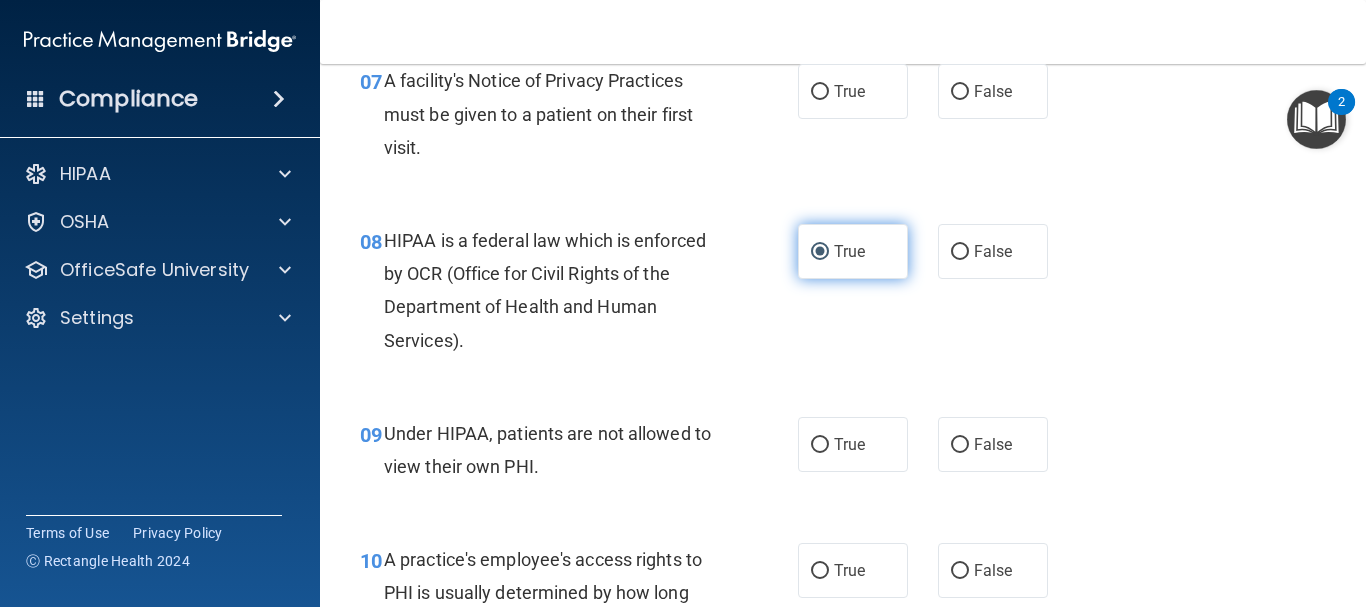 scroll, scrollTop: 1400, scrollLeft: 0, axis: vertical 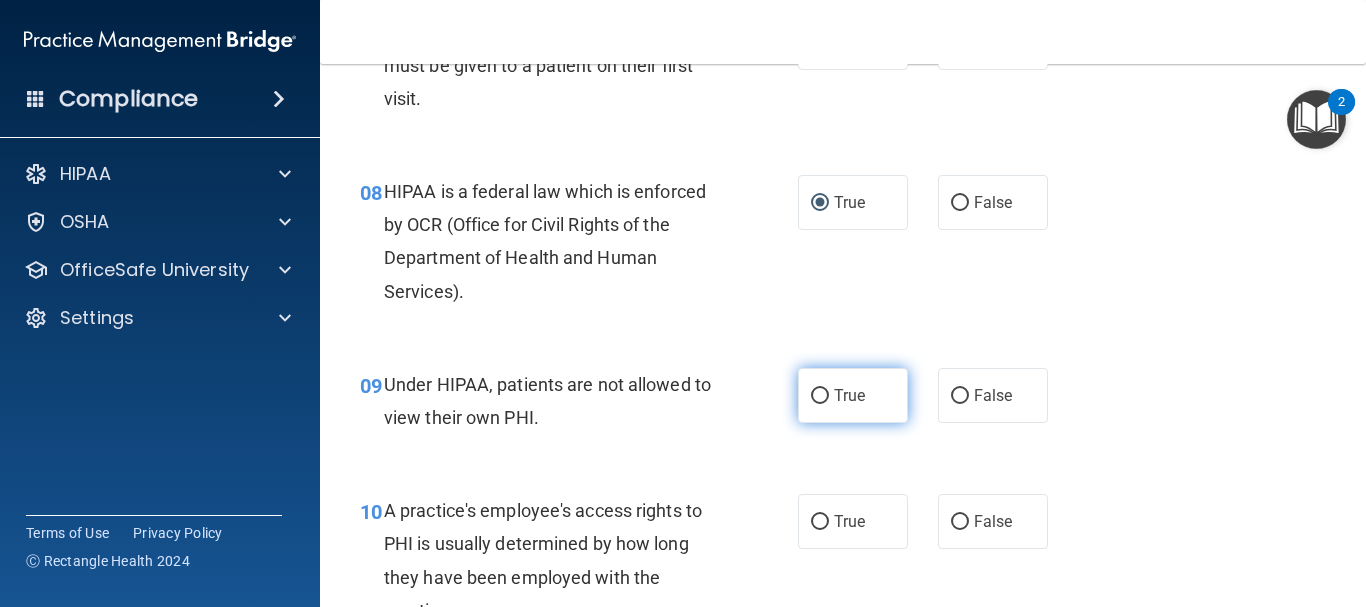 click on "True" at bounding box center (820, 396) 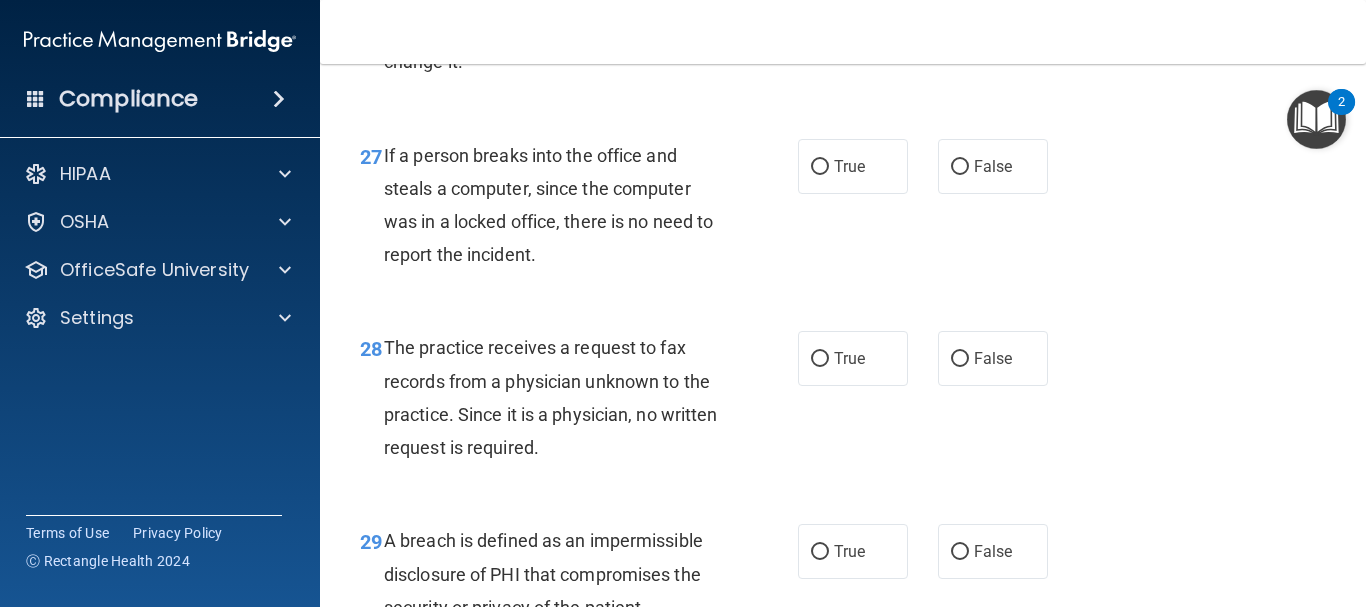 scroll, scrollTop: 5100, scrollLeft: 0, axis: vertical 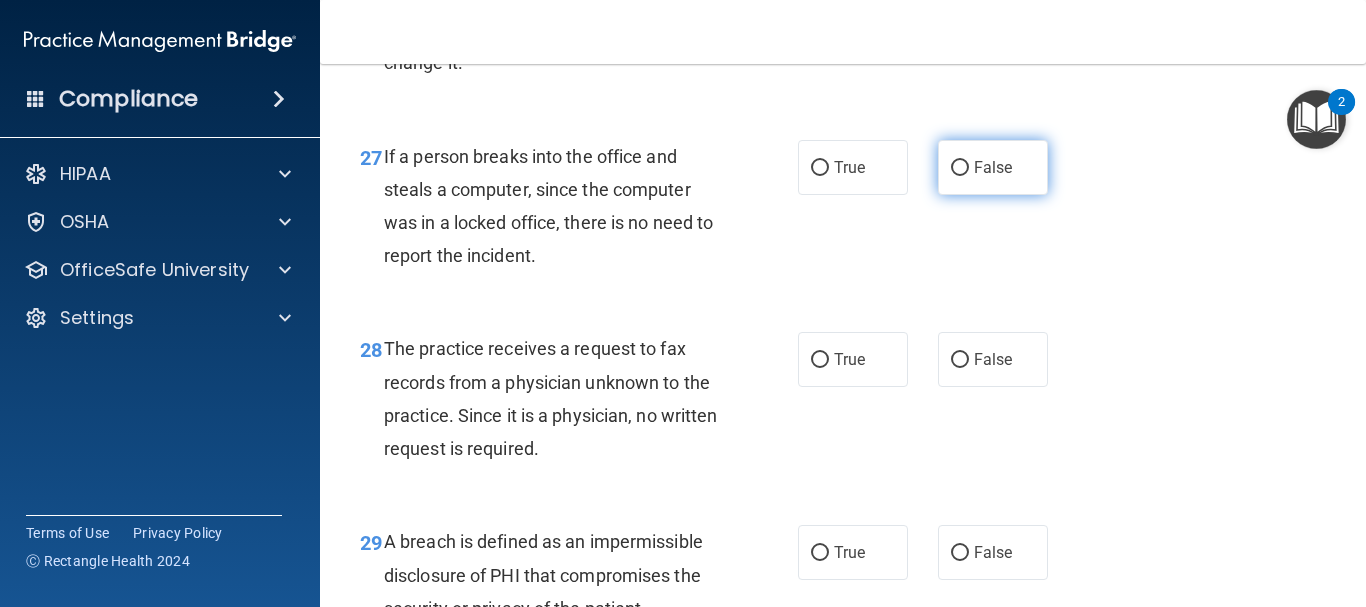 click on "False" at bounding box center [960, 168] 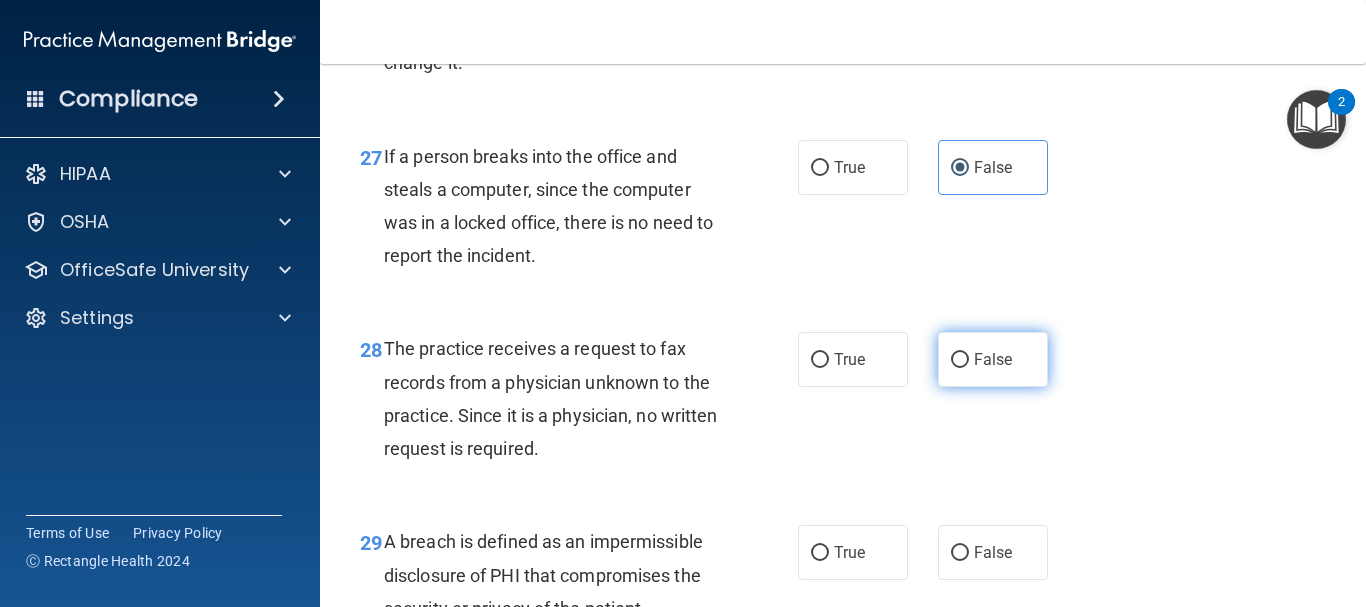 click on "False" at bounding box center (960, 360) 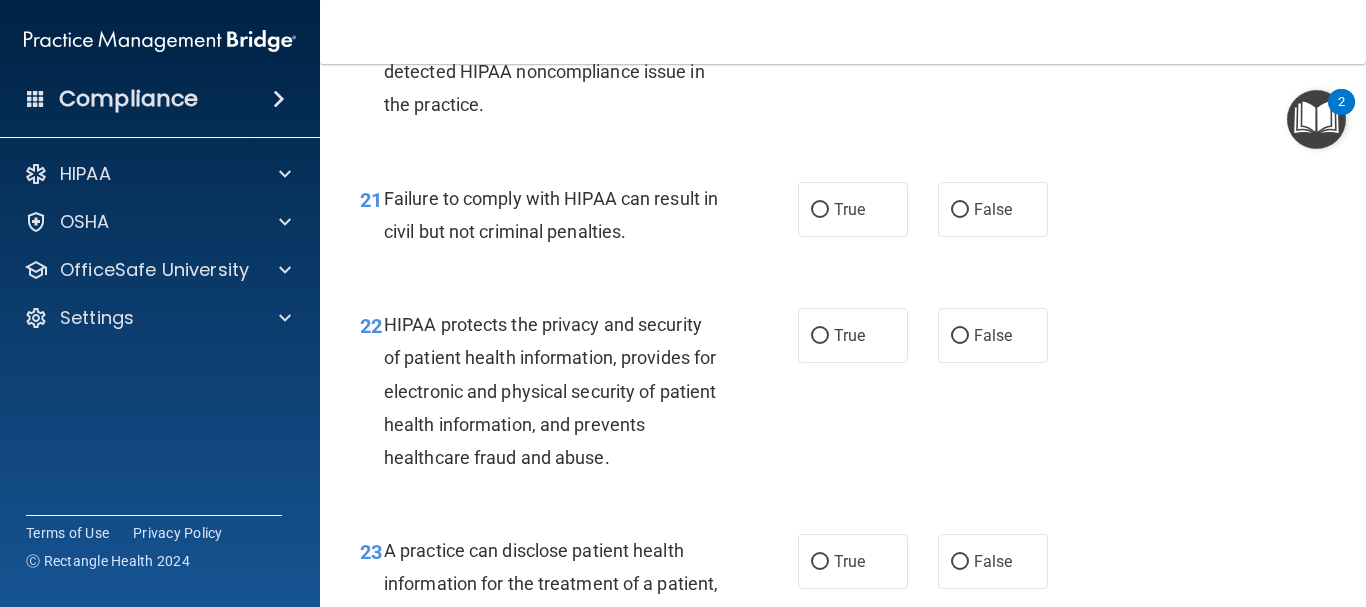 scroll, scrollTop: 3800, scrollLeft: 0, axis: vertical 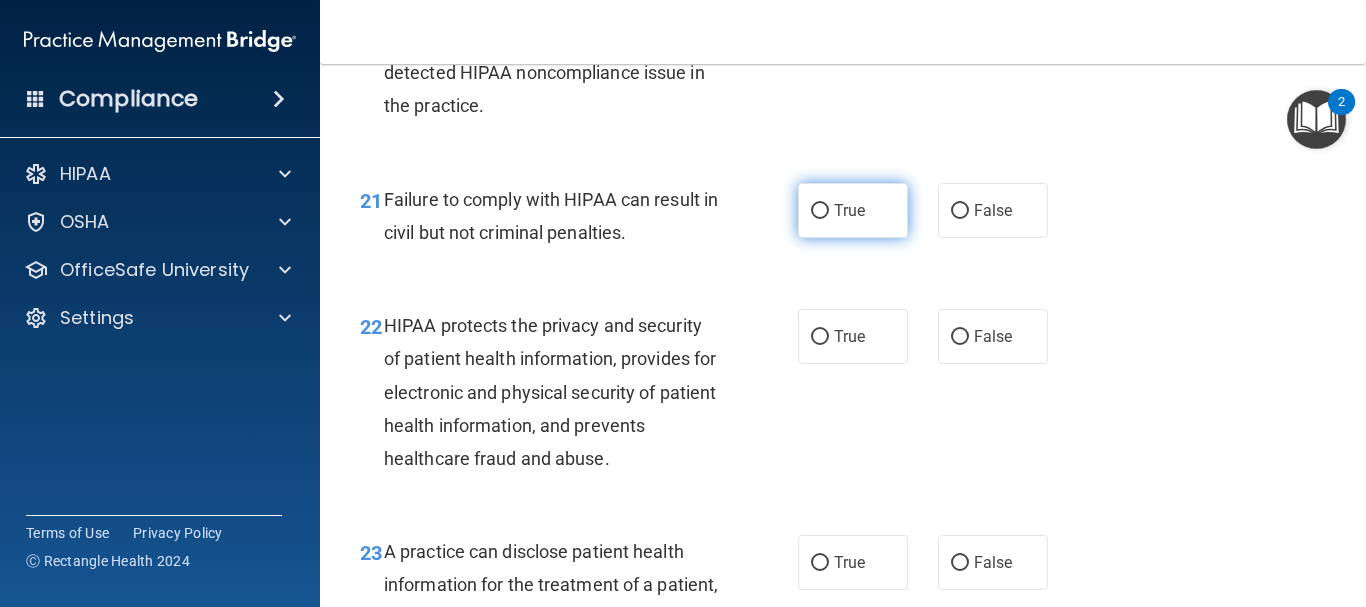 click on "True" at bounding box center [849, 210] 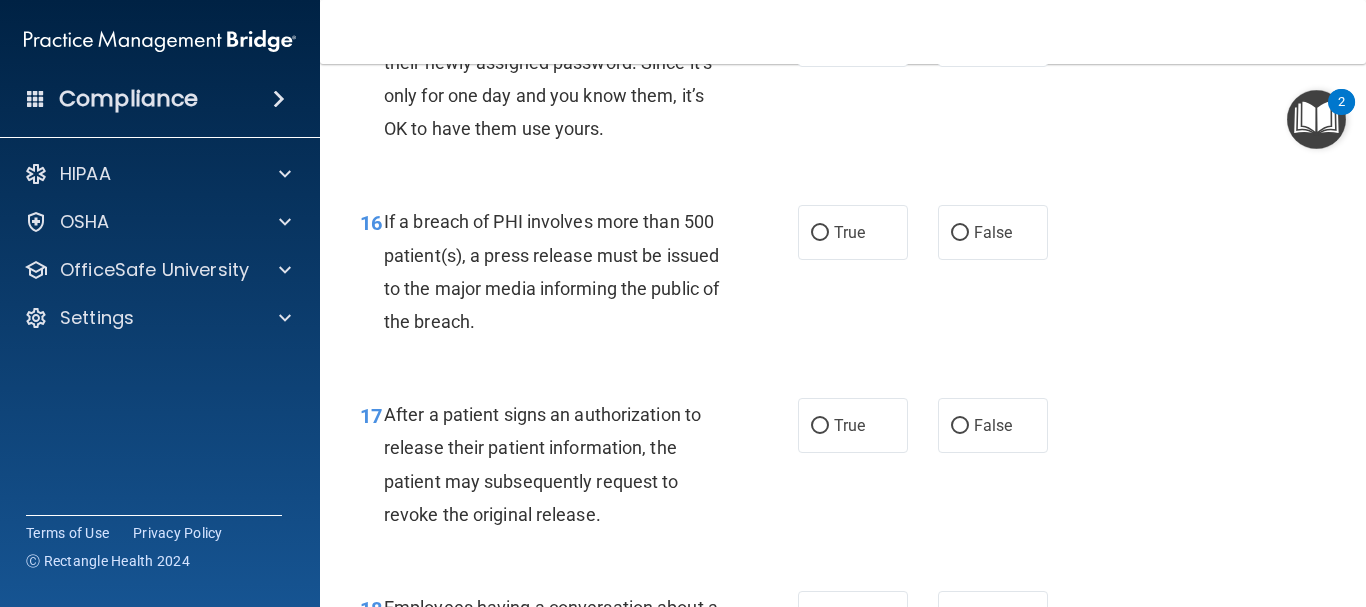 scroll, scrollTop: 2700, scrollLeft: 0, axis: vertical 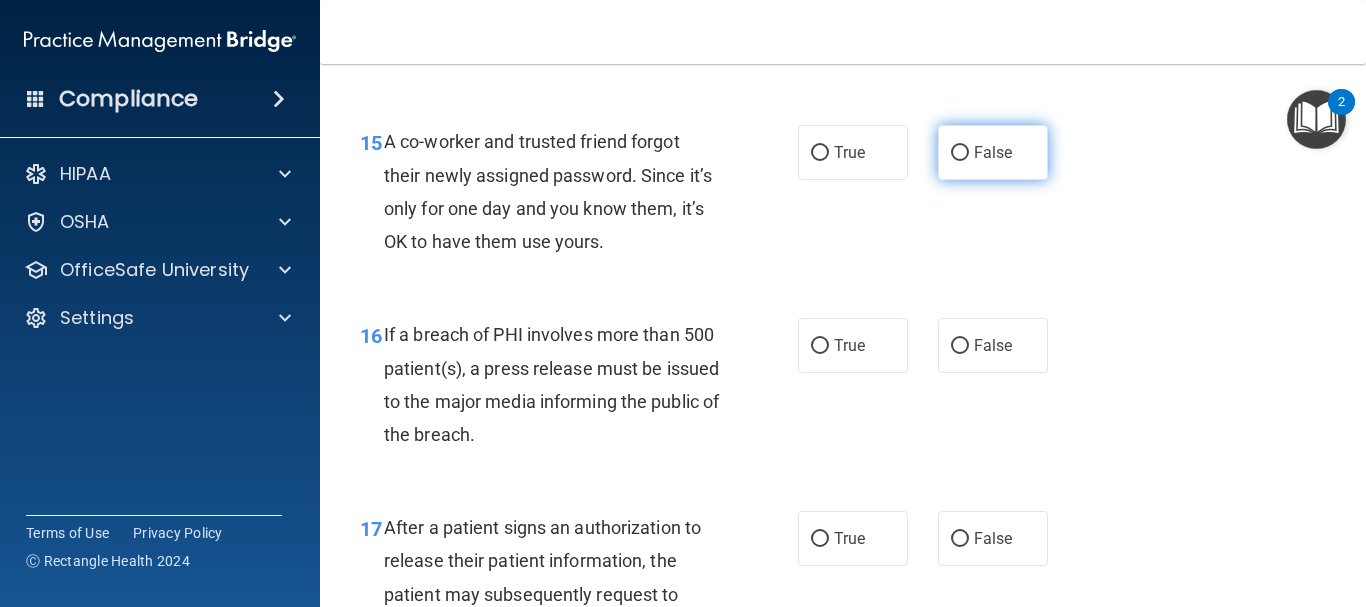 click on "False" at bounding box center (960, 153) 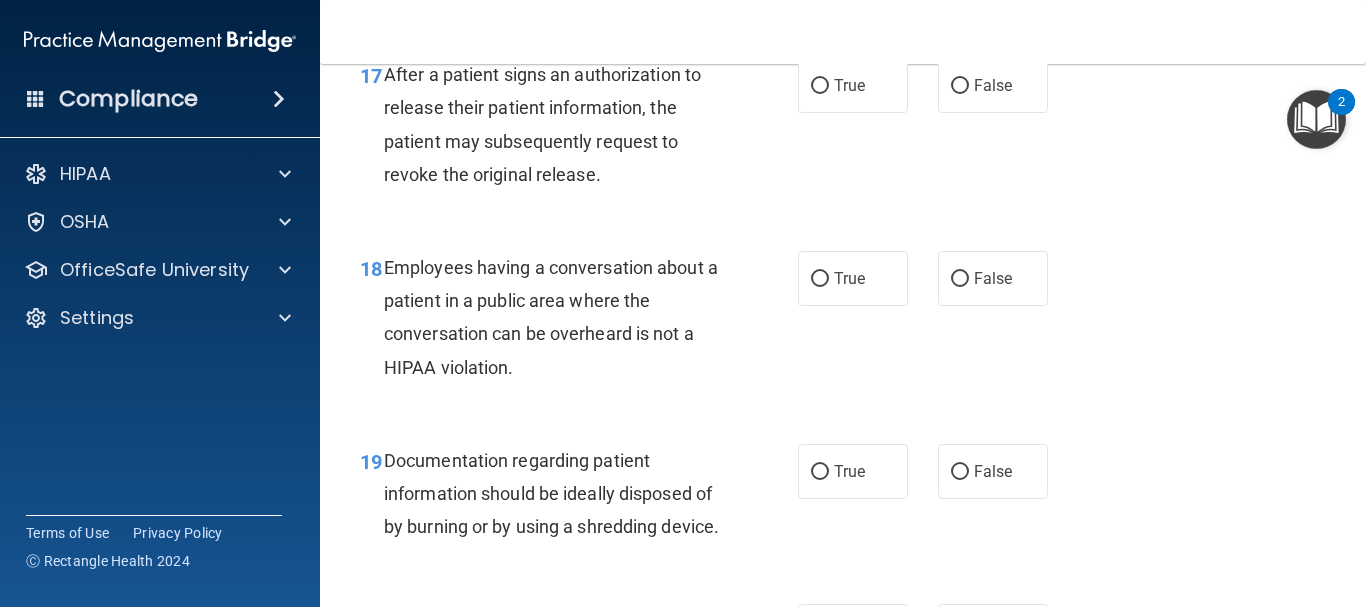 scroll, scrollTop: 3200, scrollLeft: 0, axis: vertical 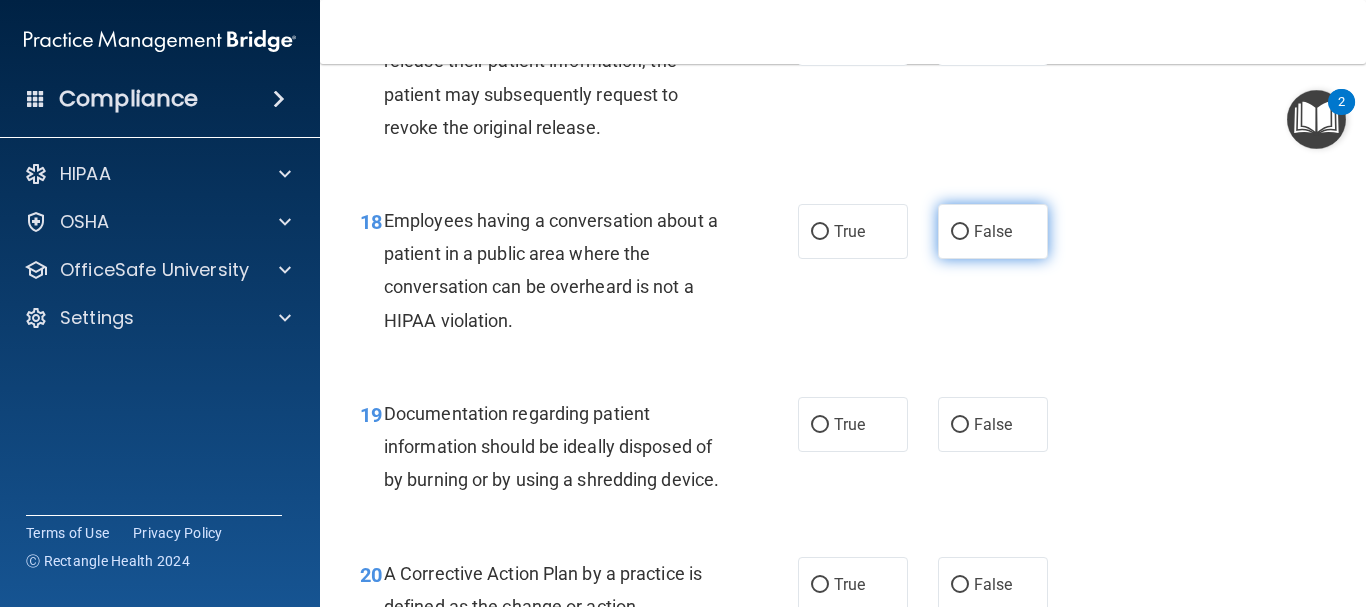 click on "False" at bounding box center (993, 231) 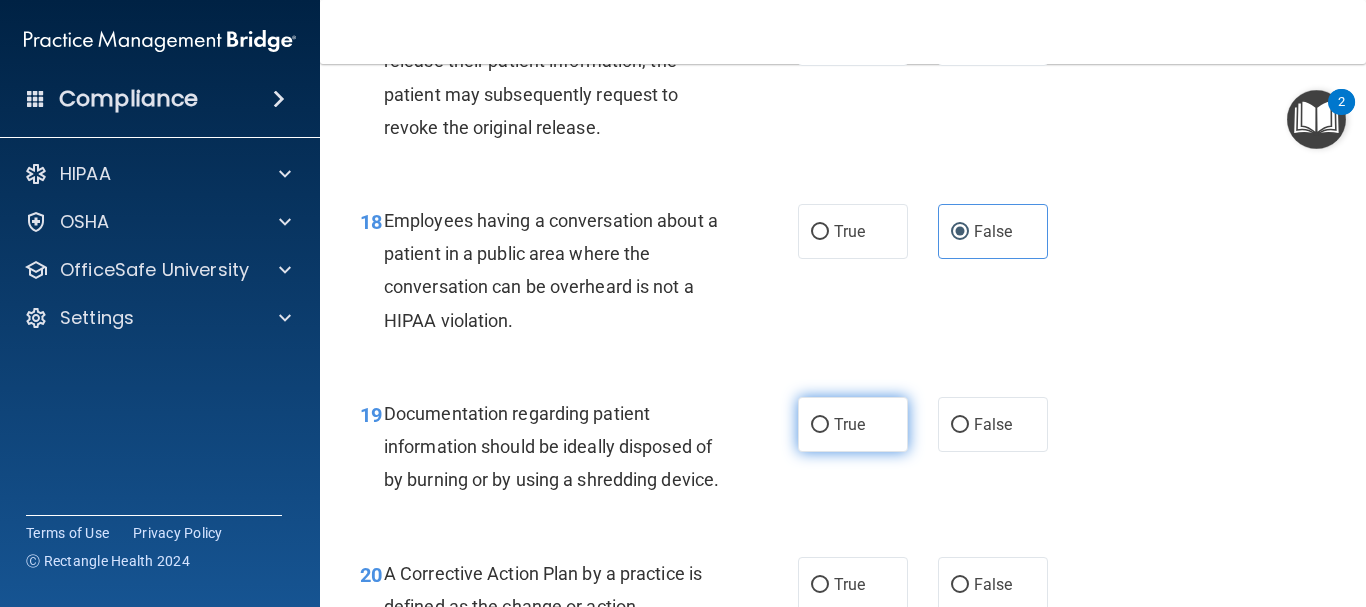 click on "True" at bounding box center (849, 424) 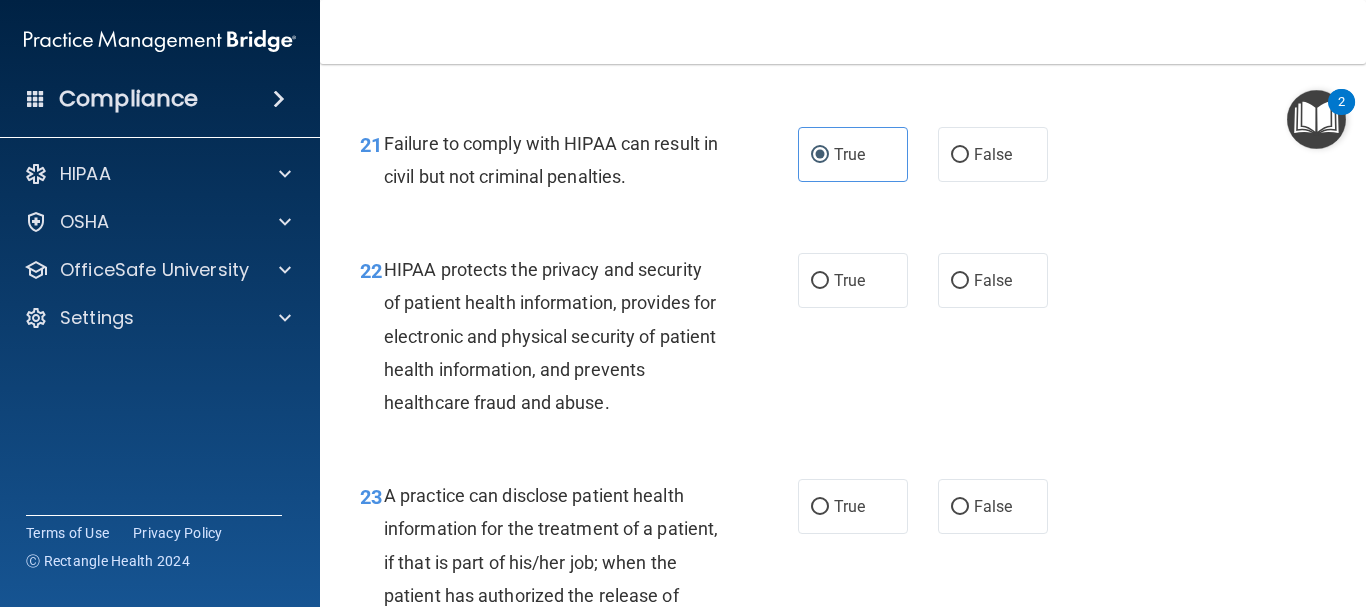 scroll, scrollTop: 3900, scrollLeft: 0, axis: vertical 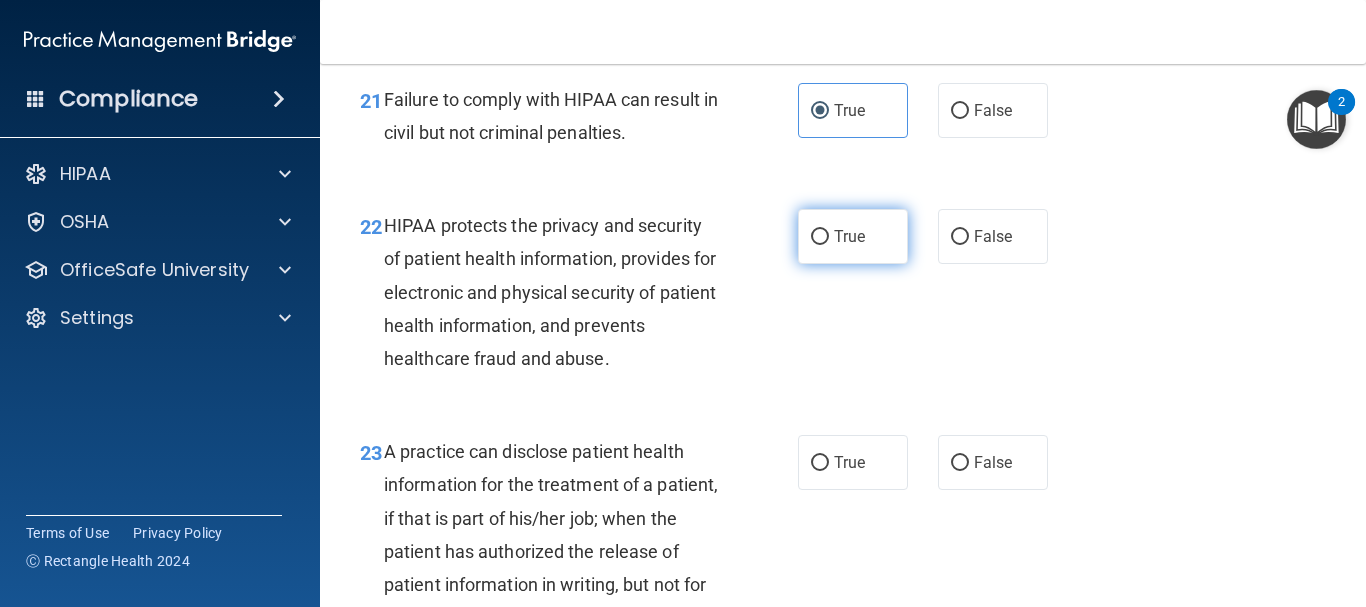 click on "True" at bounding box center (820, 237) 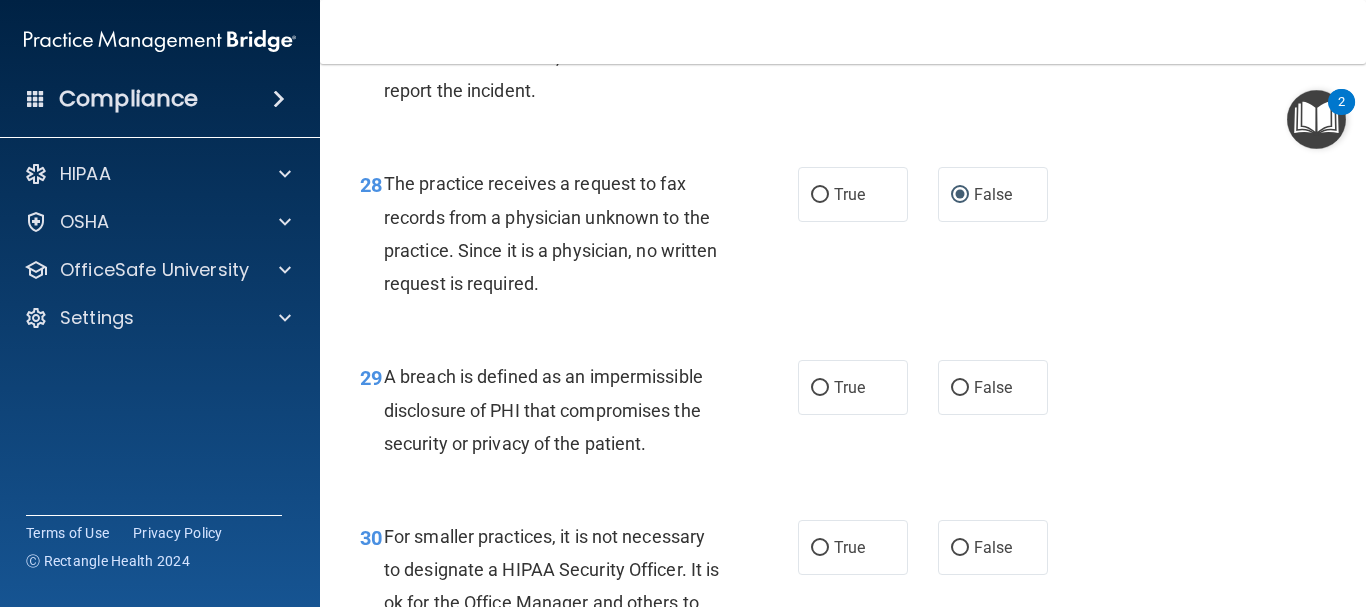 scroll, scrollTop: 5300, scrollLeft: 0, axis: vertical 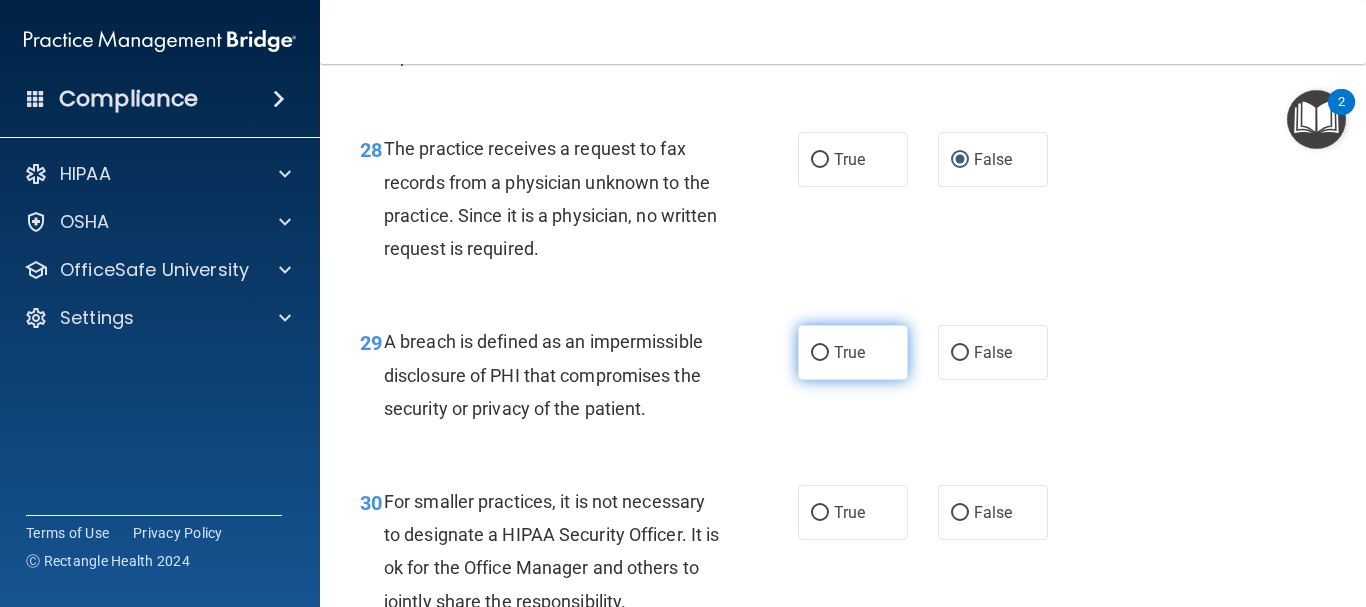 click on "True" at bounding box center [820, 353] 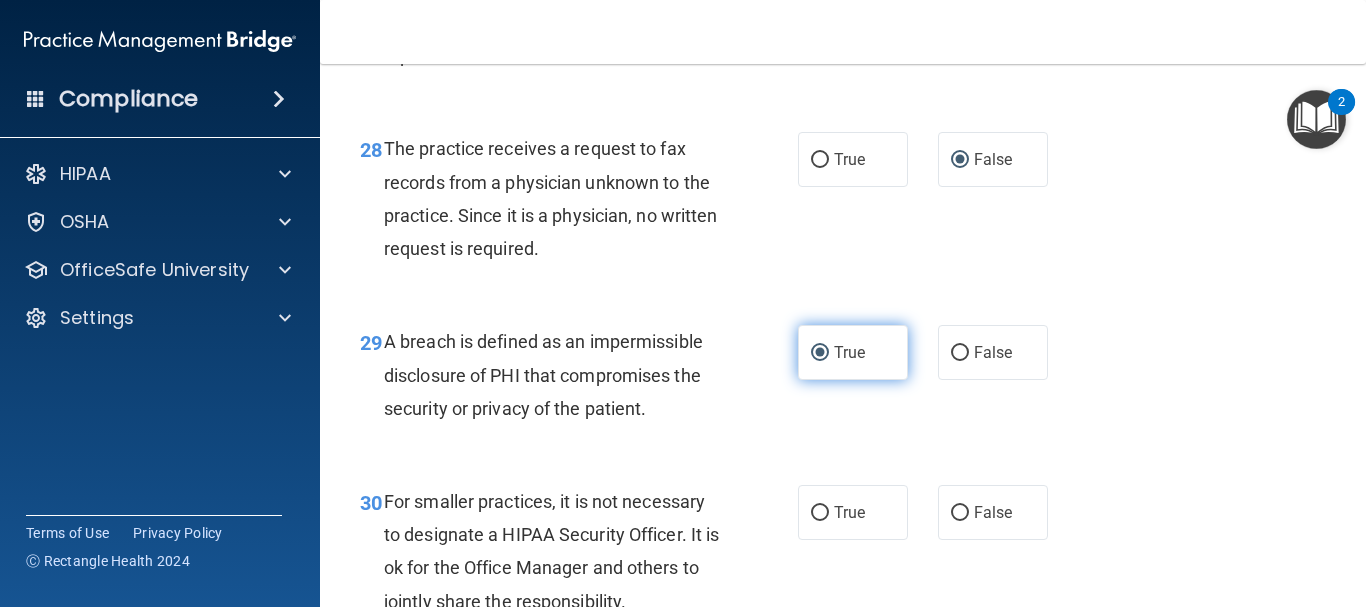 click on "True" at bounding box center [820, 353] 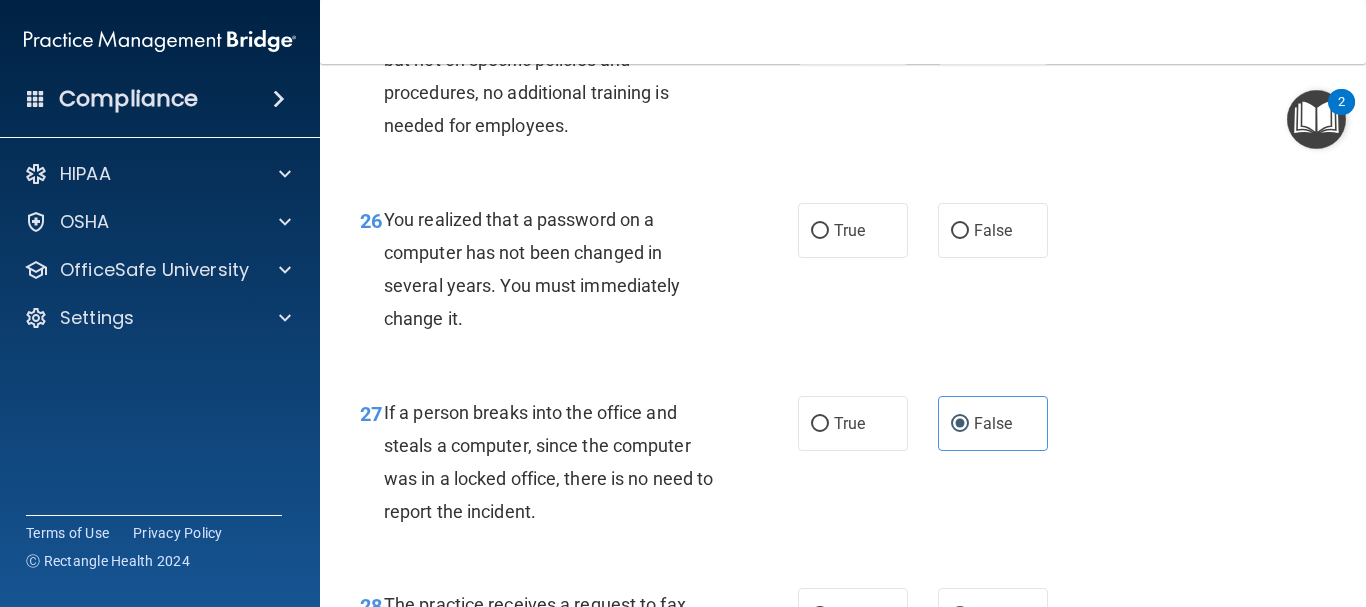 scroll, scrollTop: 4810, scrollLeft: 0, axis: vertical 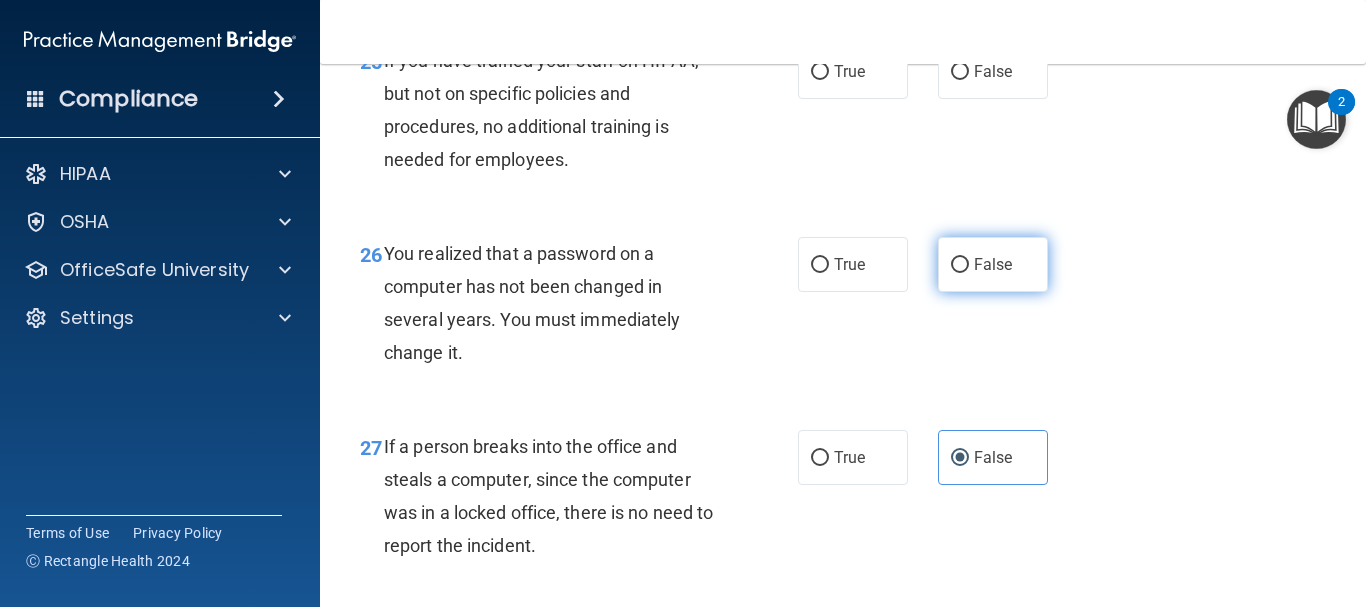 click on "False" at bounding box center (960, 265) 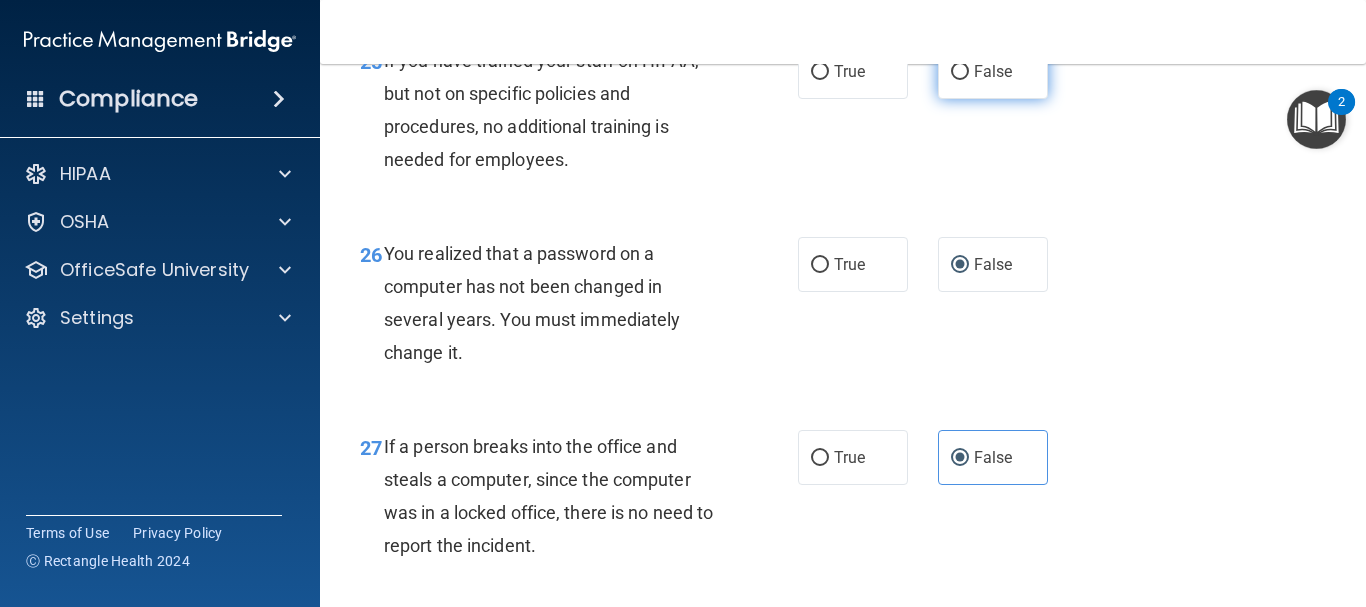 click on "False" at bounding box center (993, 71) 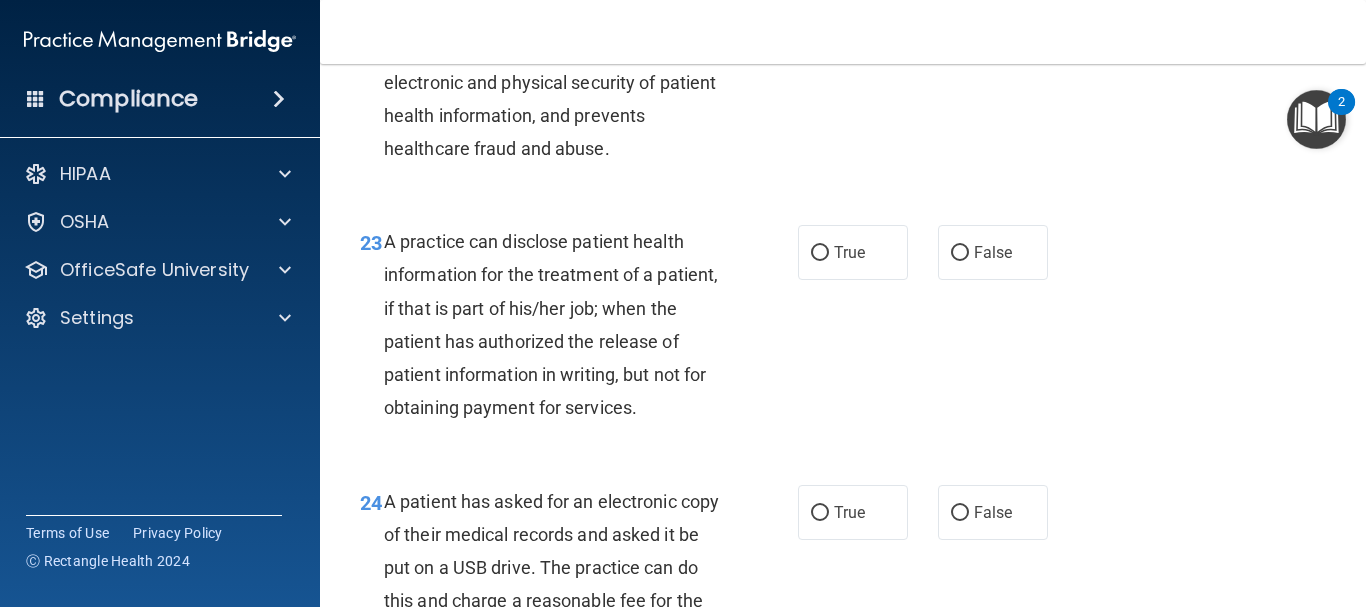 scroll, scrollTop: 4010, scrollLeft: 0, axis: vertical 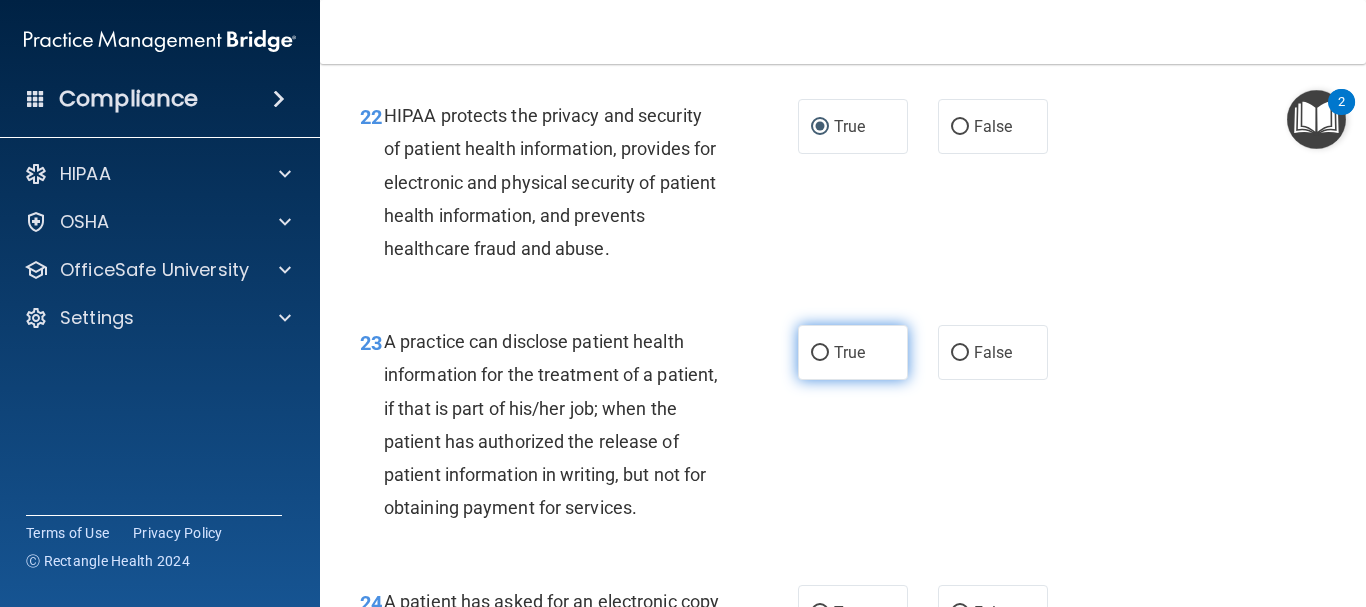 click on "True" at bounding box center (853, 352) 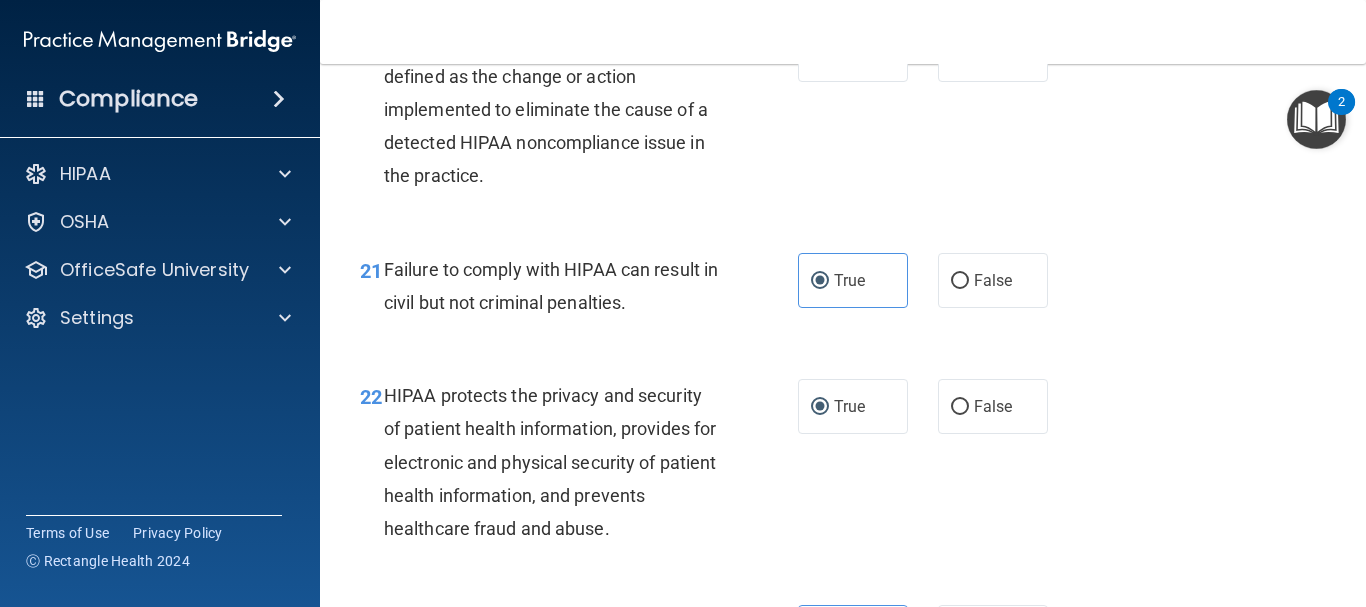 scroll, scrollTop: 3610, scrollLeft: 0, axis: vertical 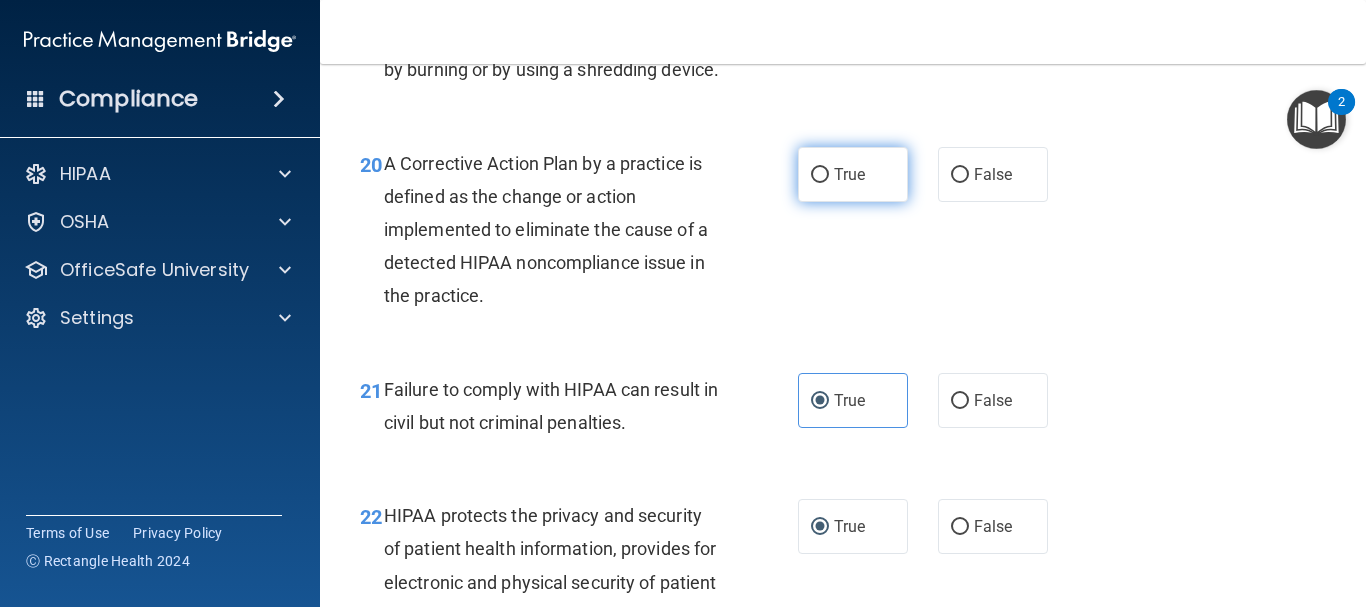 click on "True" at bounding box center [820, 175] 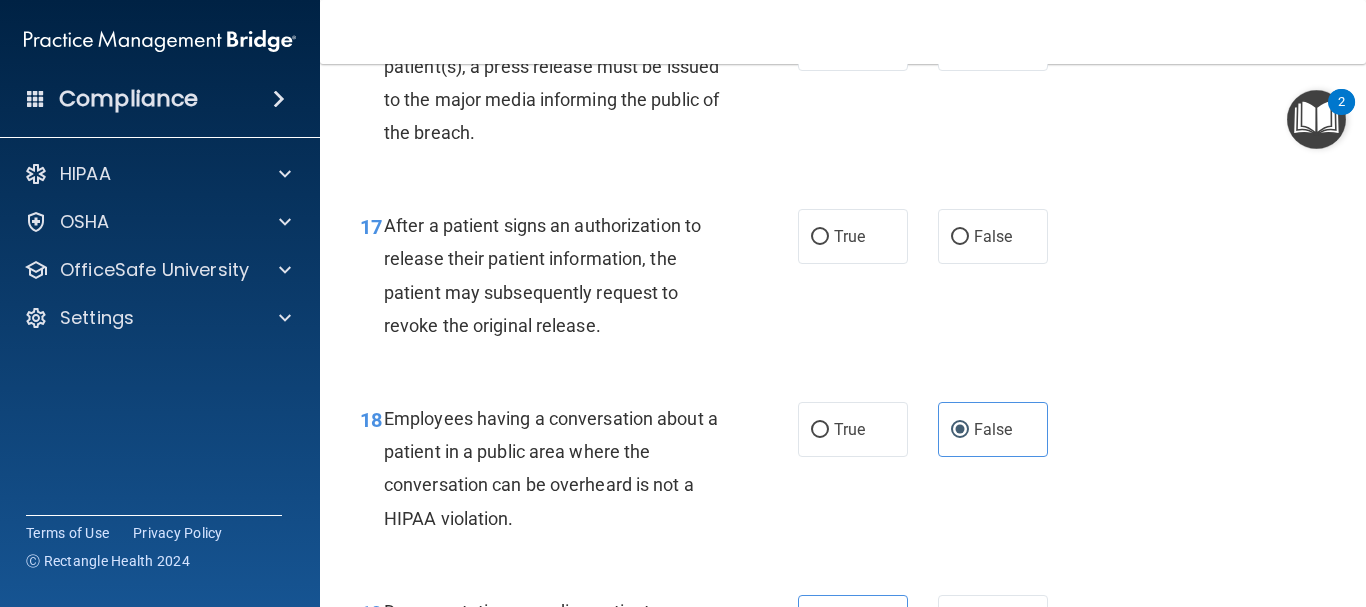 scroll, scrollTop: 2910, scrollLeft: 0, axis: vertical 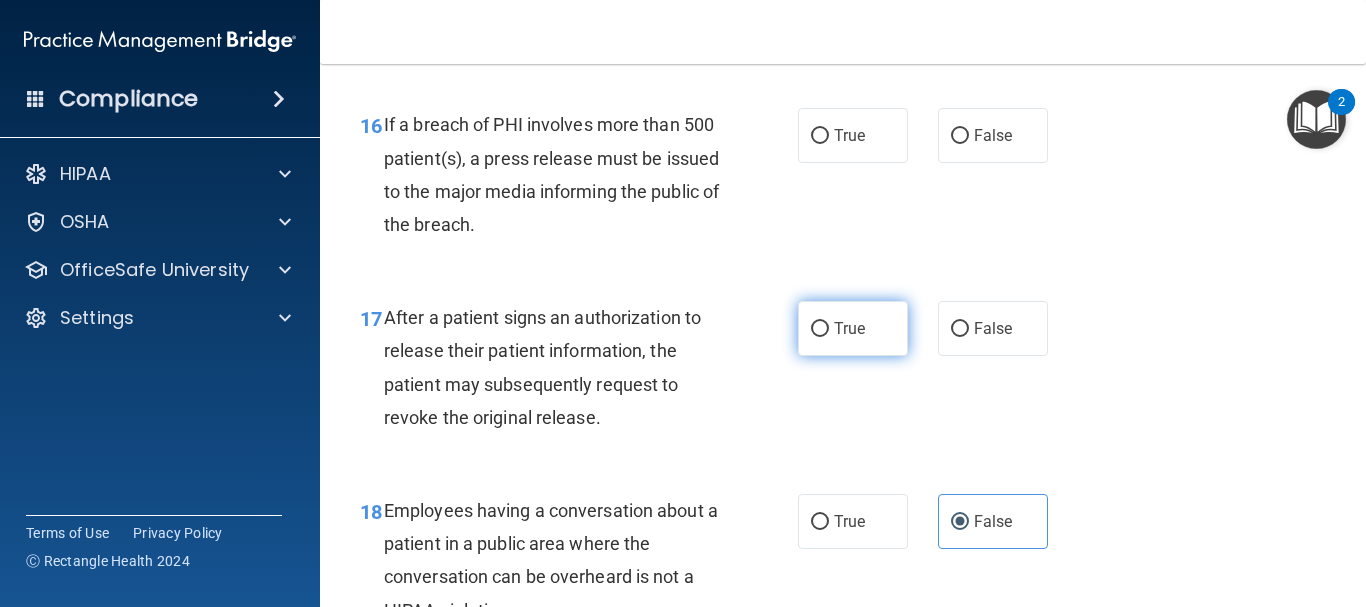 click on "True" at bounding box center (820, 329) 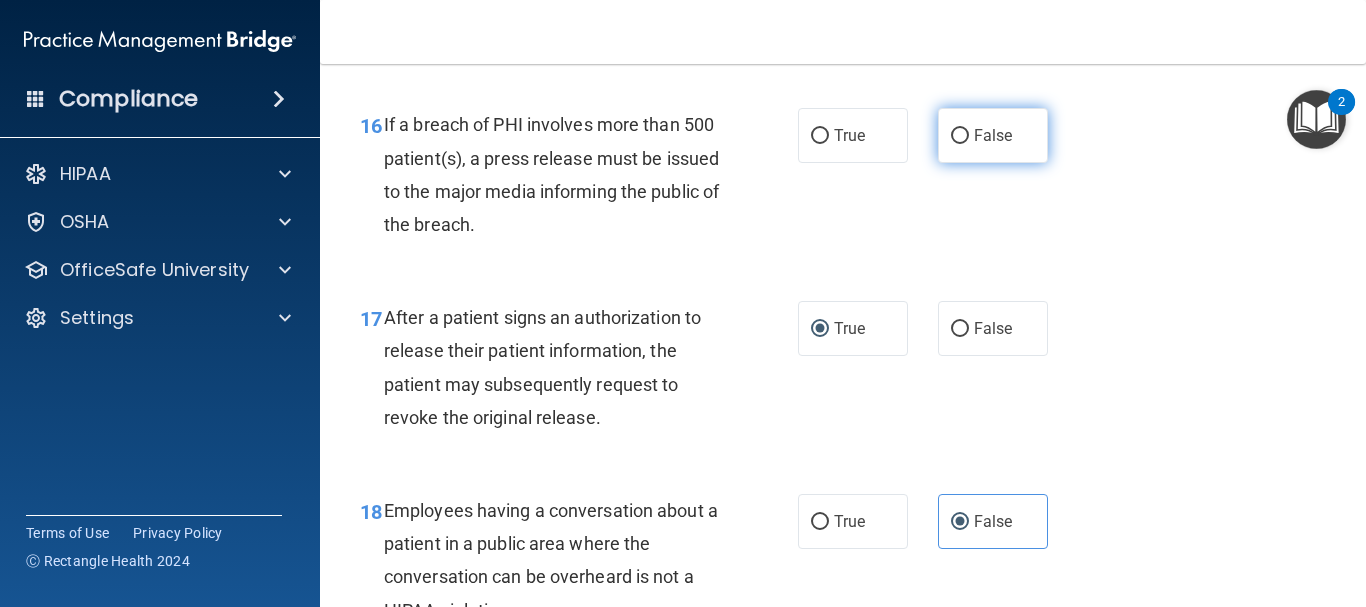 click on "False" at bounding box center [993, 135] 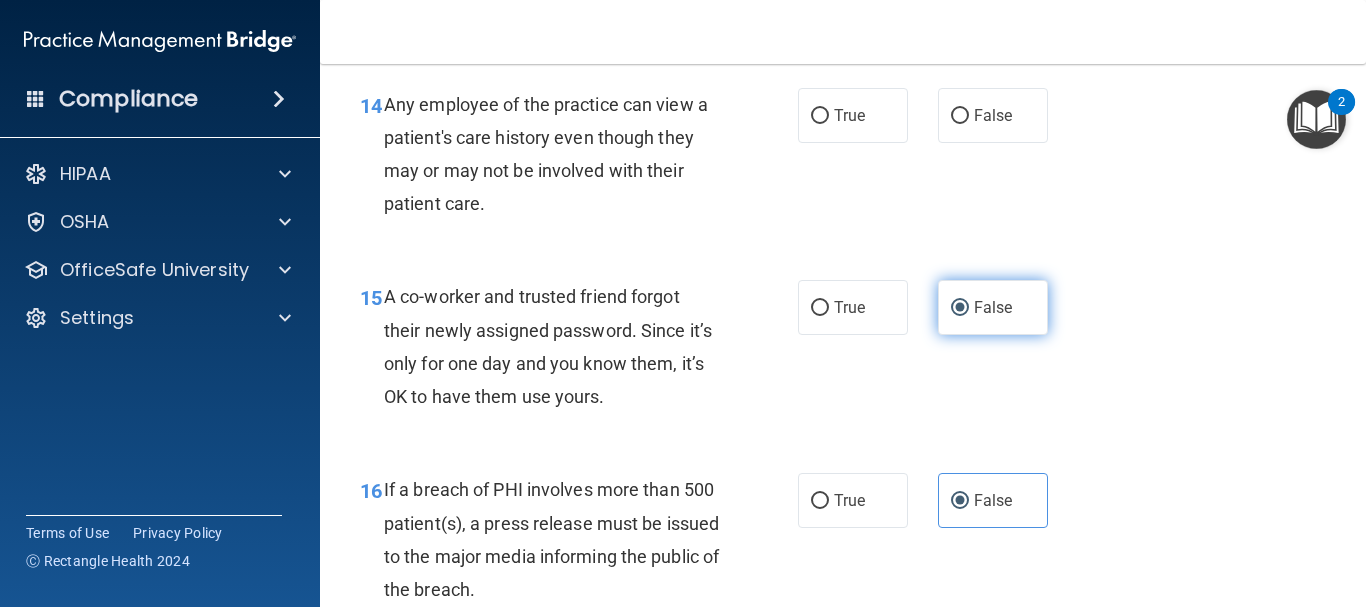 scroll, scrollTop: 2510, scrollLeft: 0, axis: vertical 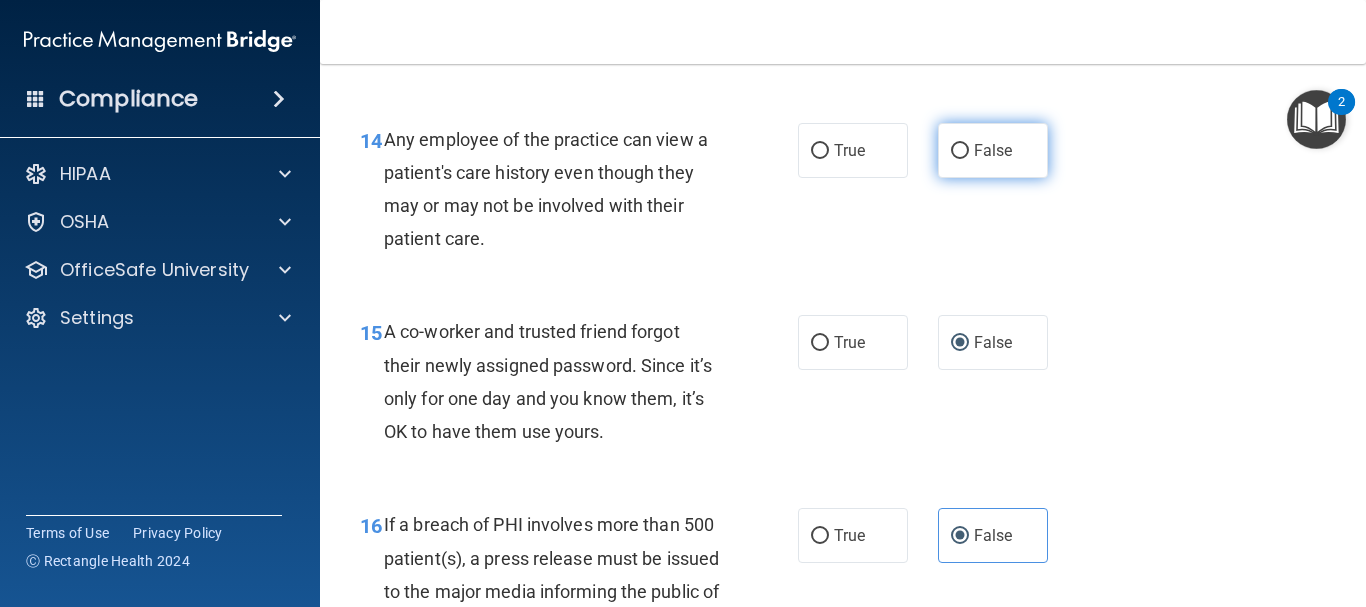 click on "False" at bounding box center [960, 151] 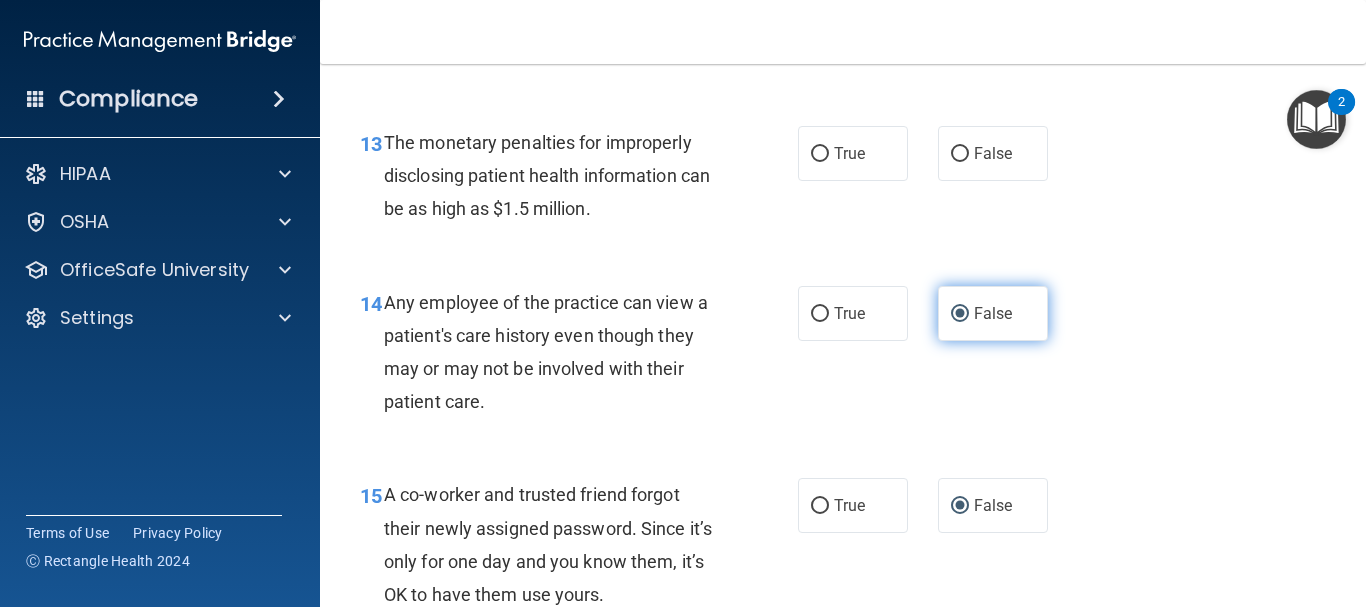 scroll, scrollTop: 2310, scrollLeft: 0, axis: vertical 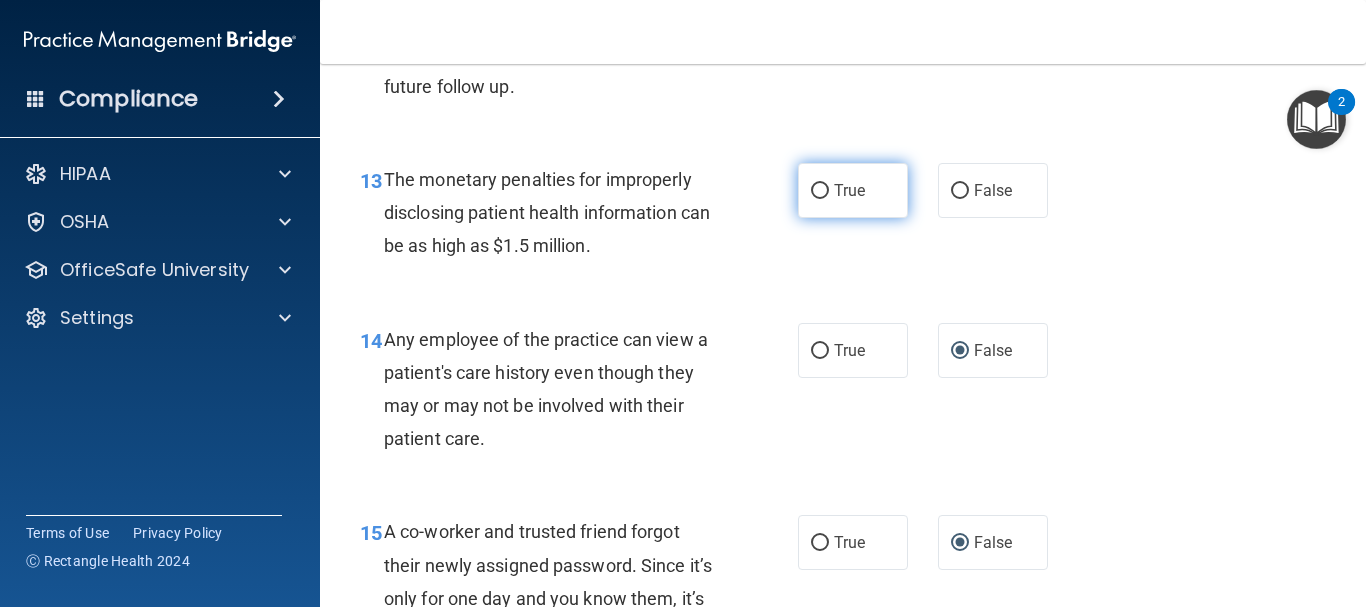 click on "True" at bounding box center (849, 190) 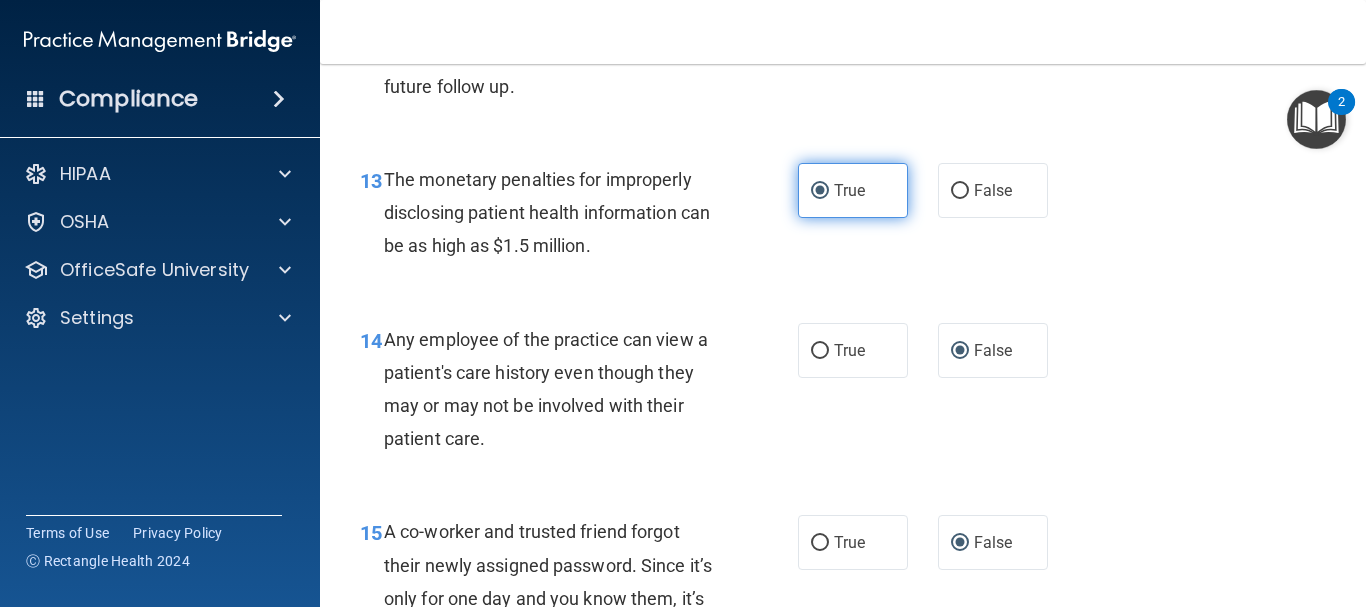 scroll, scrollTop: 2110, scrollLeft: 0, axis: vertical 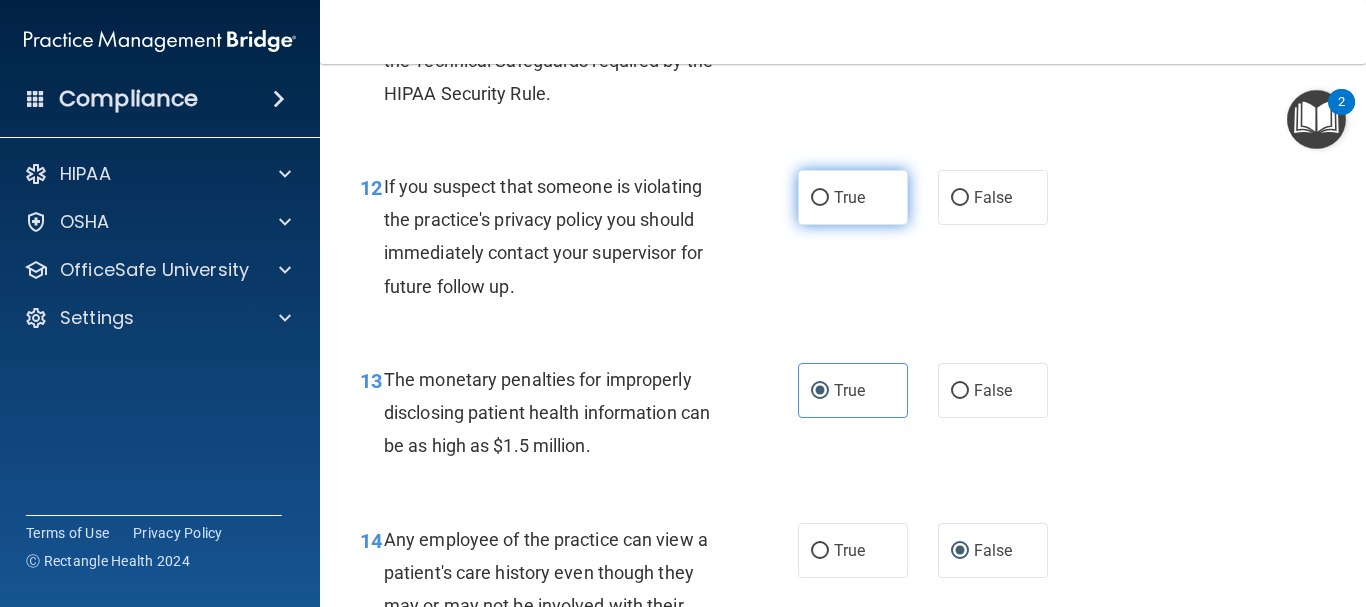 click on "True" at bounding box center [849, 197] 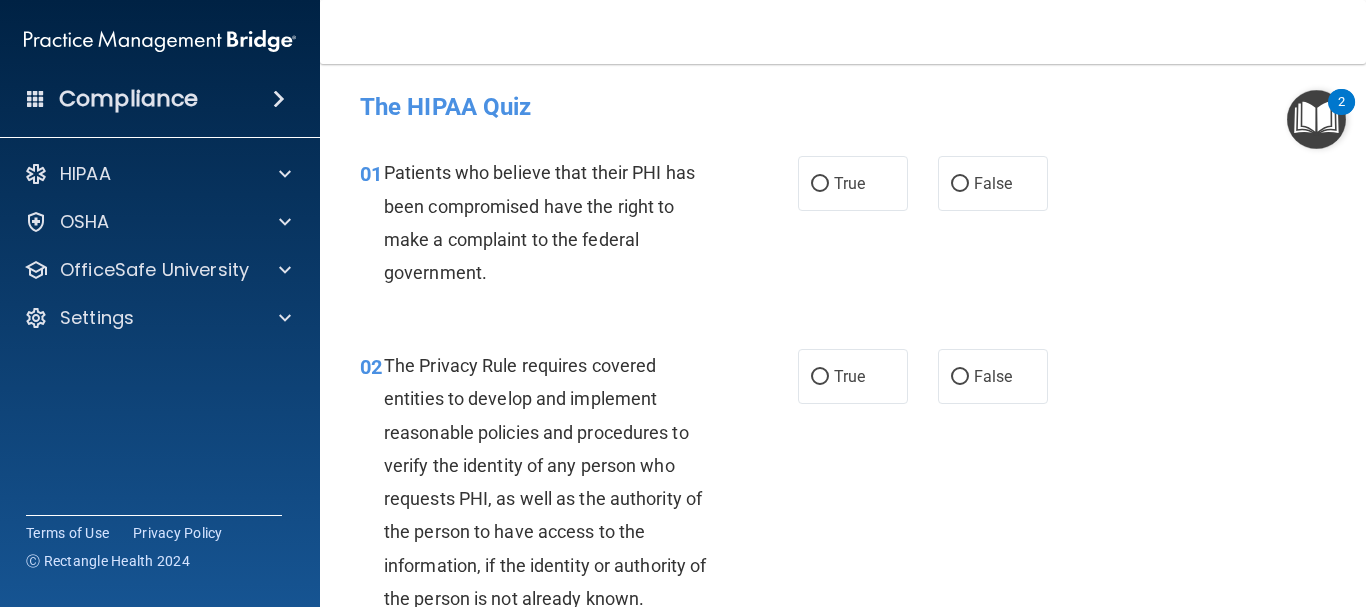 scroll, scrollTop: 0, scrollLeft: 0, axis: both 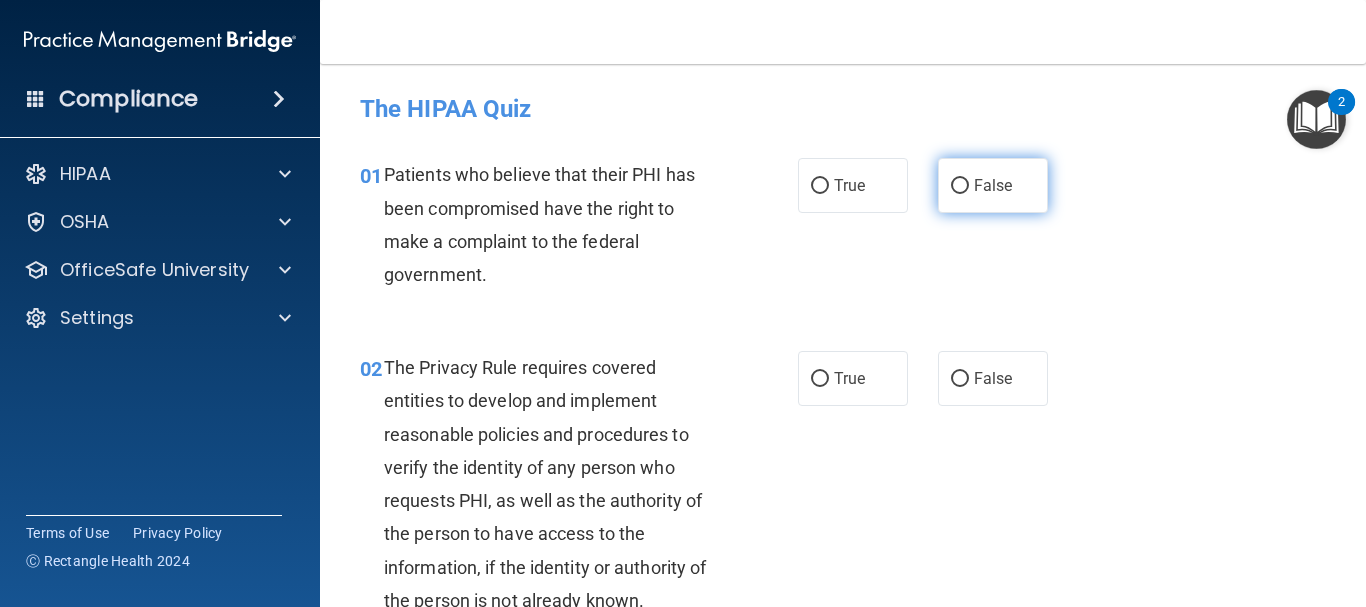 click on "False" at bounding box center [993, 185] 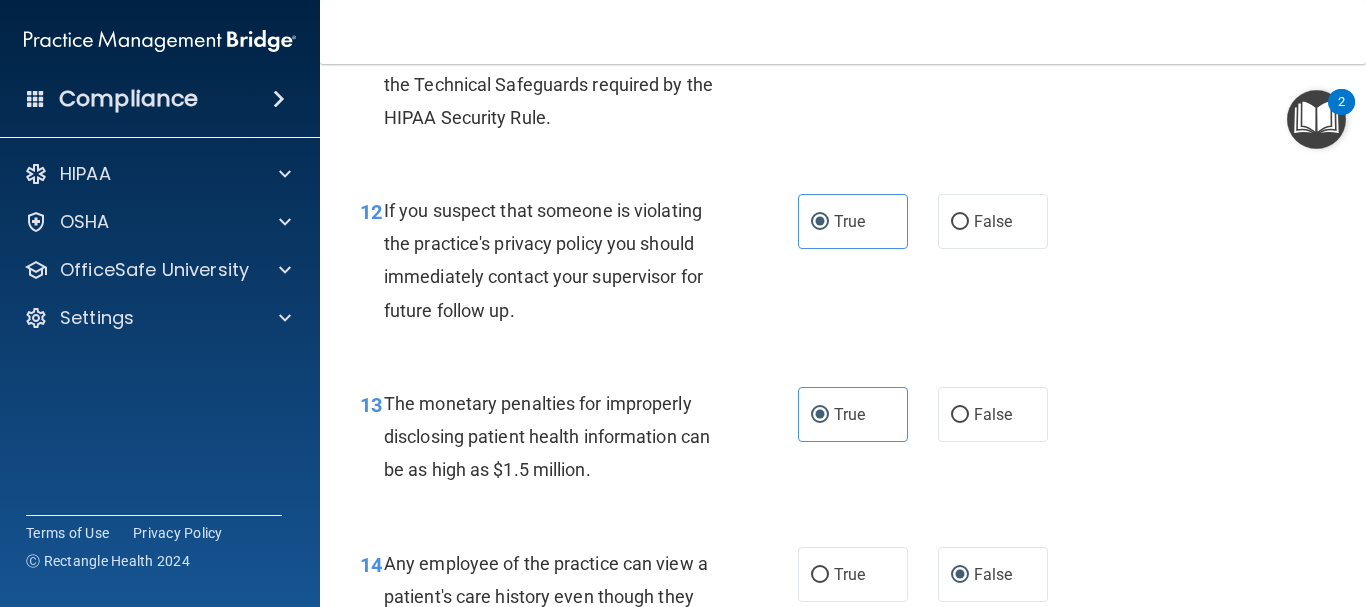 scroll, scrollTop: 2100, scrollLeft: 0, axis: vertical 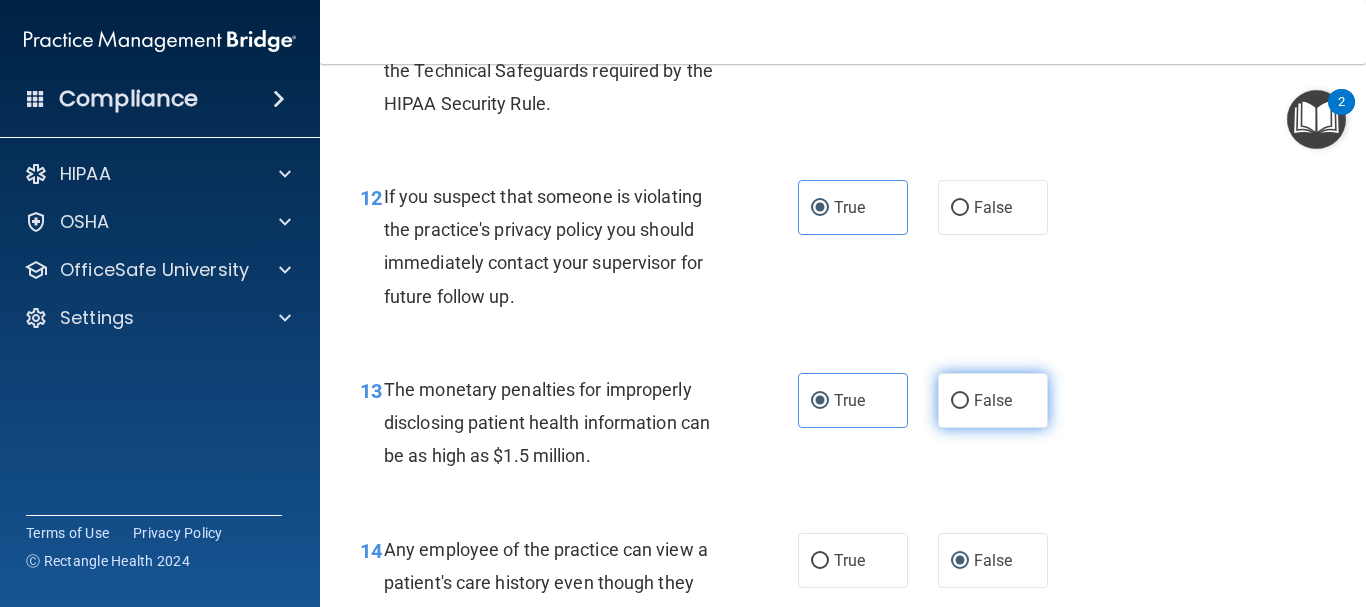 click on "False" at bounding box center [960, 401] 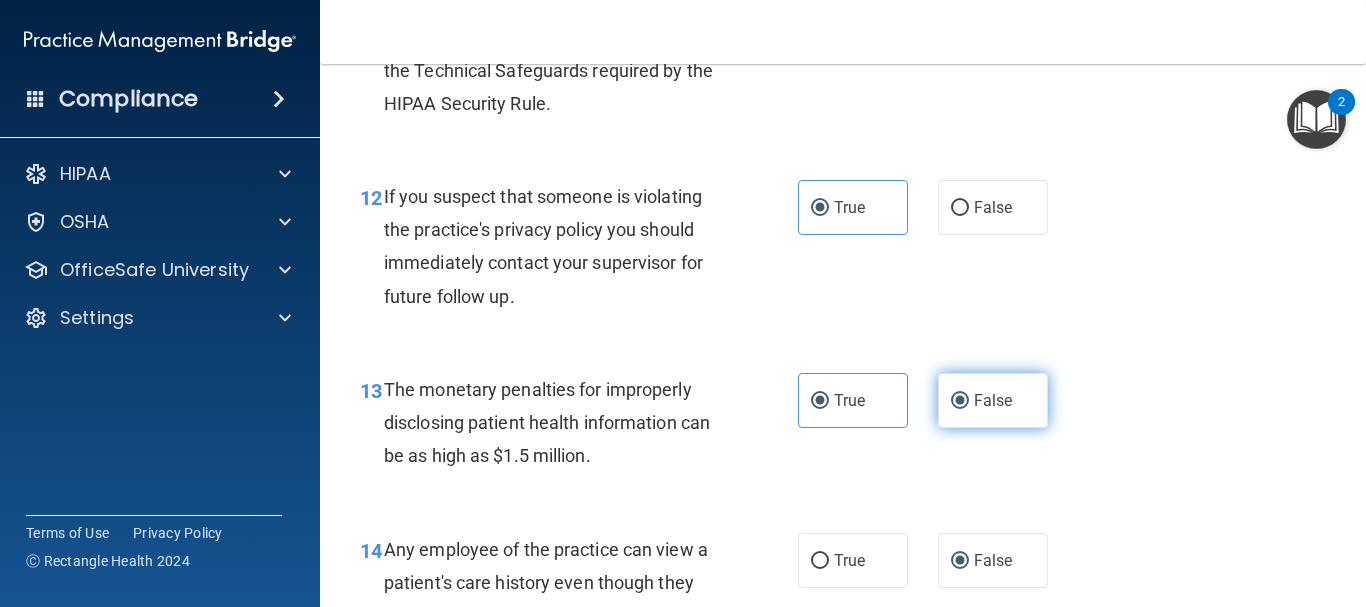 radio on "false" 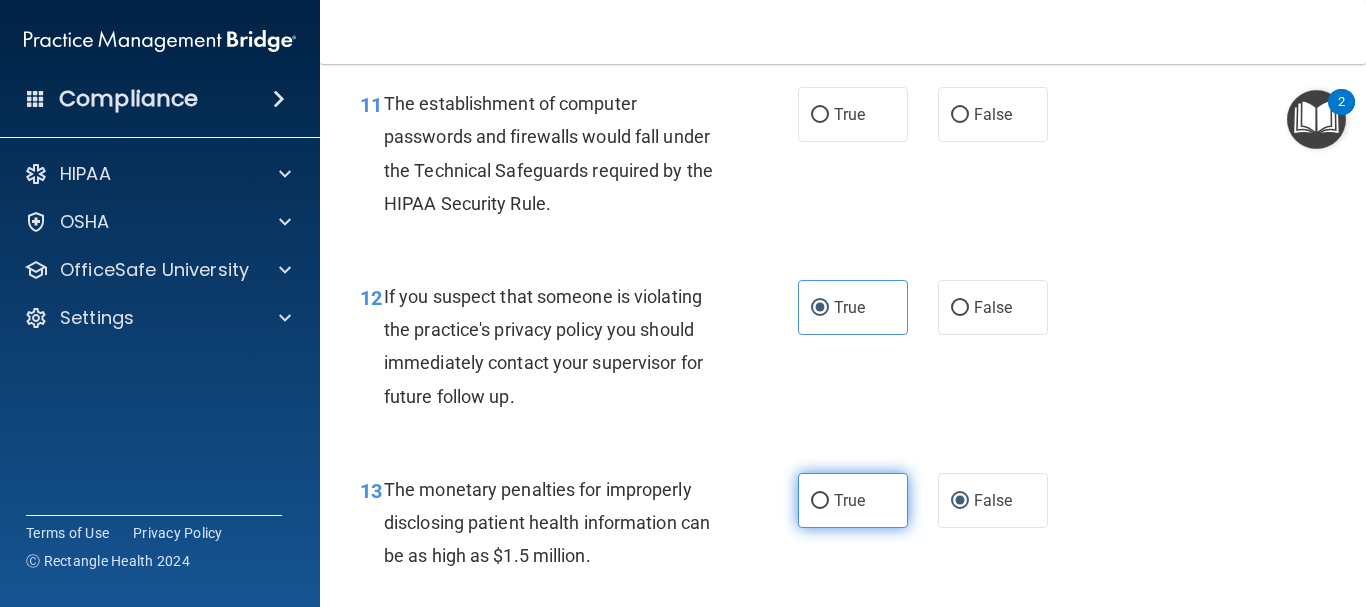 scroll, scrollTop: 1800, scrollLeft: 0, axis: vertical 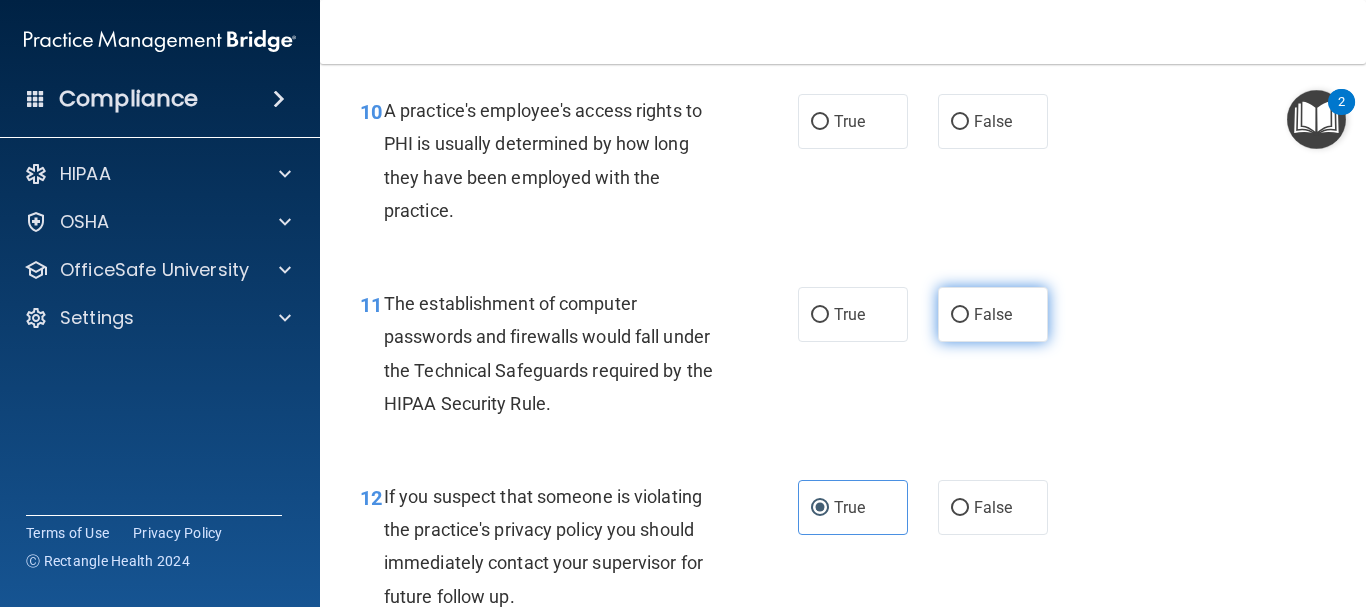 click on "False" at bounding box center [960, 315] 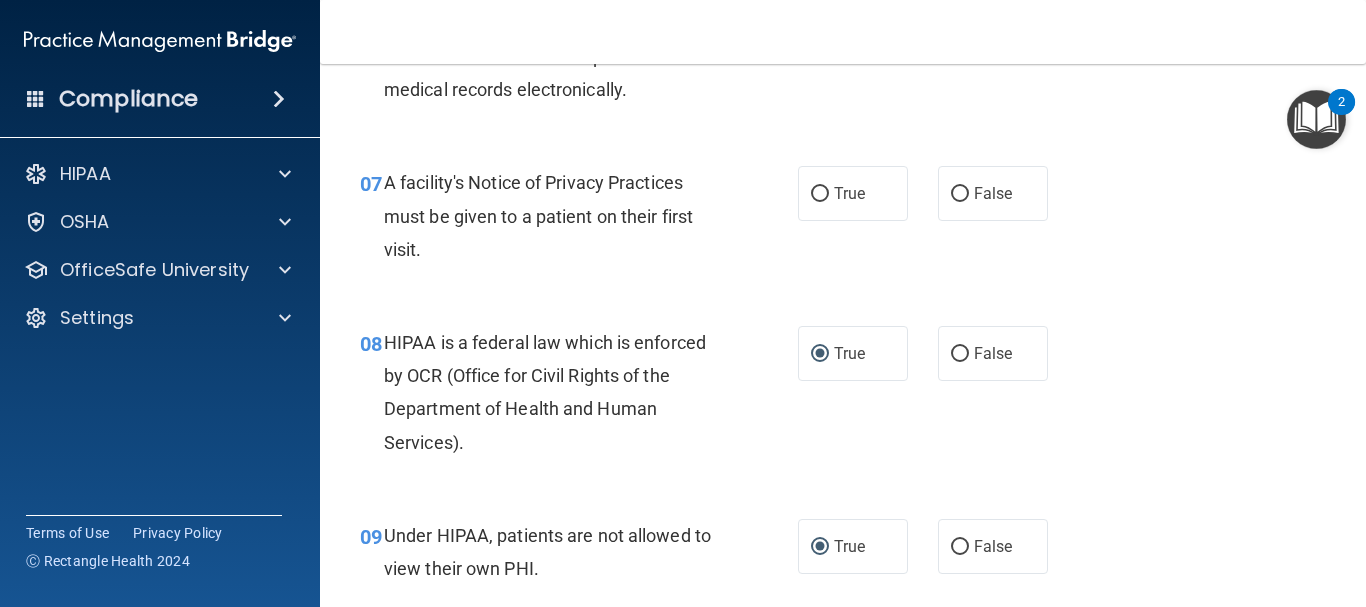 scroll, scrollTop: 1200, scrollLeft: 0, axis: vertical 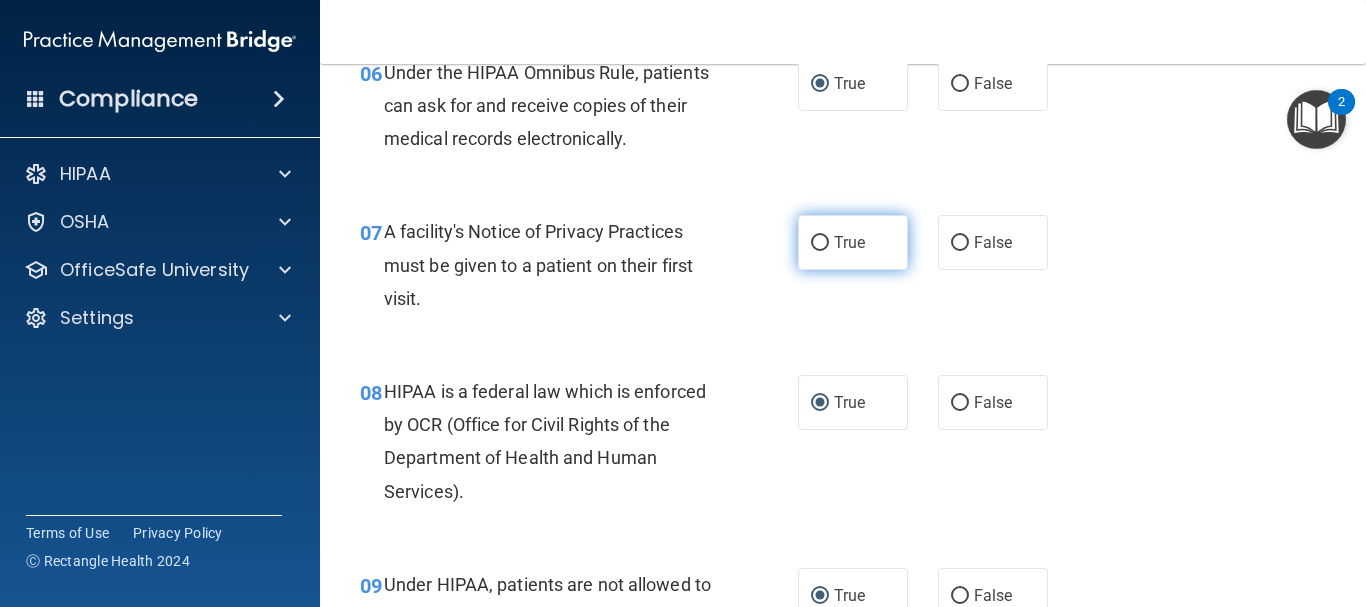 click on "True" at bounding box center (849, 242) 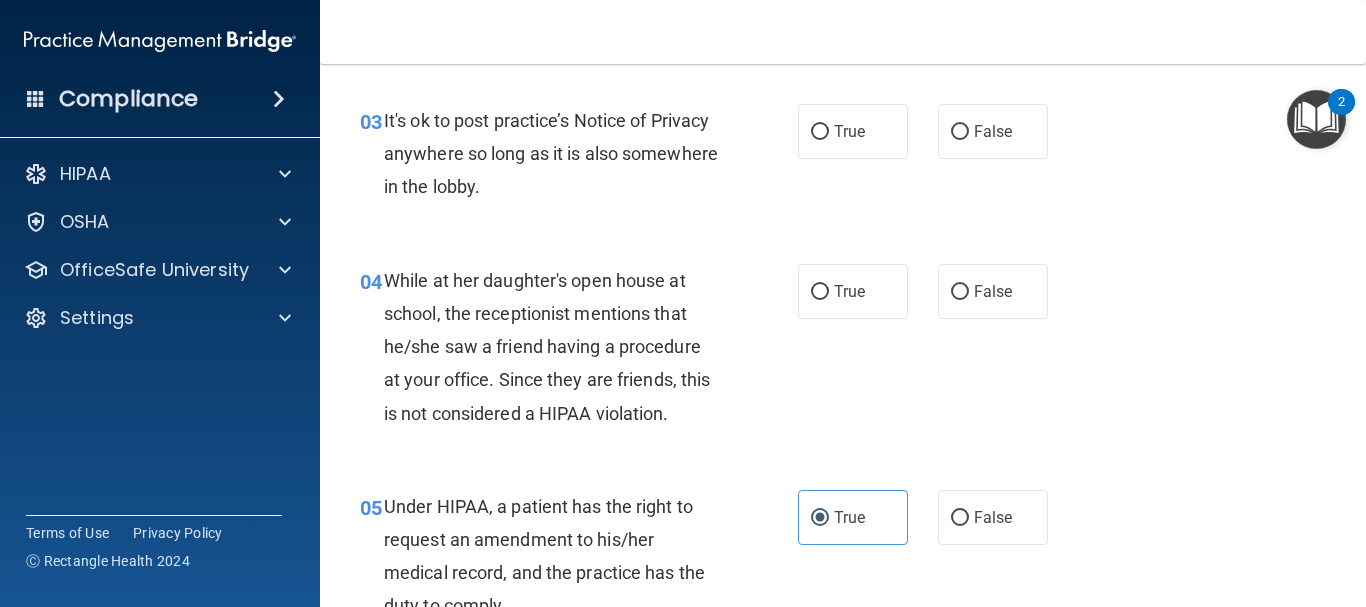 scroll, scrollTop: 500, scrollLeft: 0, axis: vertical 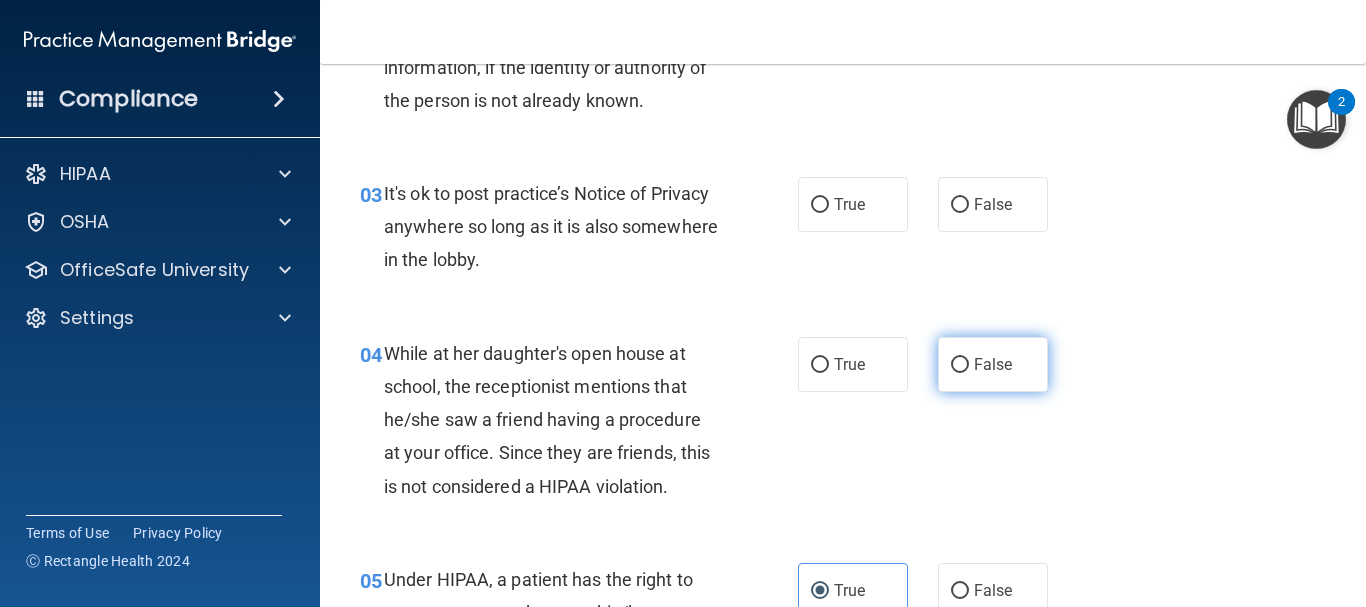 click on "False" at bounding box center [993, 364] 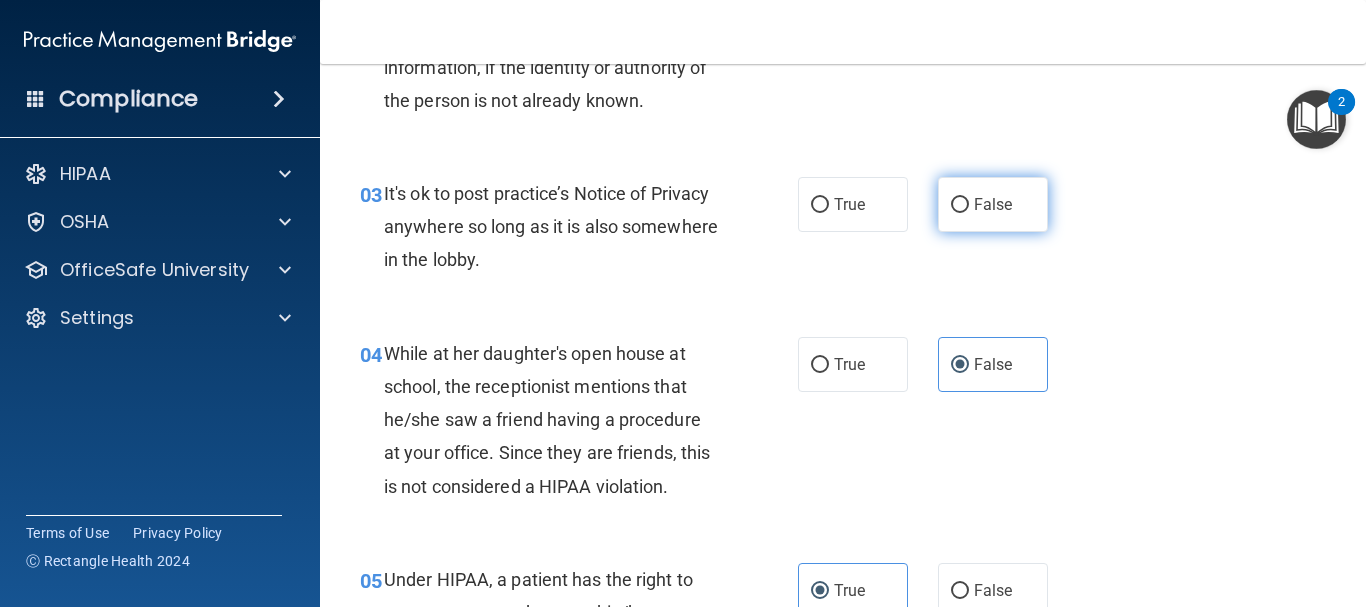click on "False" at bounding box center (993, 204) 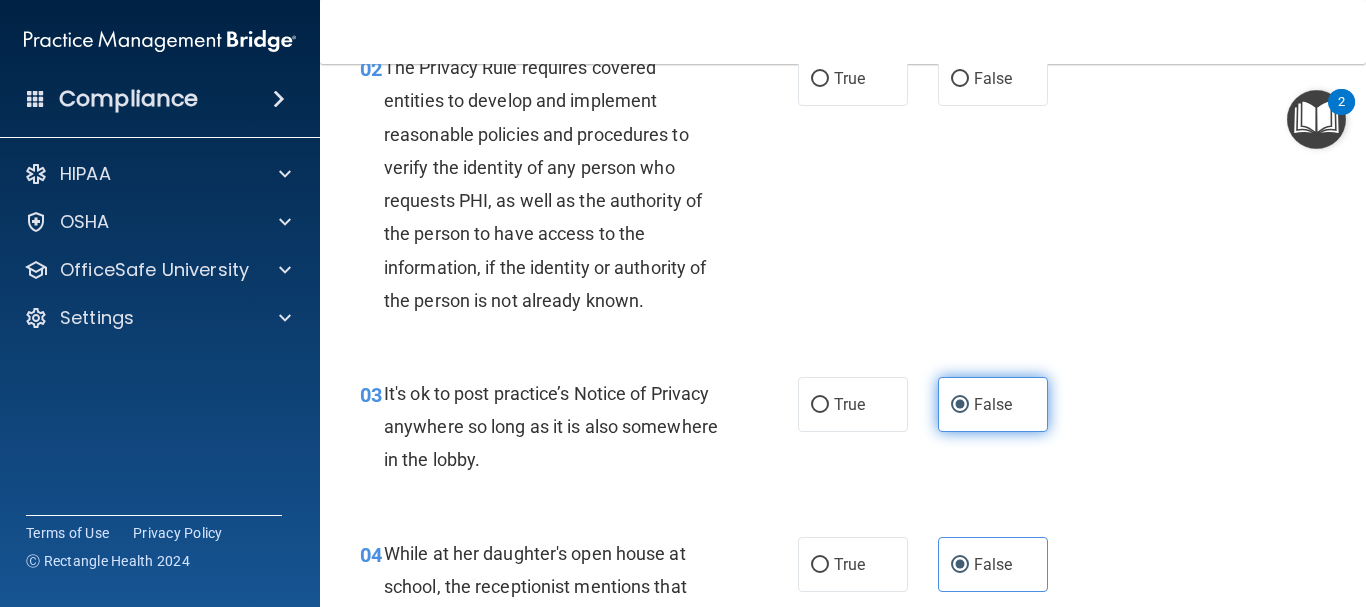 scroll, scrollTop: 100, scrollLeft: 0, axis: vertical 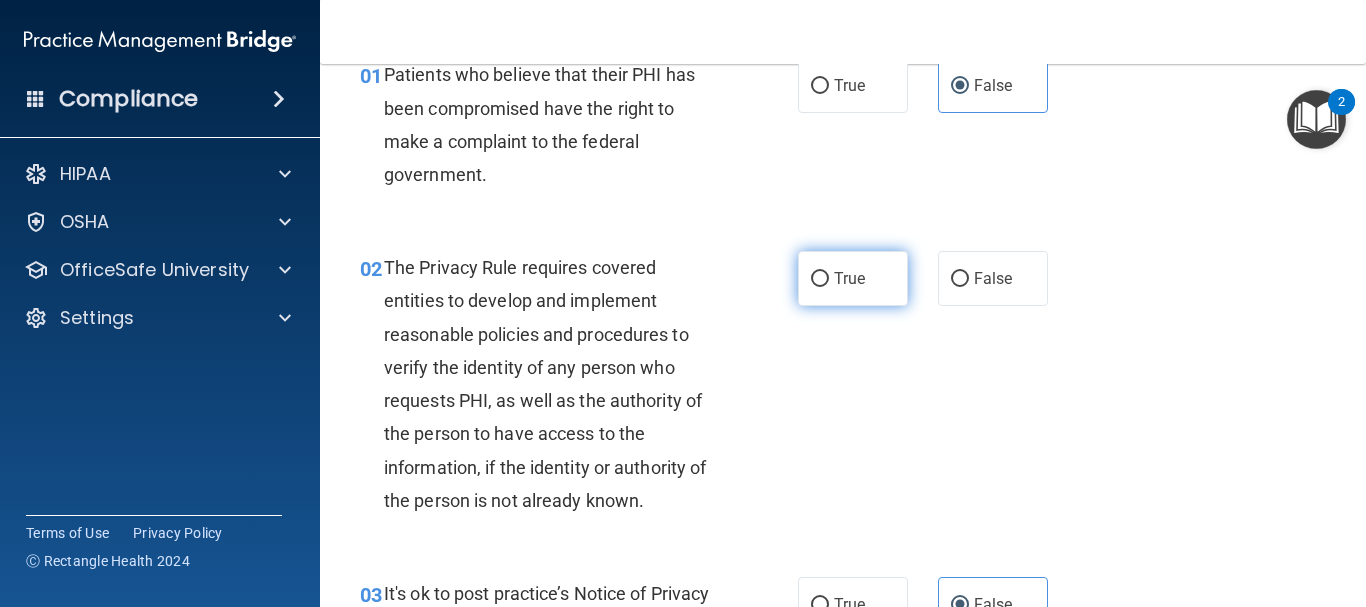 click on "True" at bounding box center (849, 278) 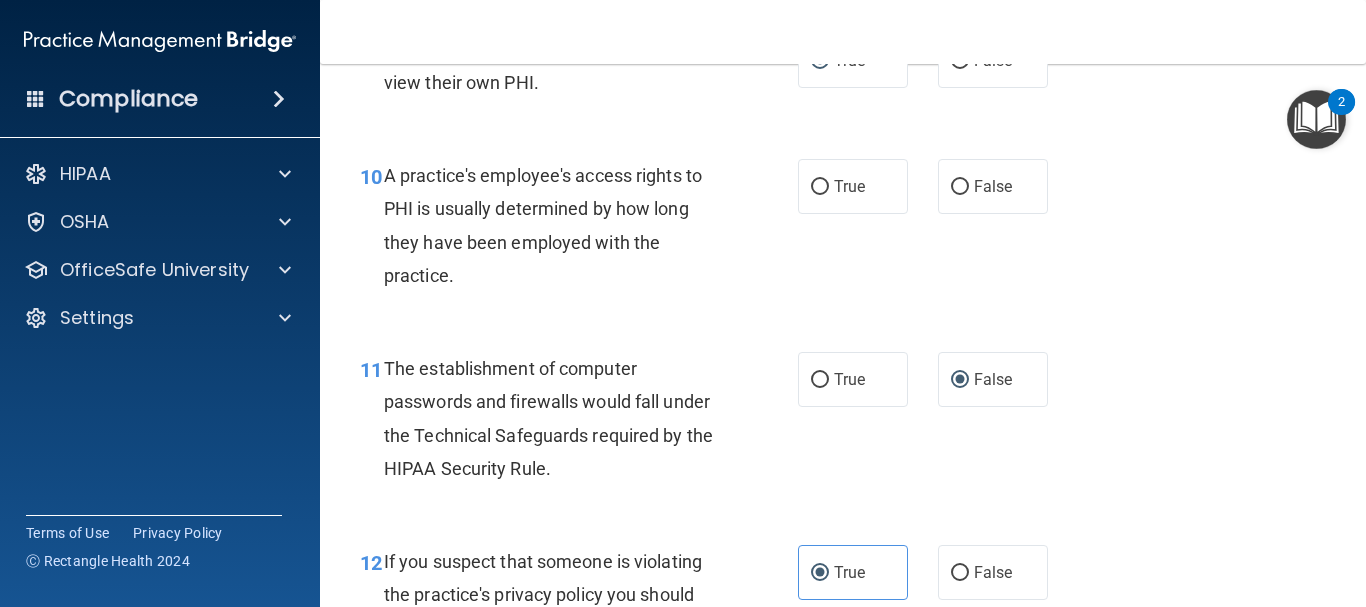 scroll, scrollTop: 1800, scrollLeft: 0, axis: vertical 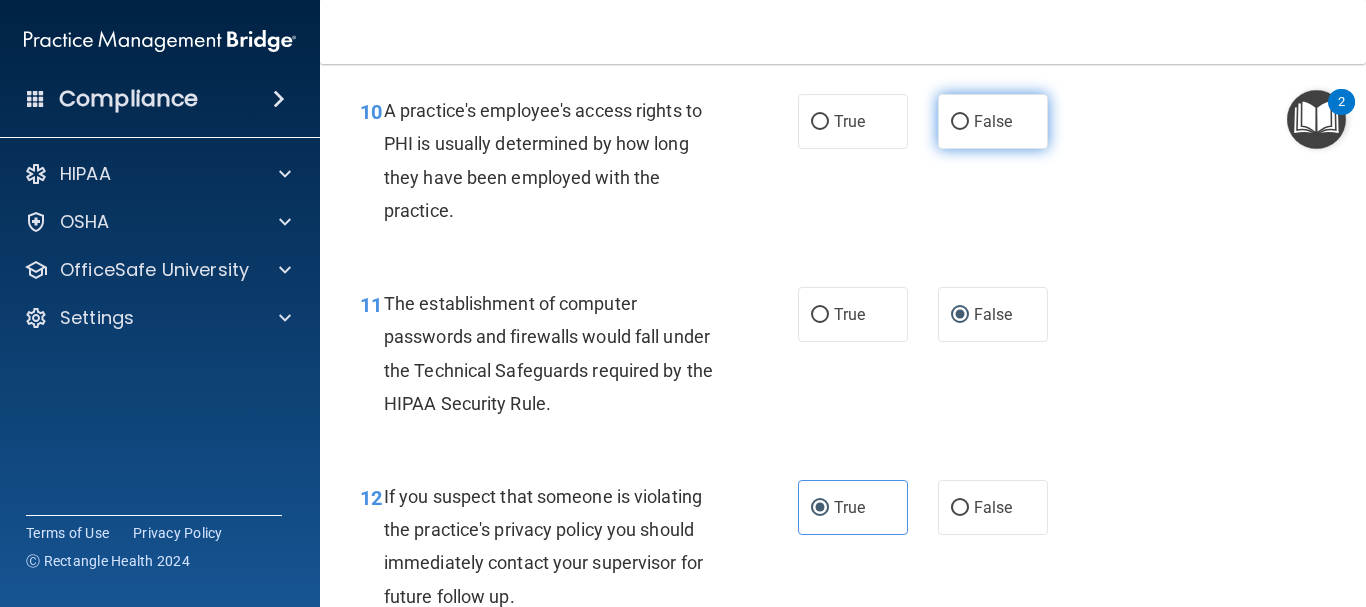 click on "False" at bounding box center [993, 121] 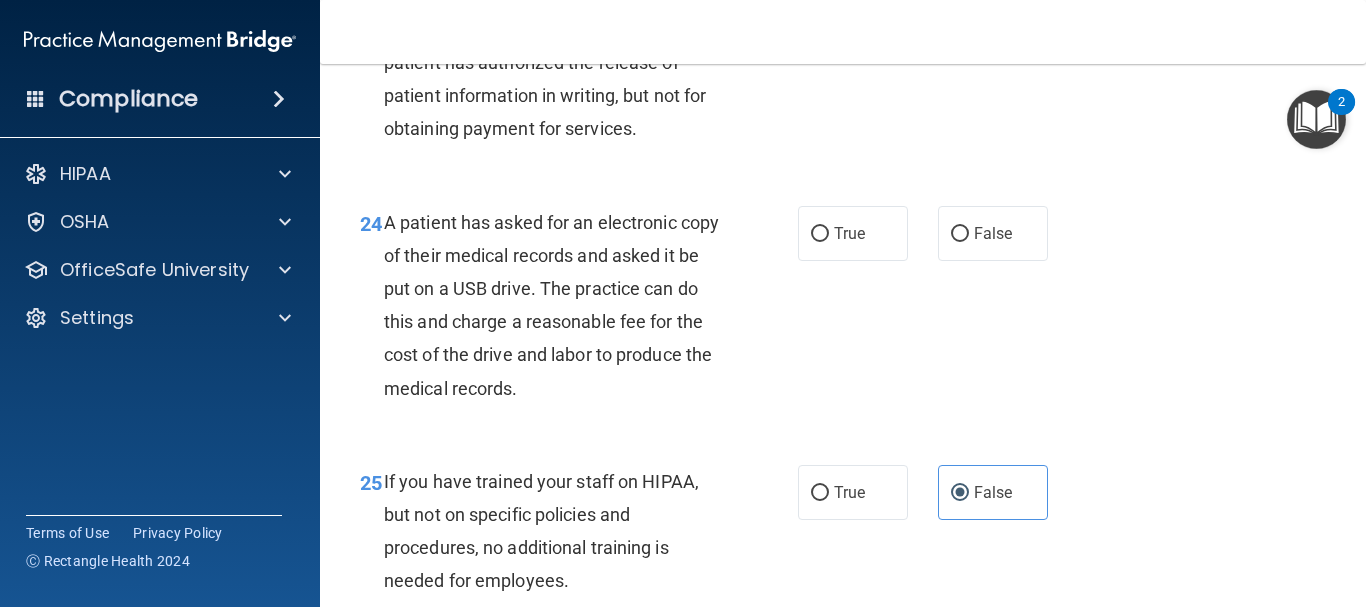 scroll, scrollTop: 4400, scrollLeft: 0, axis: vertical 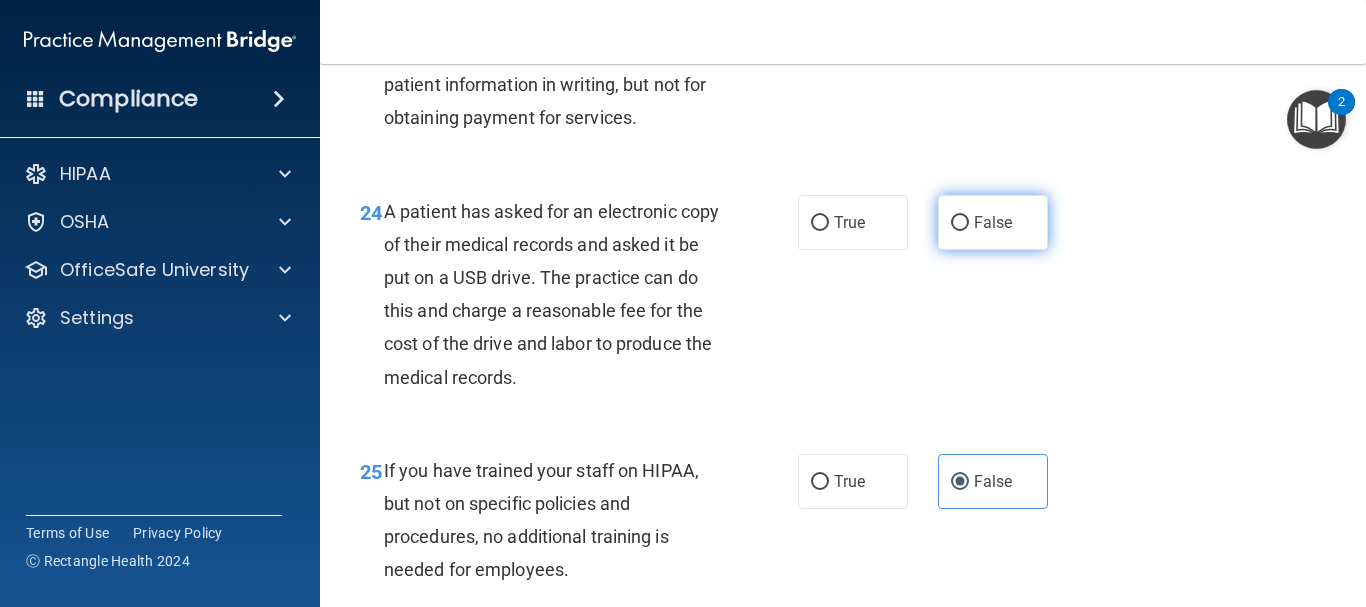 click on "False" at bounding box center [993, 222] 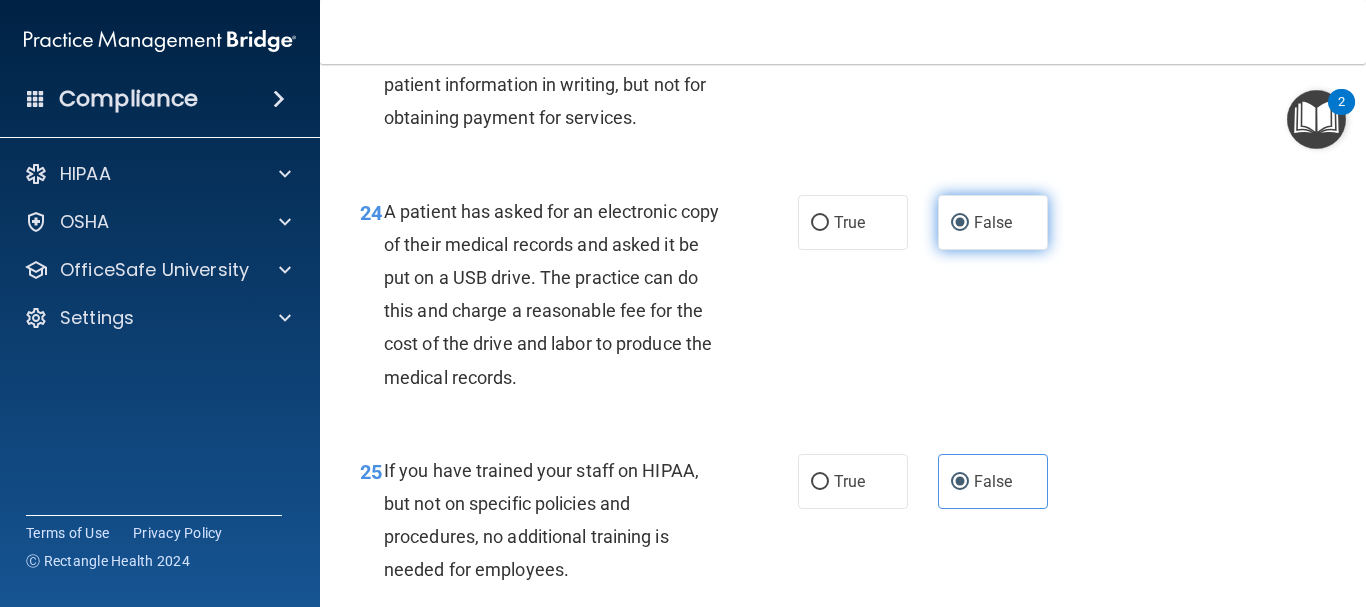 click on "False" at bounding box center (993, 222) 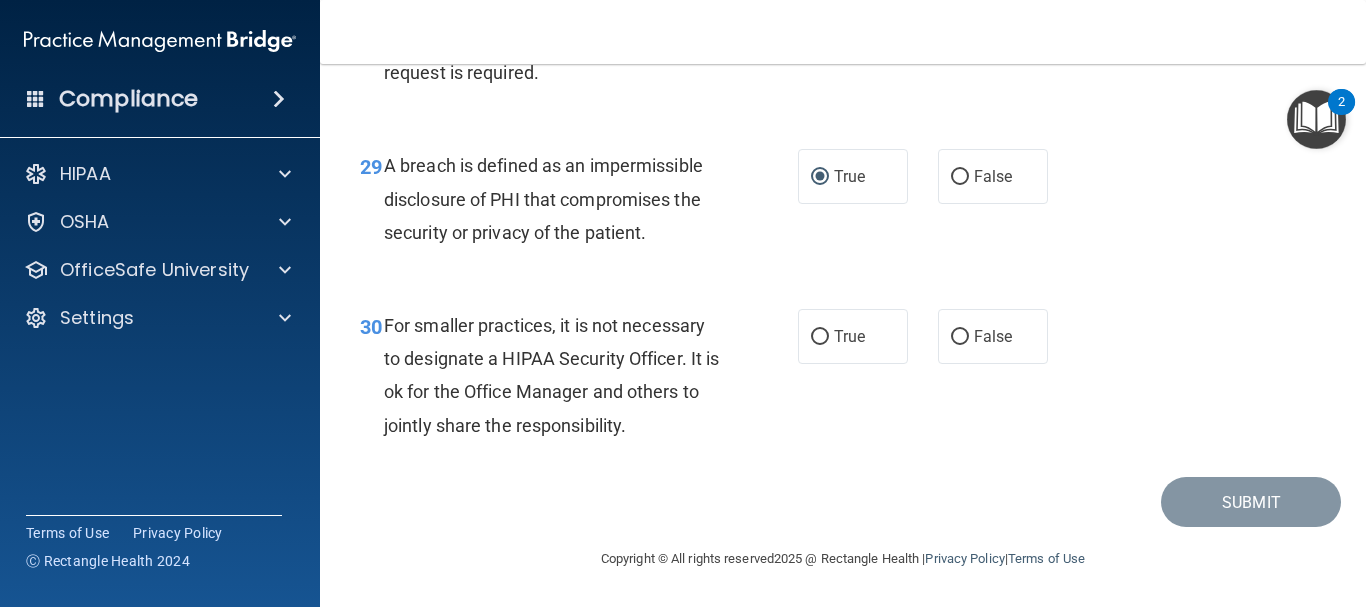 scroll, scrollTop: 5510, scrollLeft: 0, axis: vertical 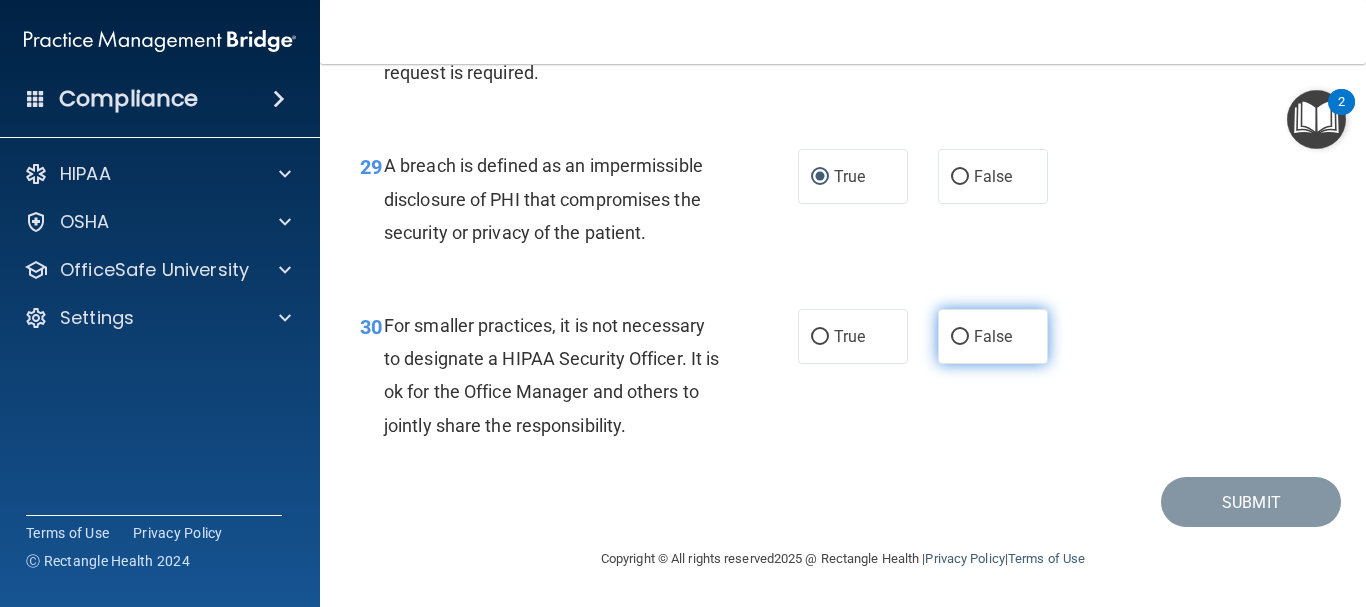 click on "False" at bounding box center [960, 337] 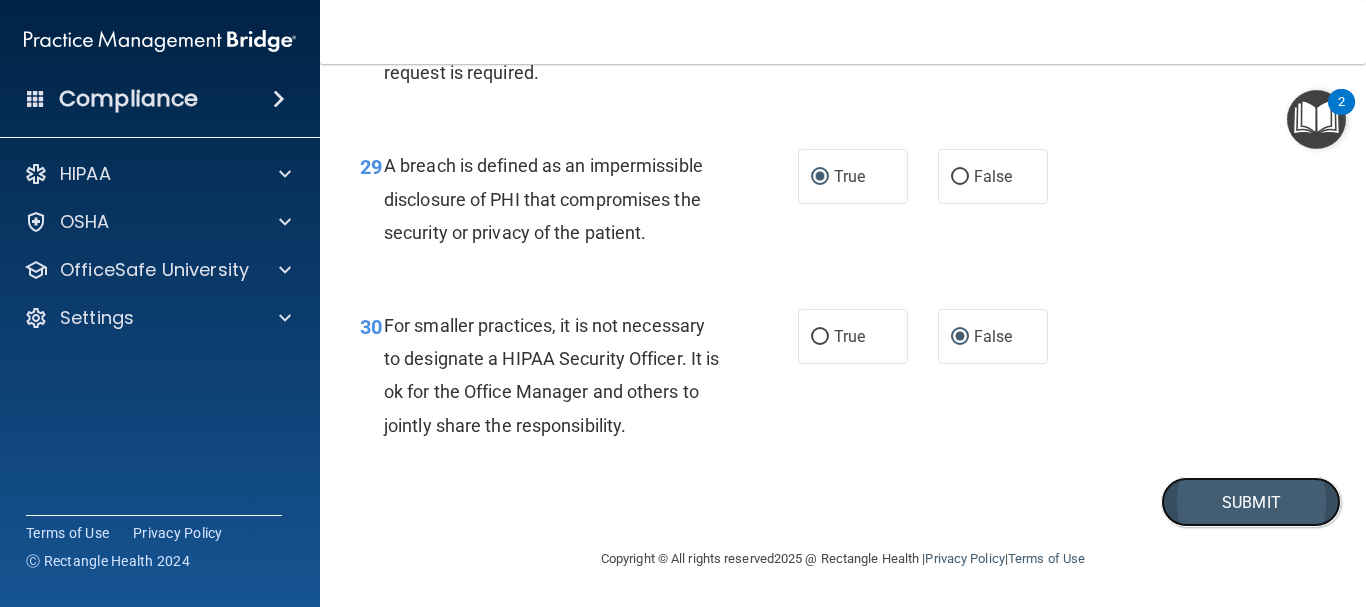click on "Submit" at bounding box center [1251, 502] 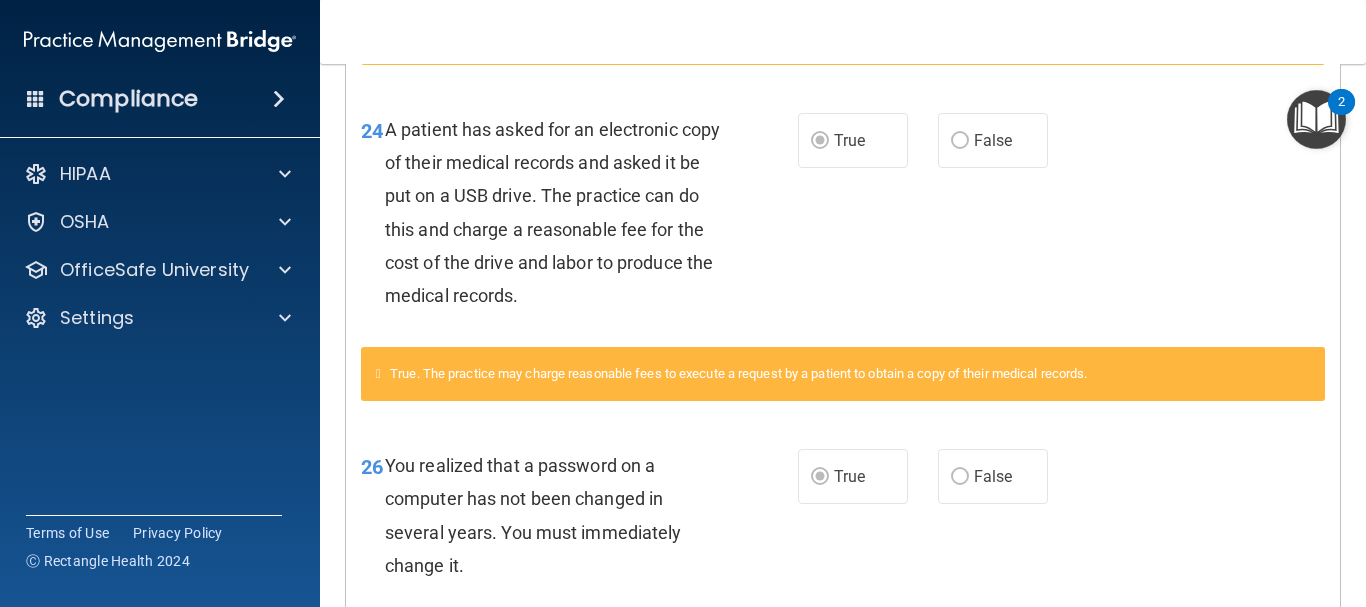 scroll, scrollTop: 2500, scrollLeft: 0, axis: vertical 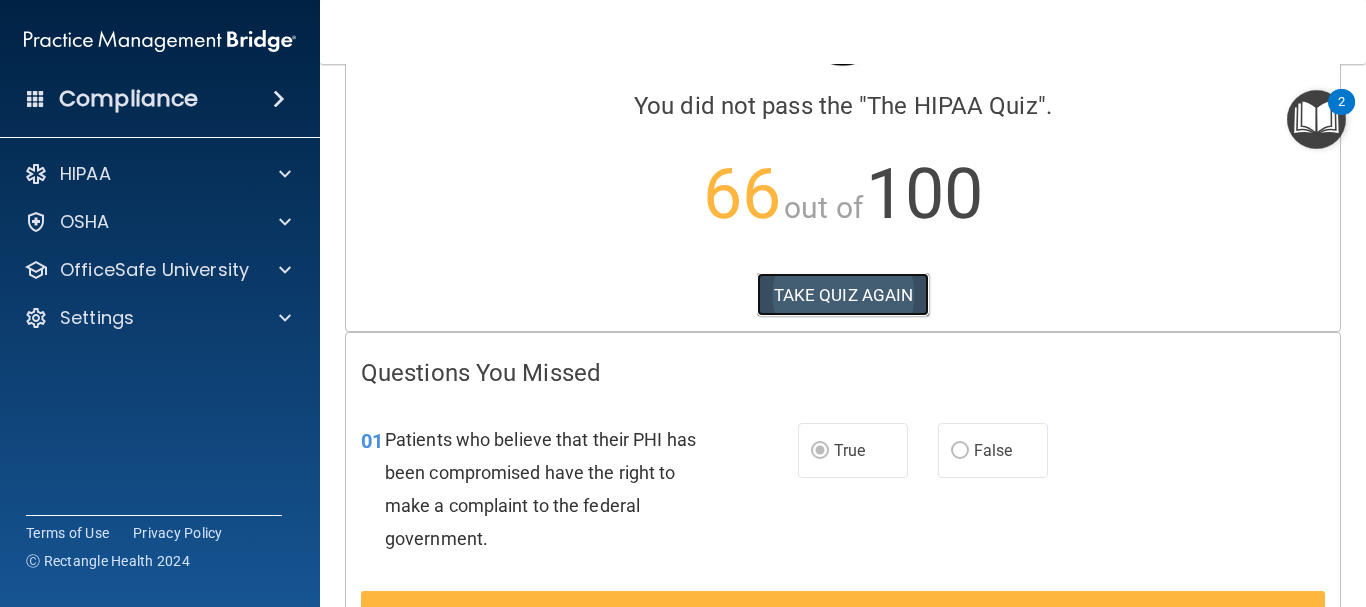 click on "TAKE QUIZ AGAIN" at bounding box center [843, 295] 